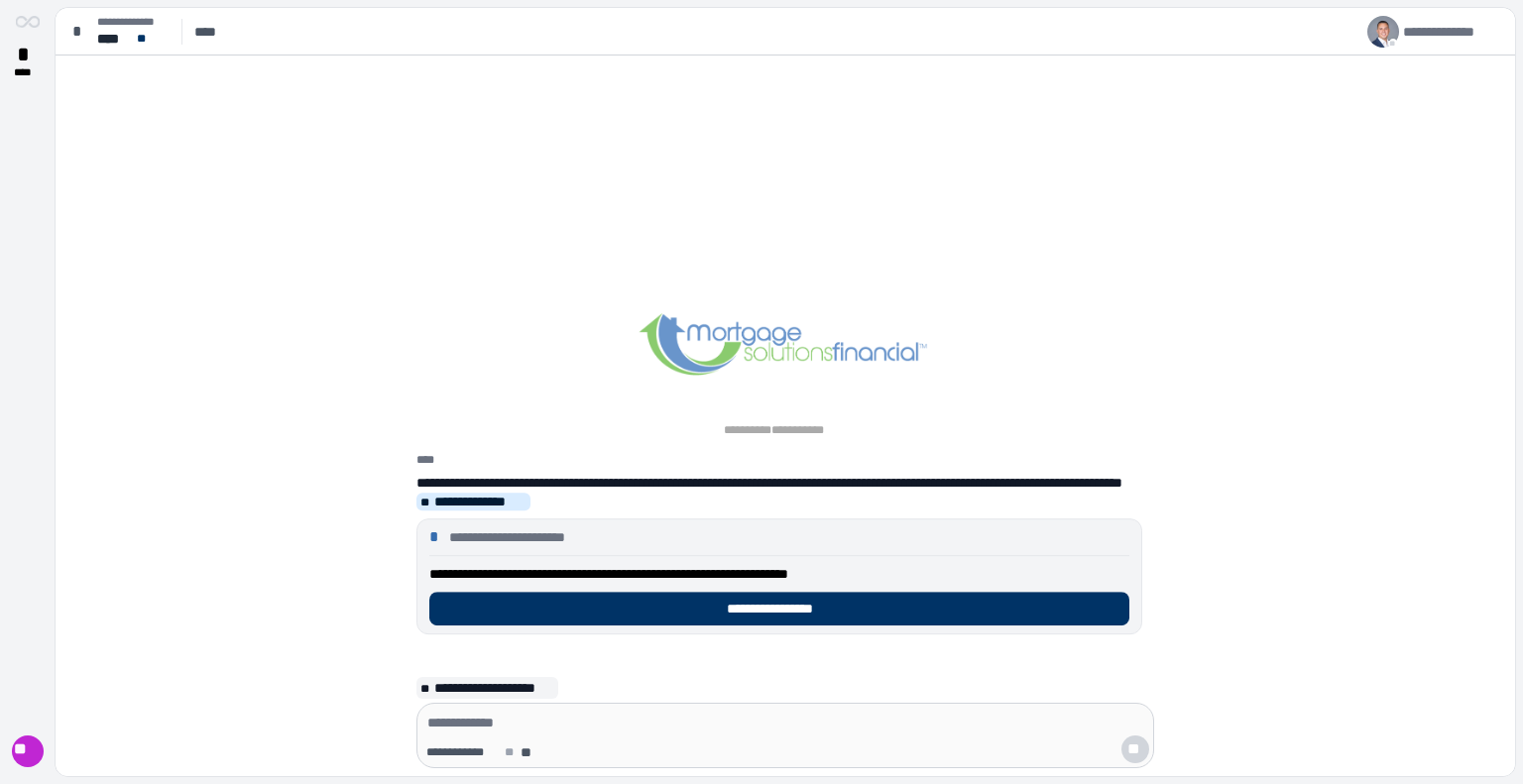 scroll, scrollTop: 0, scrollLeft: 0, axis: both 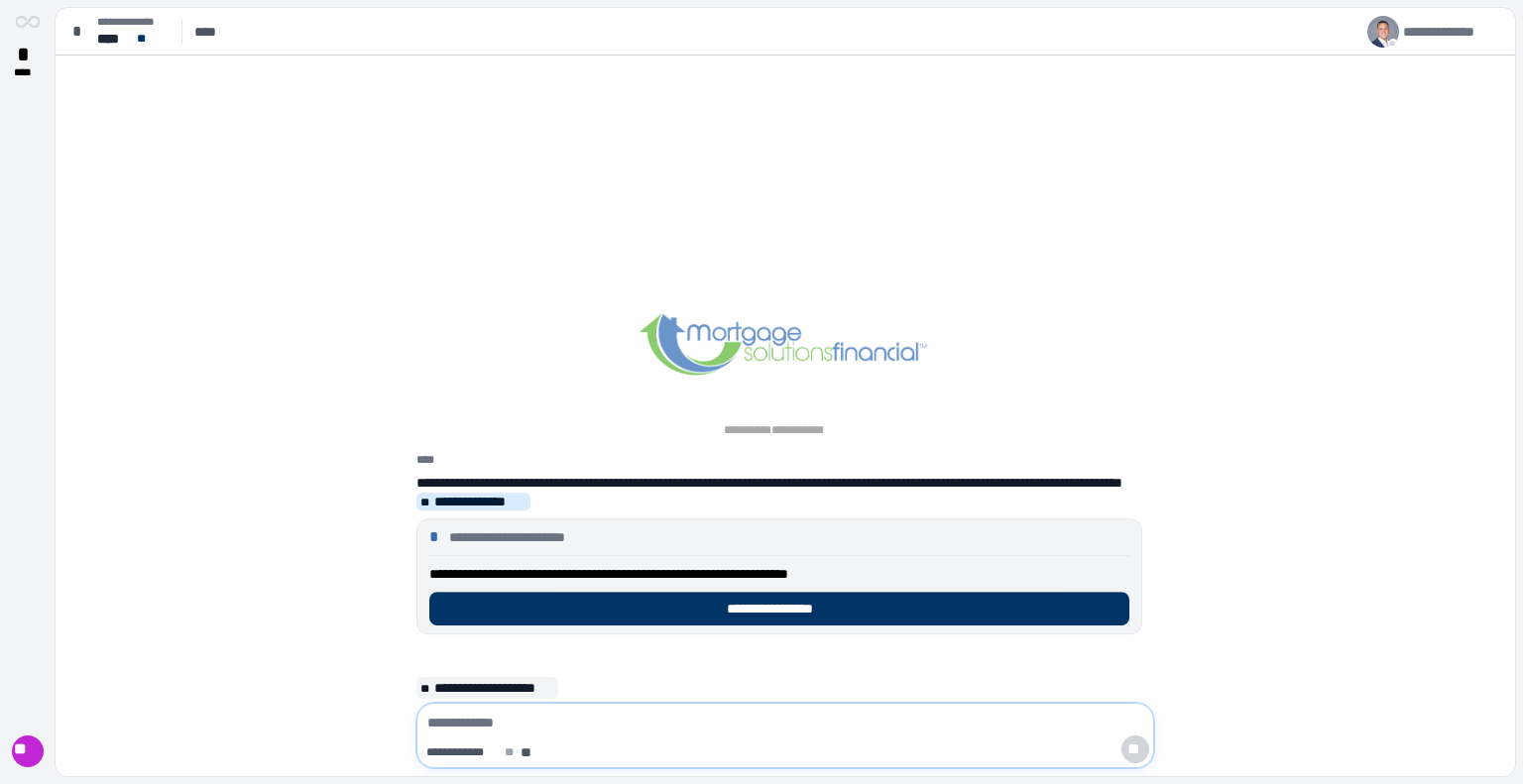 click at bounding box center (785, 723) 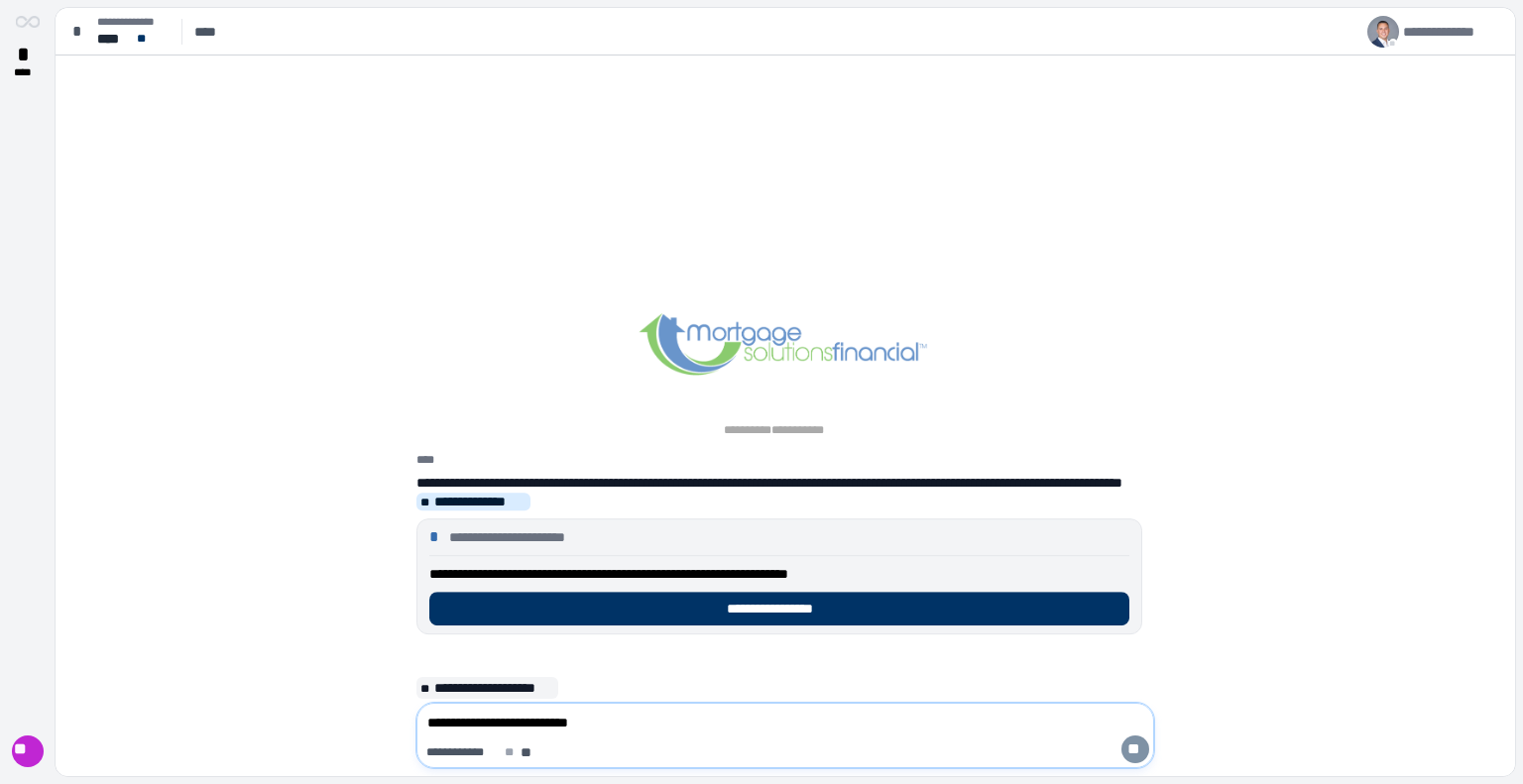 type on "**********" 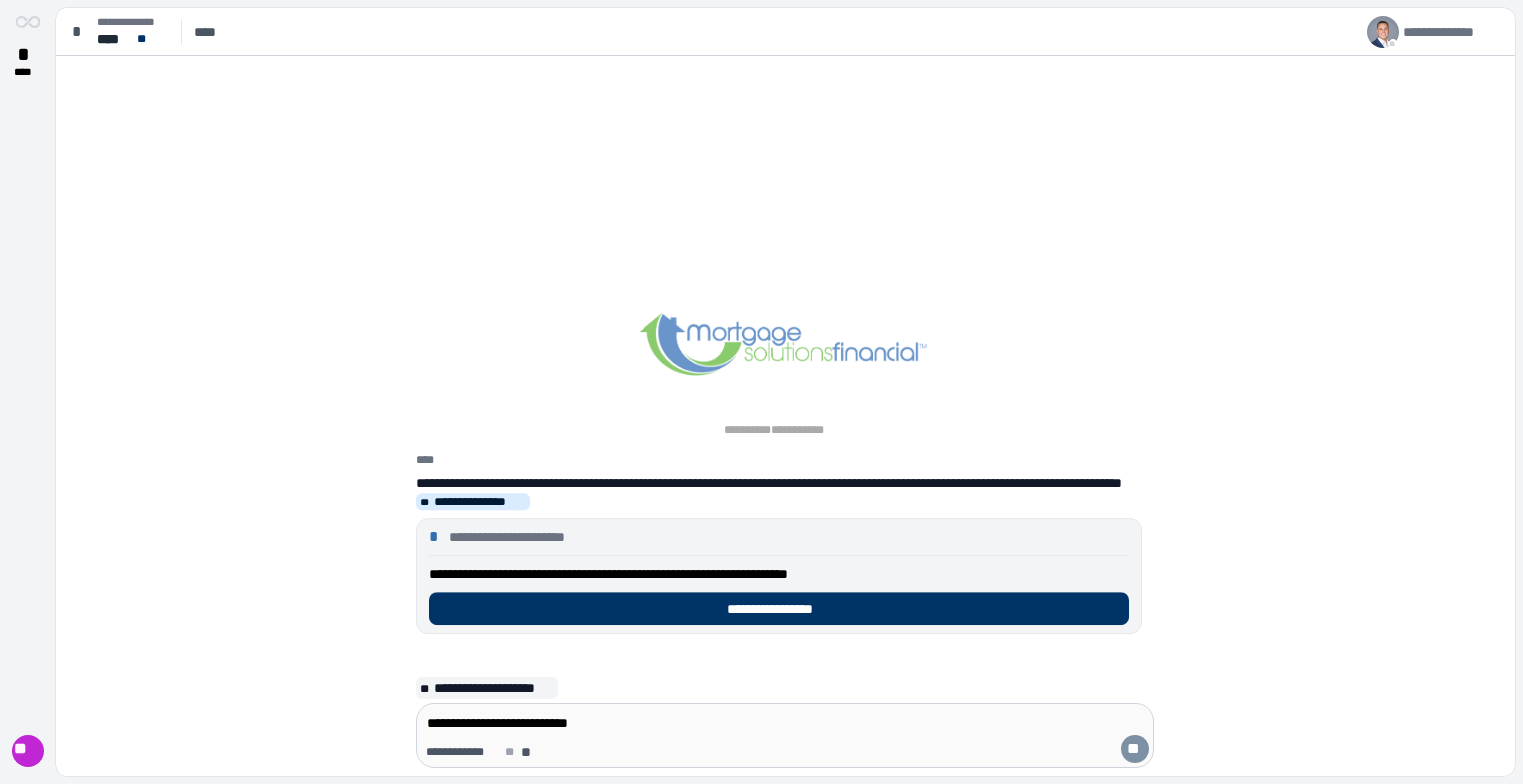 click on "**" at bounding box center [1135, 749] 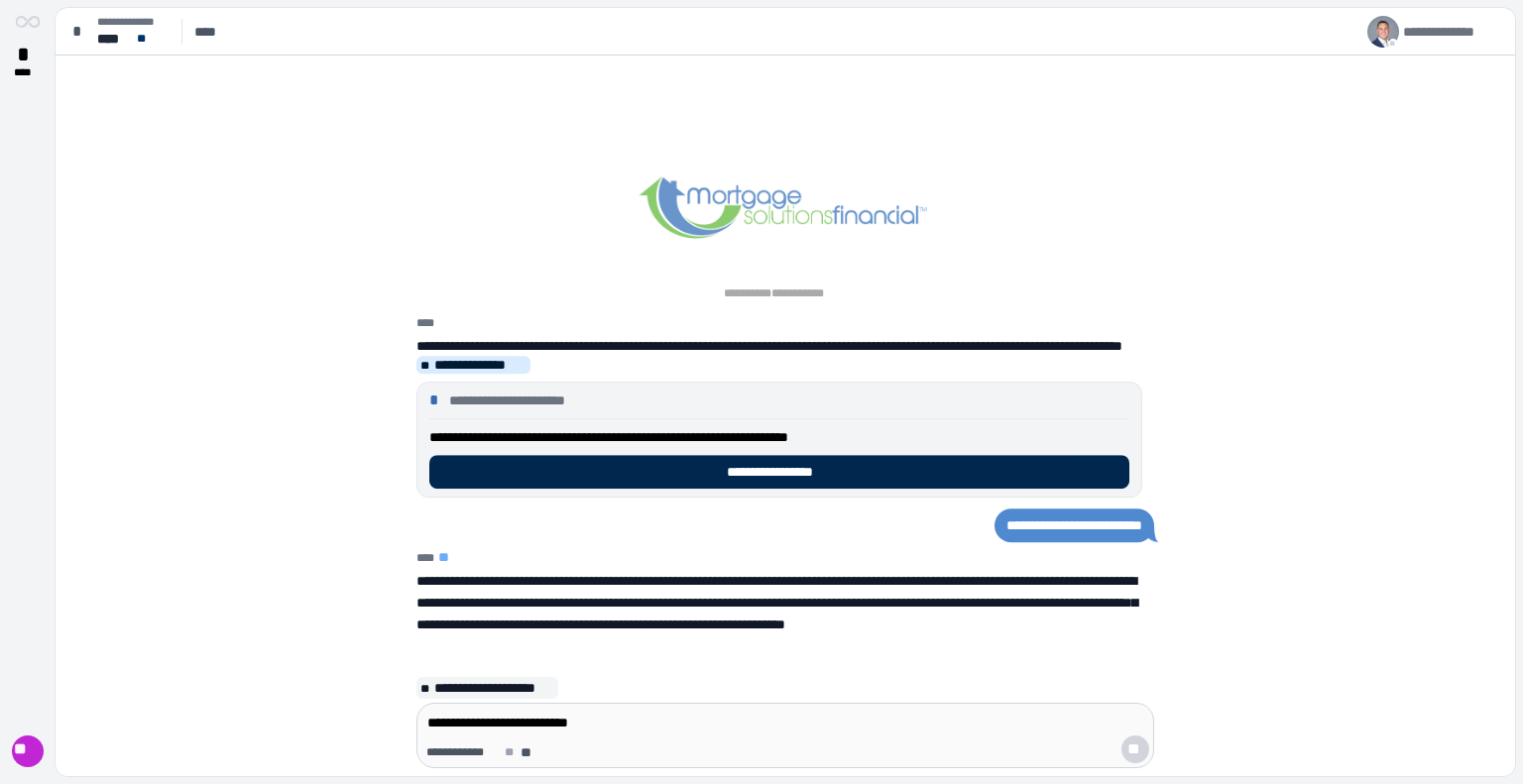 click on "**********" at bounding box center (779, 472) 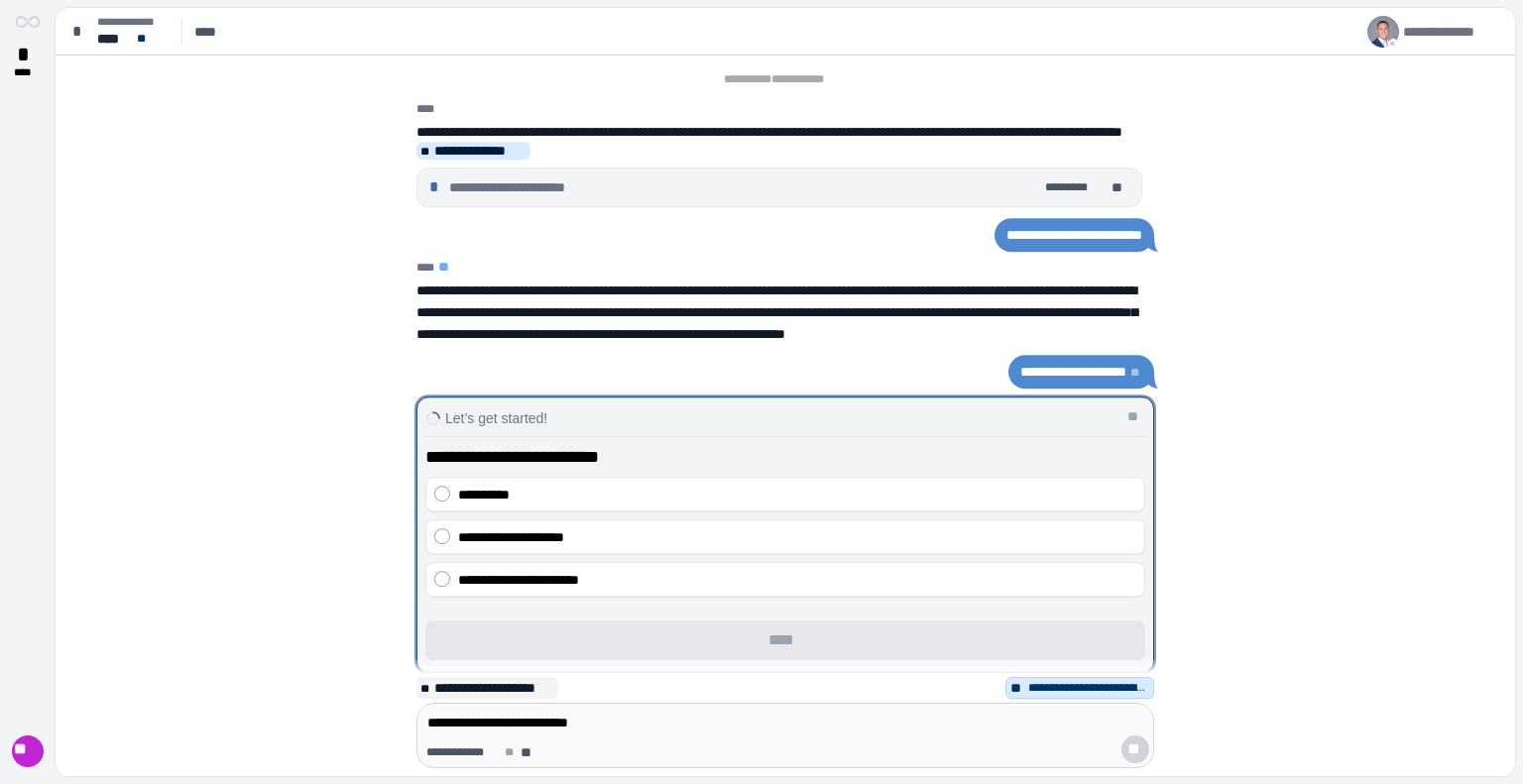 scroll, scrollTop: 17, scrollLeft: 0, axis: vertical 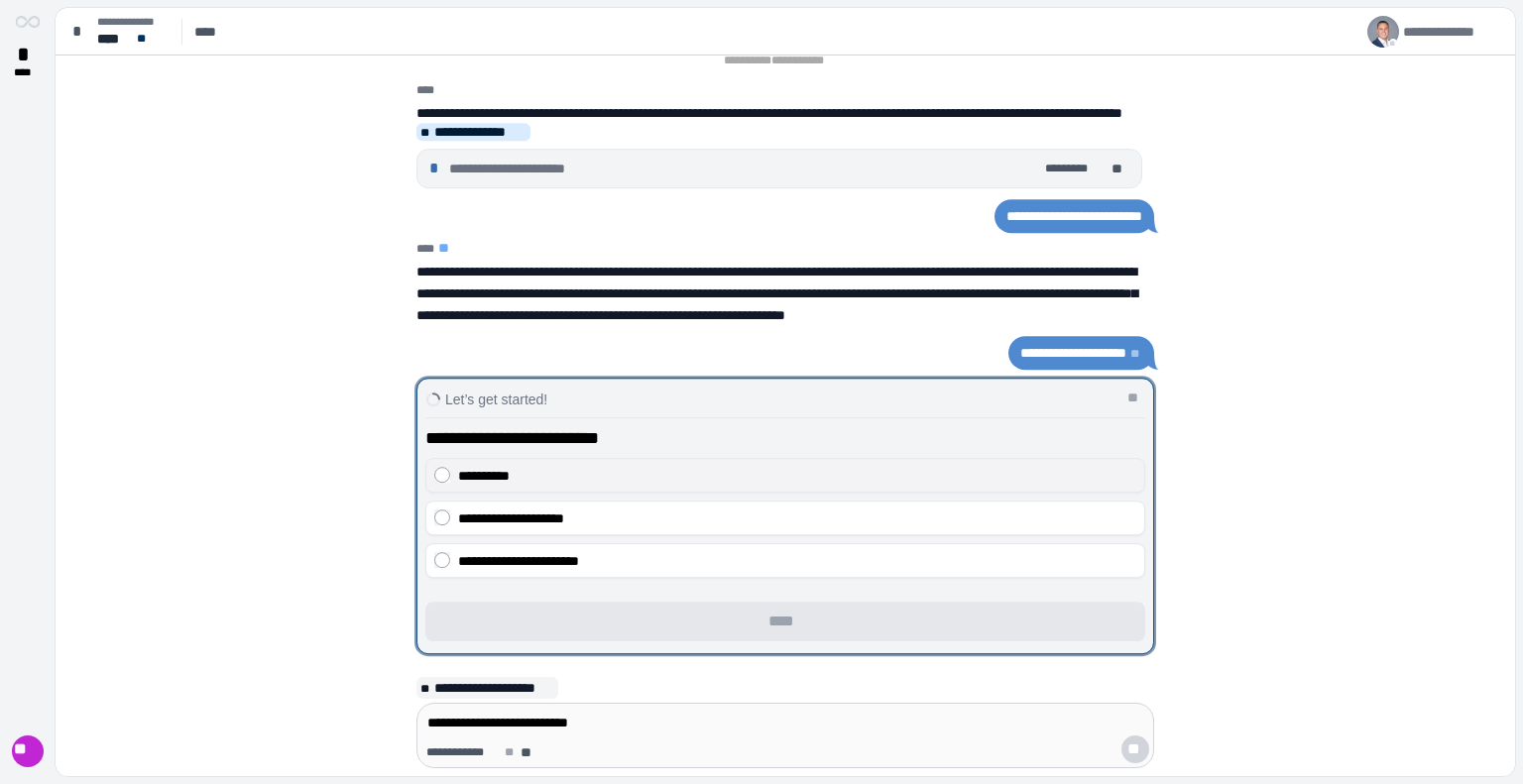 click on "**********" at bounding box center [797, 476] 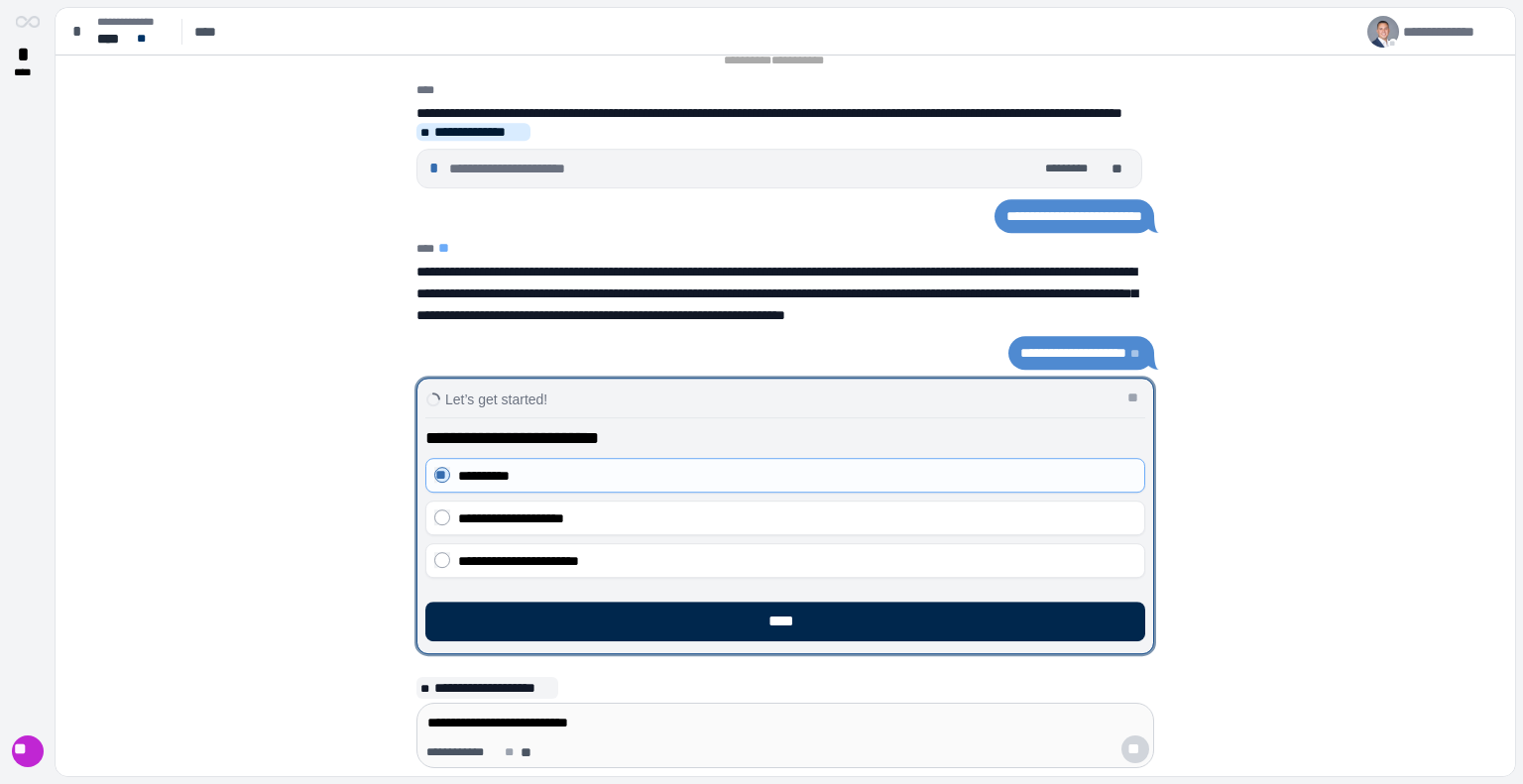 click on "****" at bounding box center (785, 621) 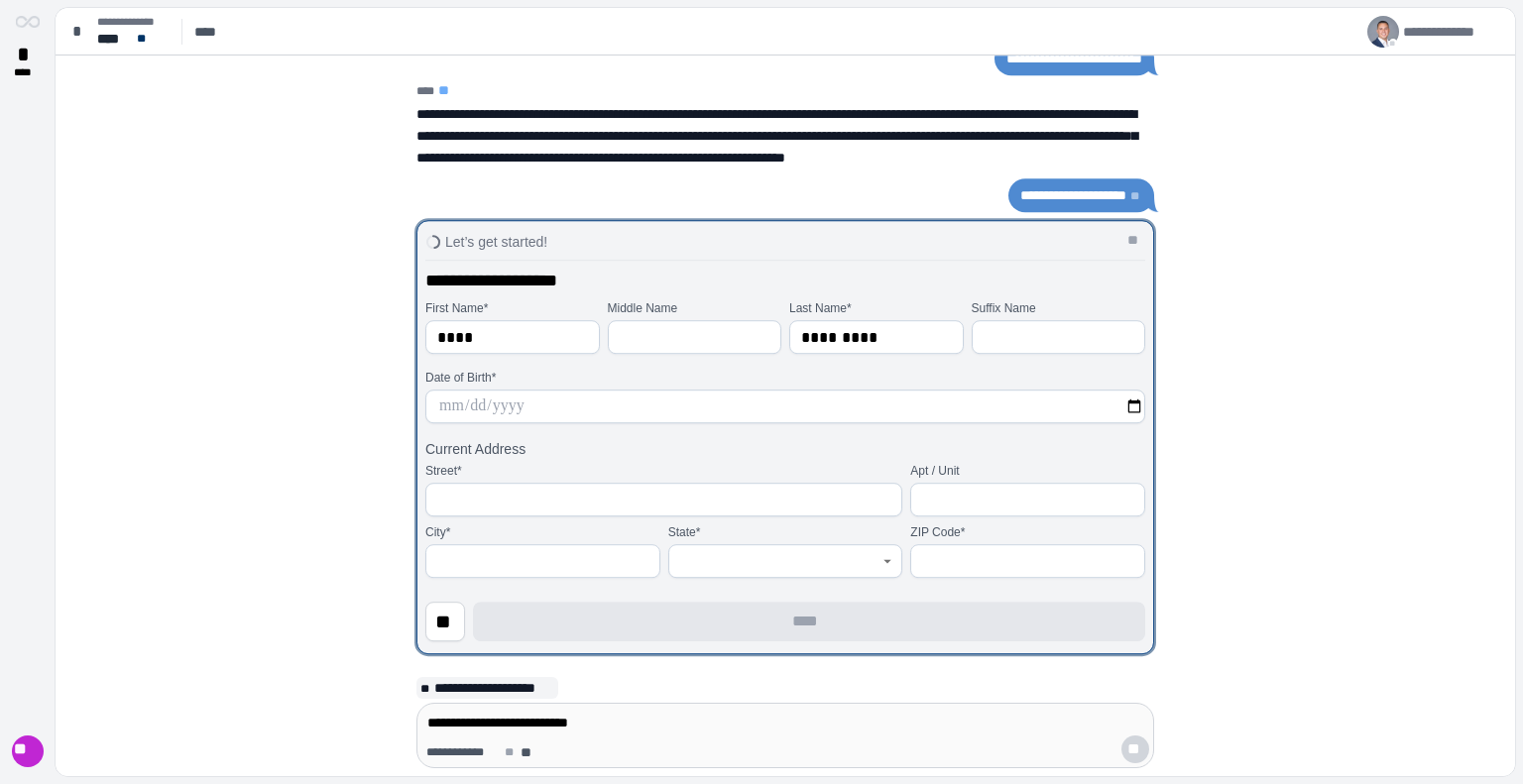 click at bounding box center [785, 406] 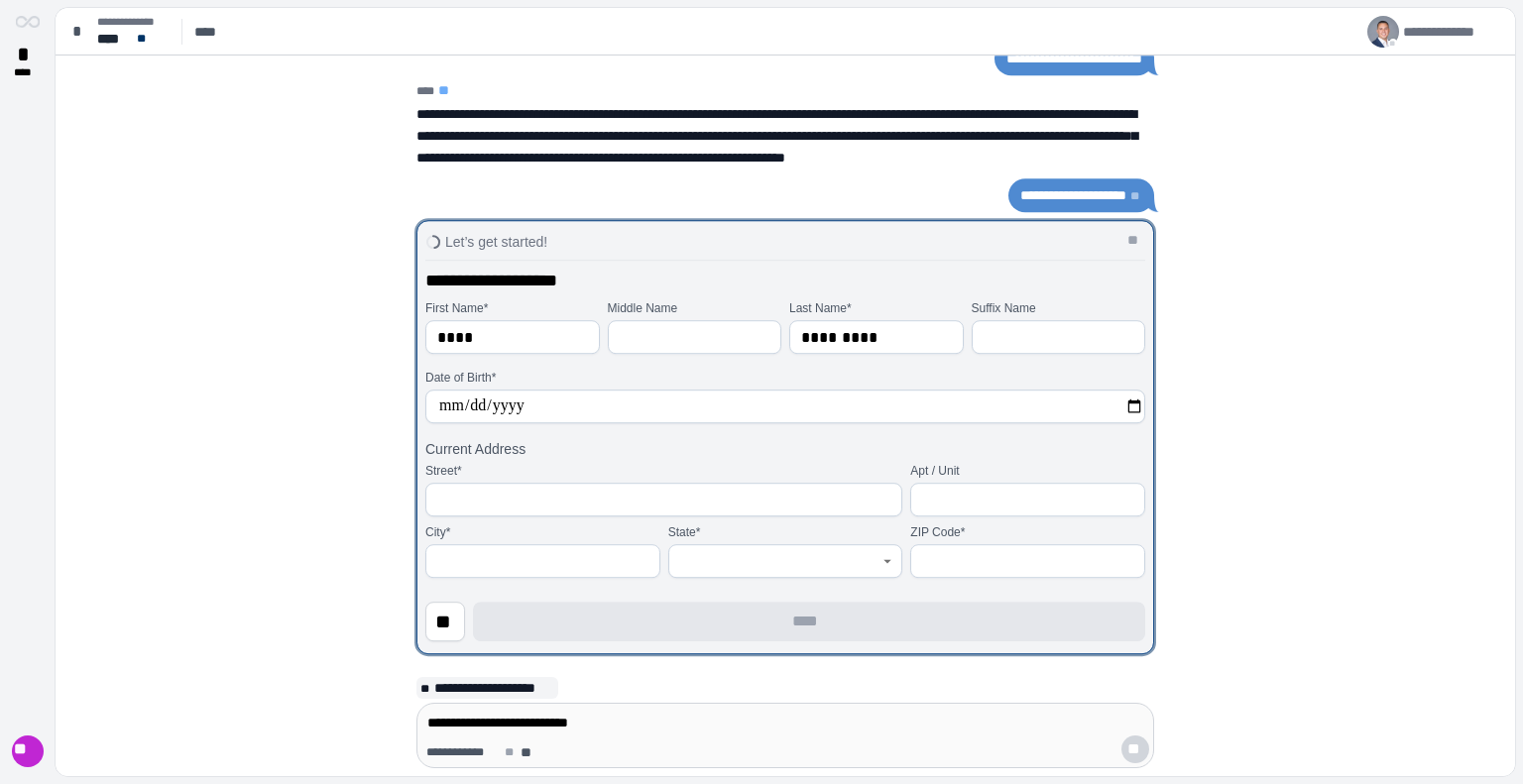 type on "**********" 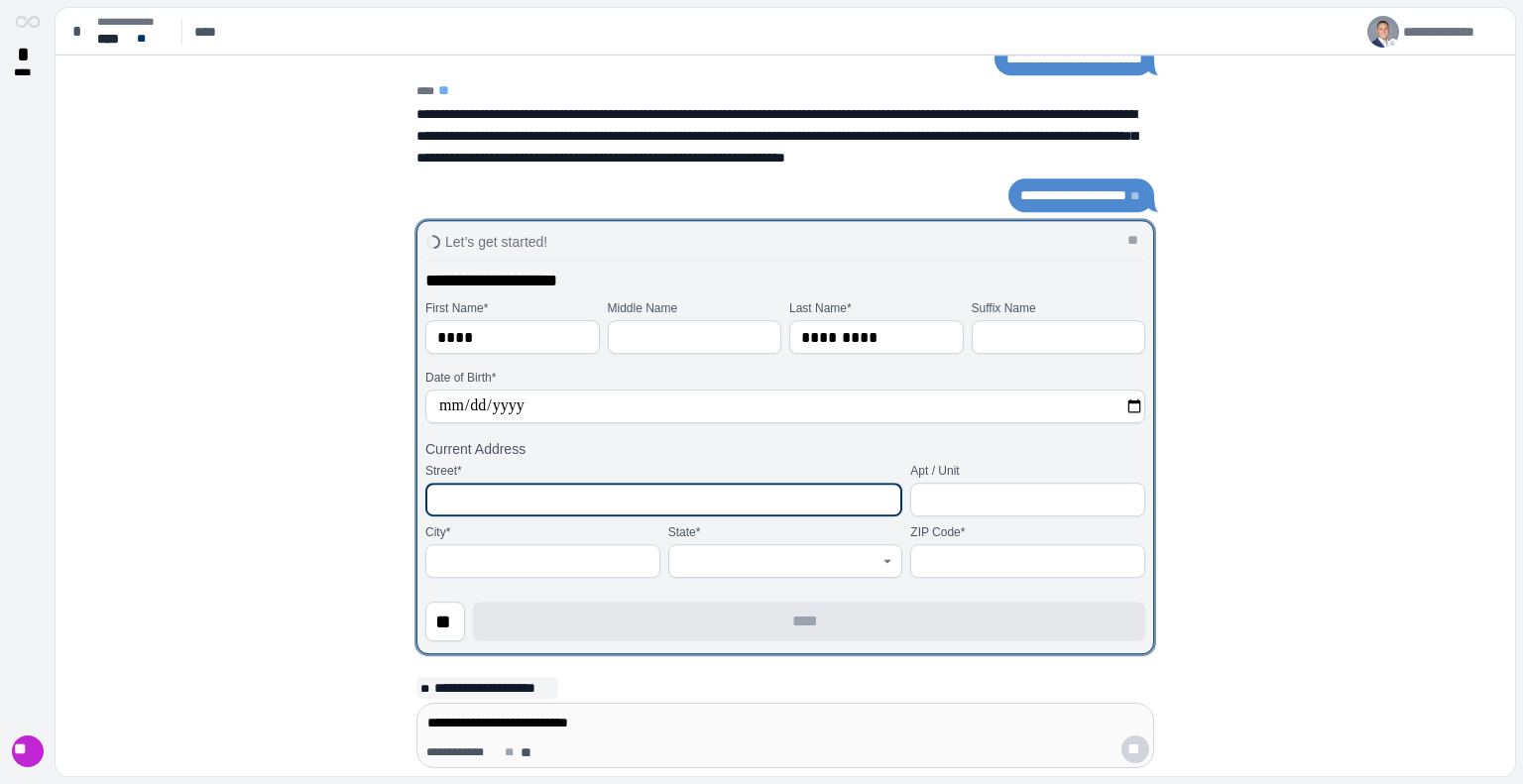 click at bounding box center (663, 500) 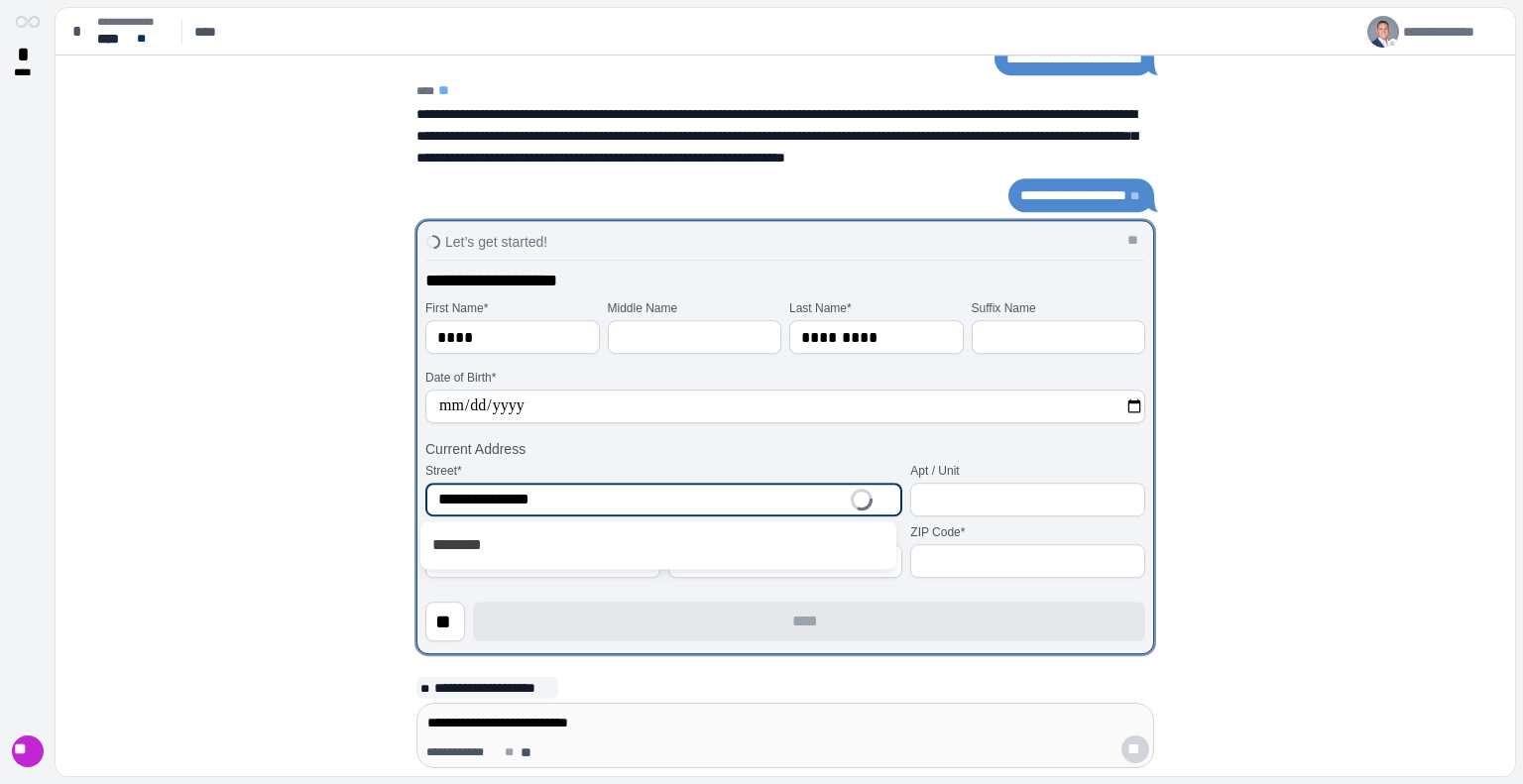 type on "**********" 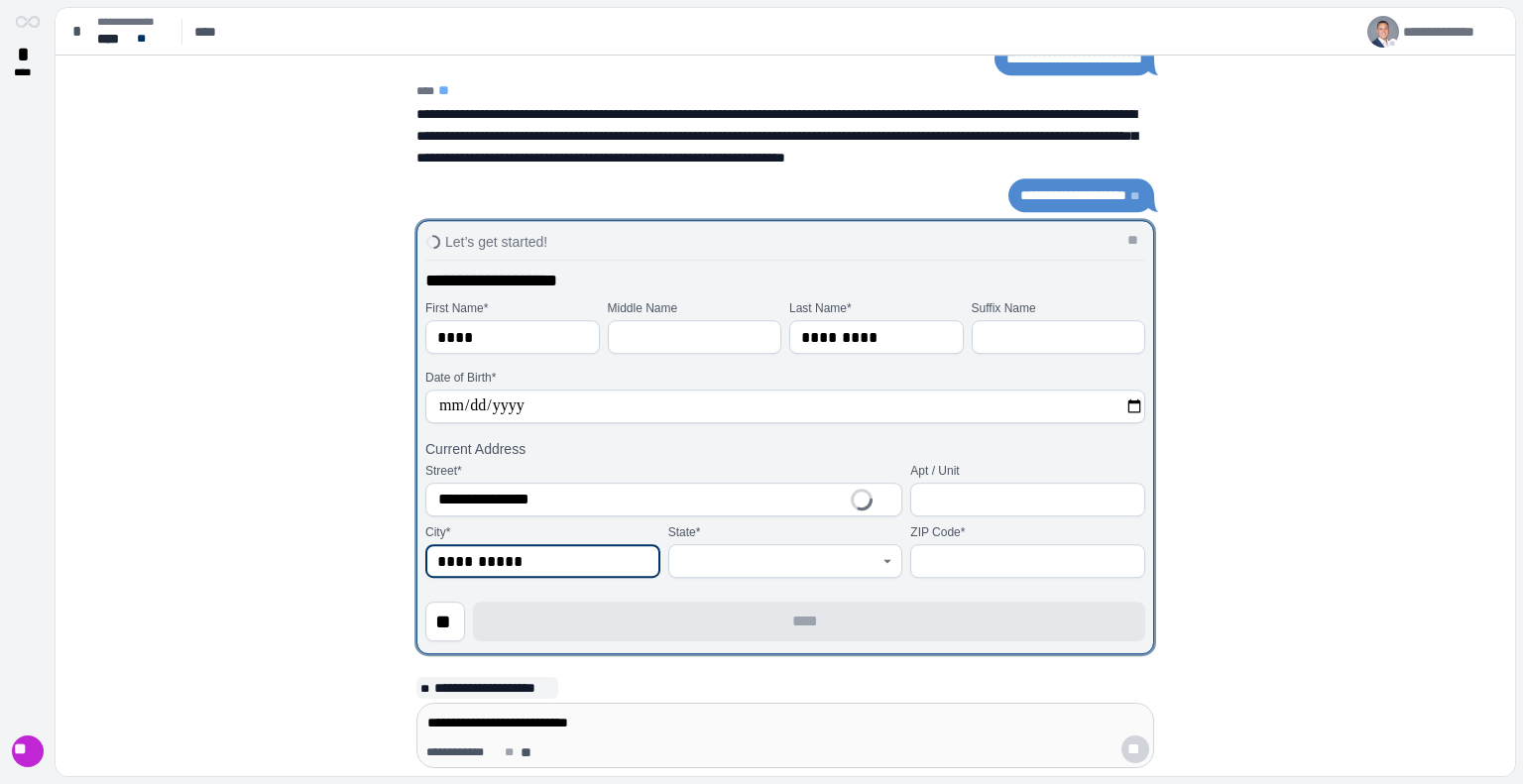 type on "**********" 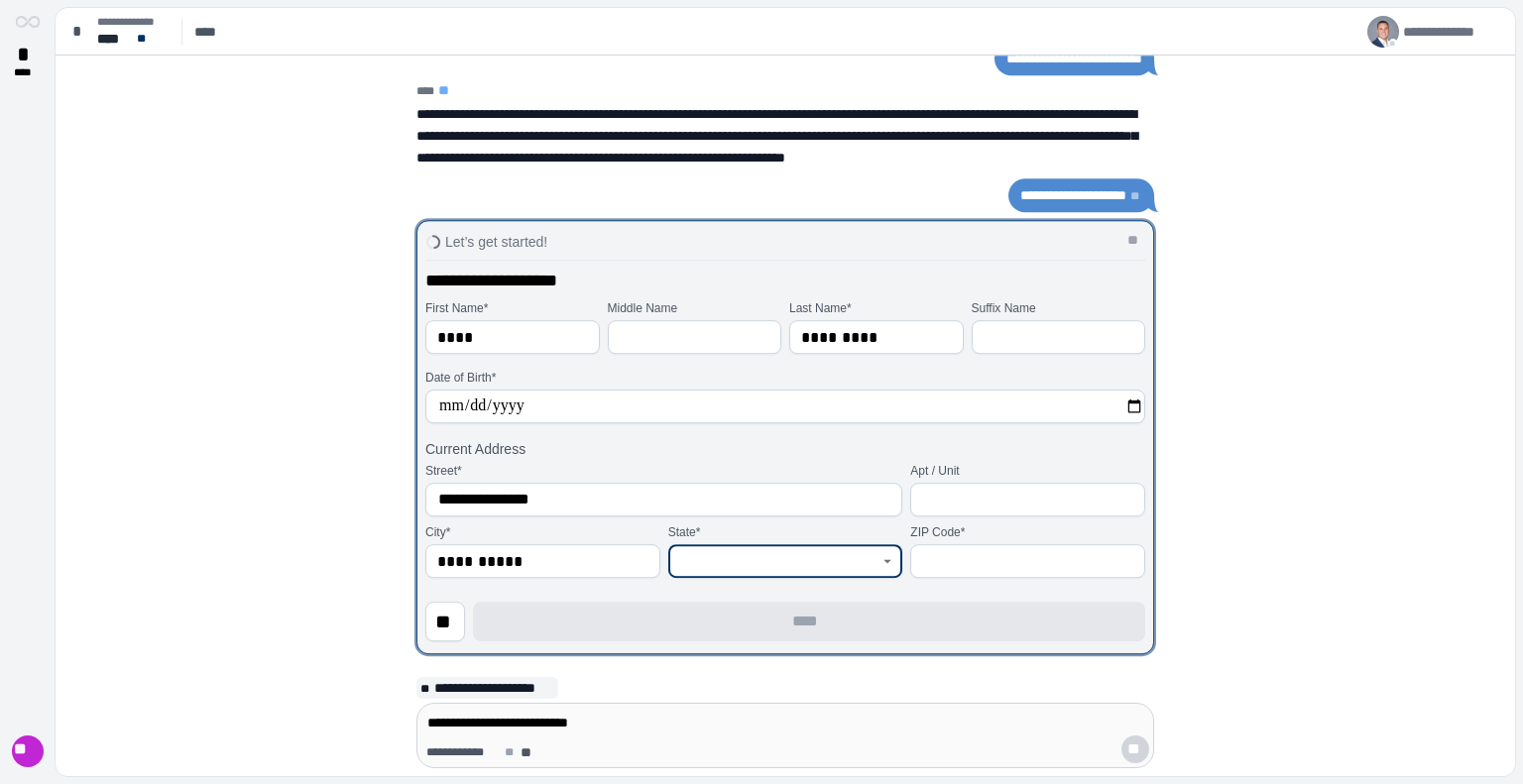 type on "*" 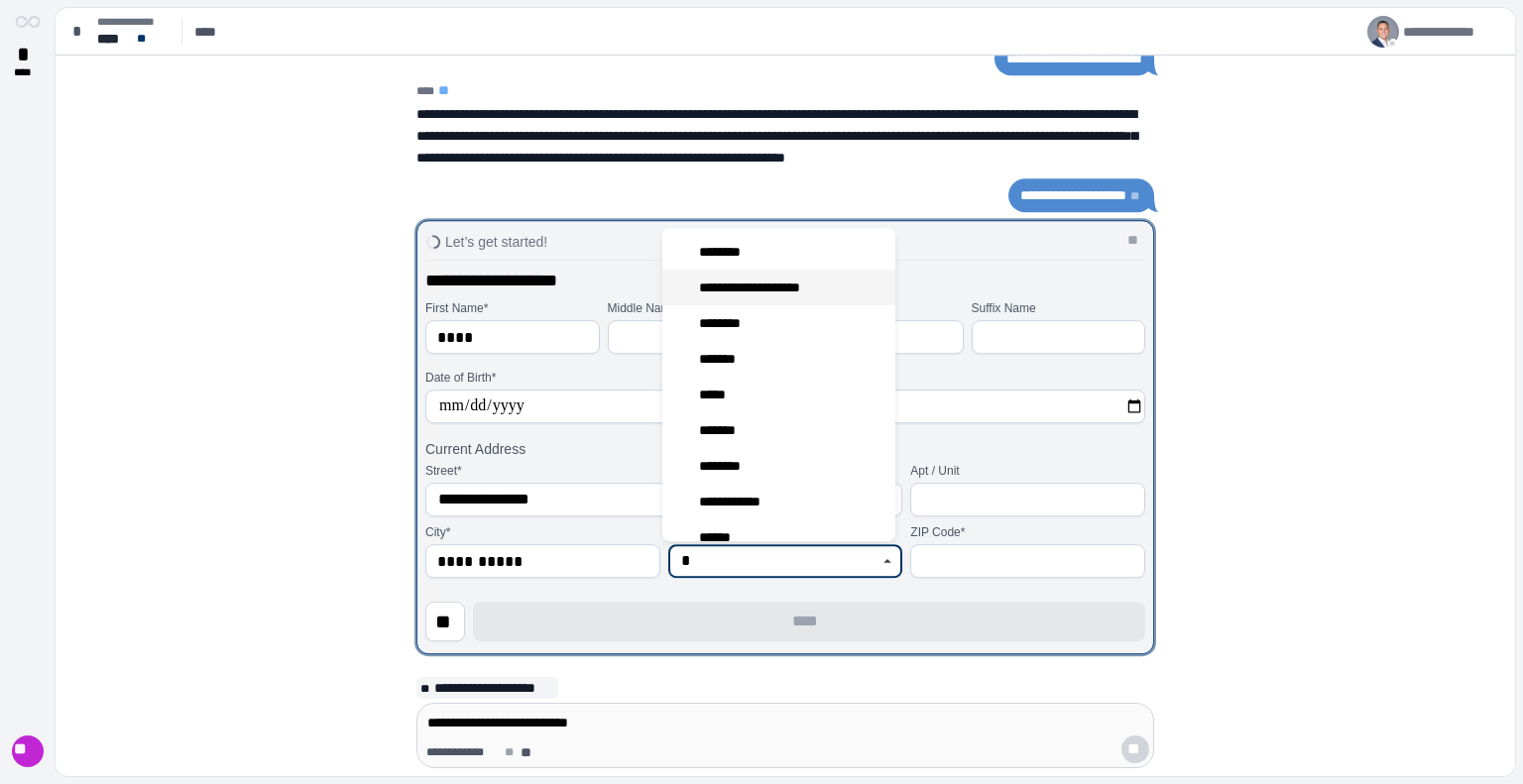 click on "**********" at bounding box center [760, 287] 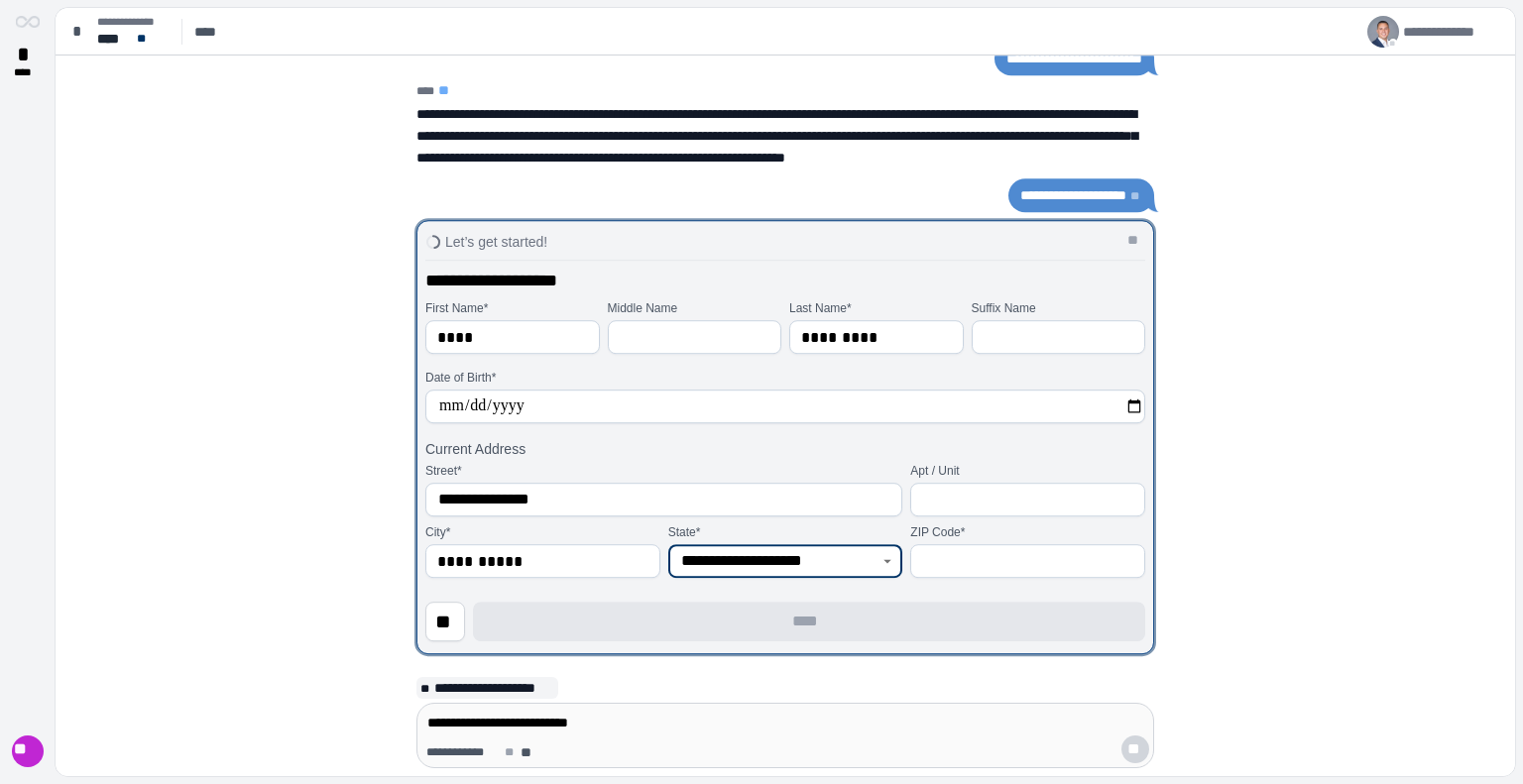type on "**********" 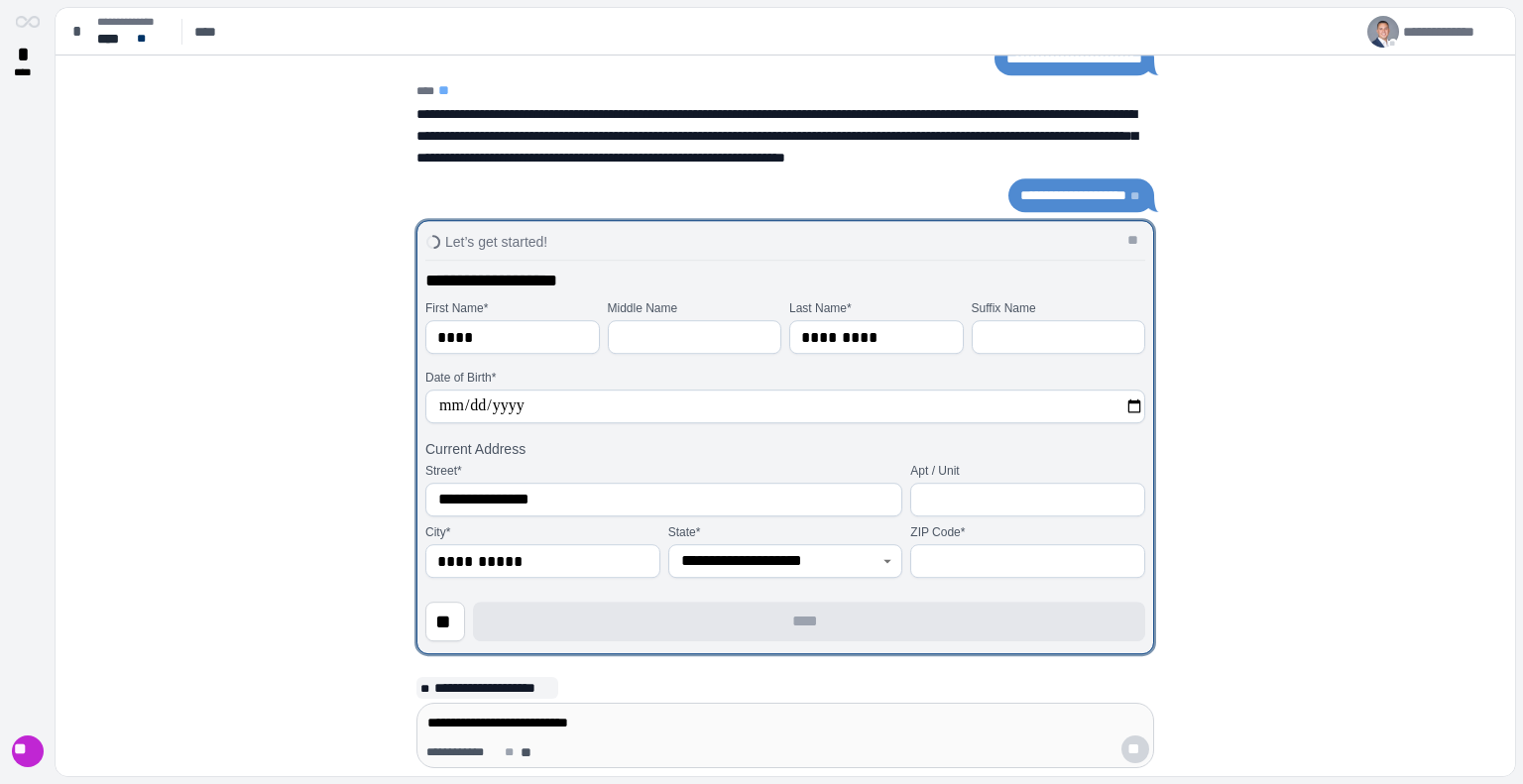 click at bounding box center [1027, 561] 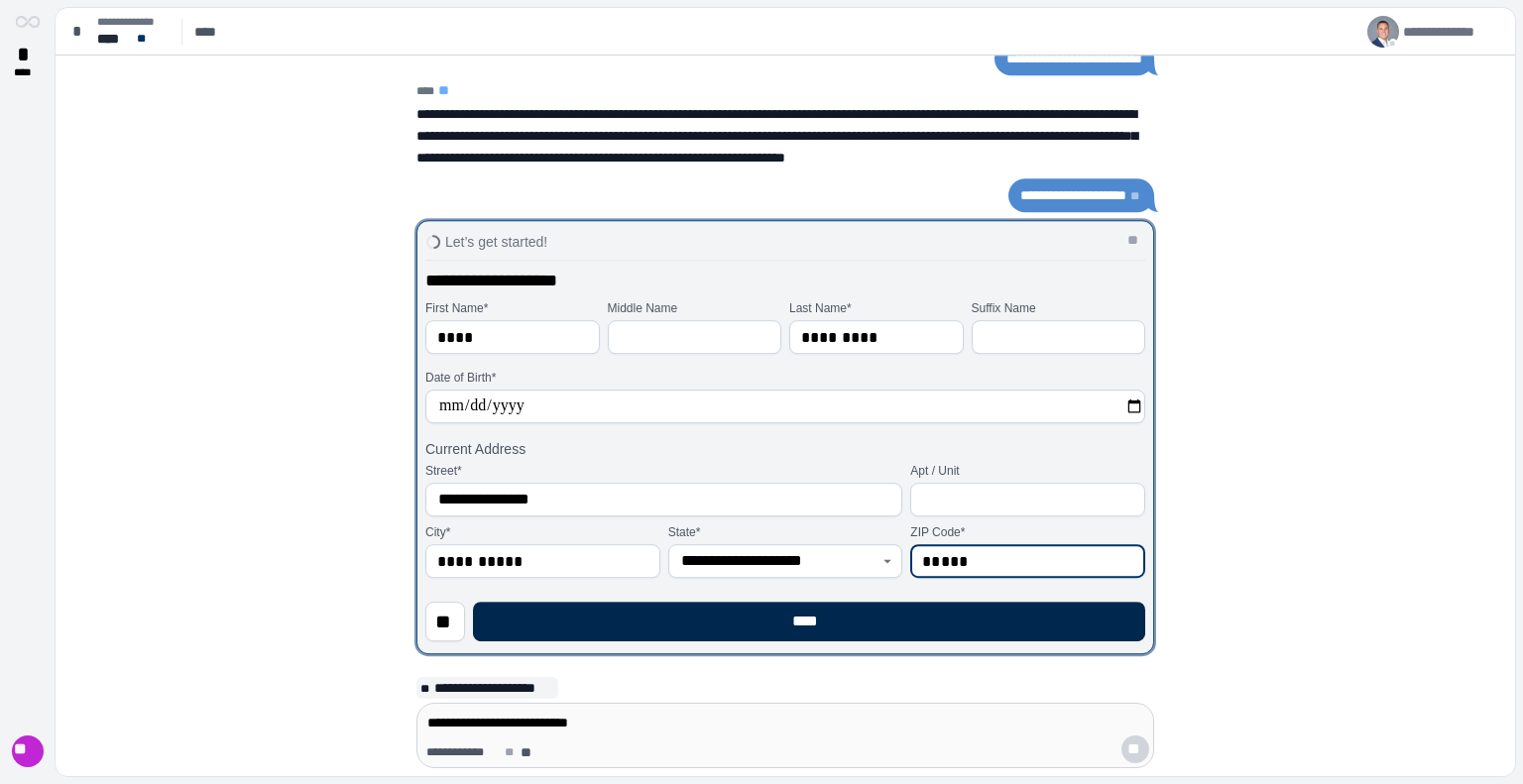 type on "*****" 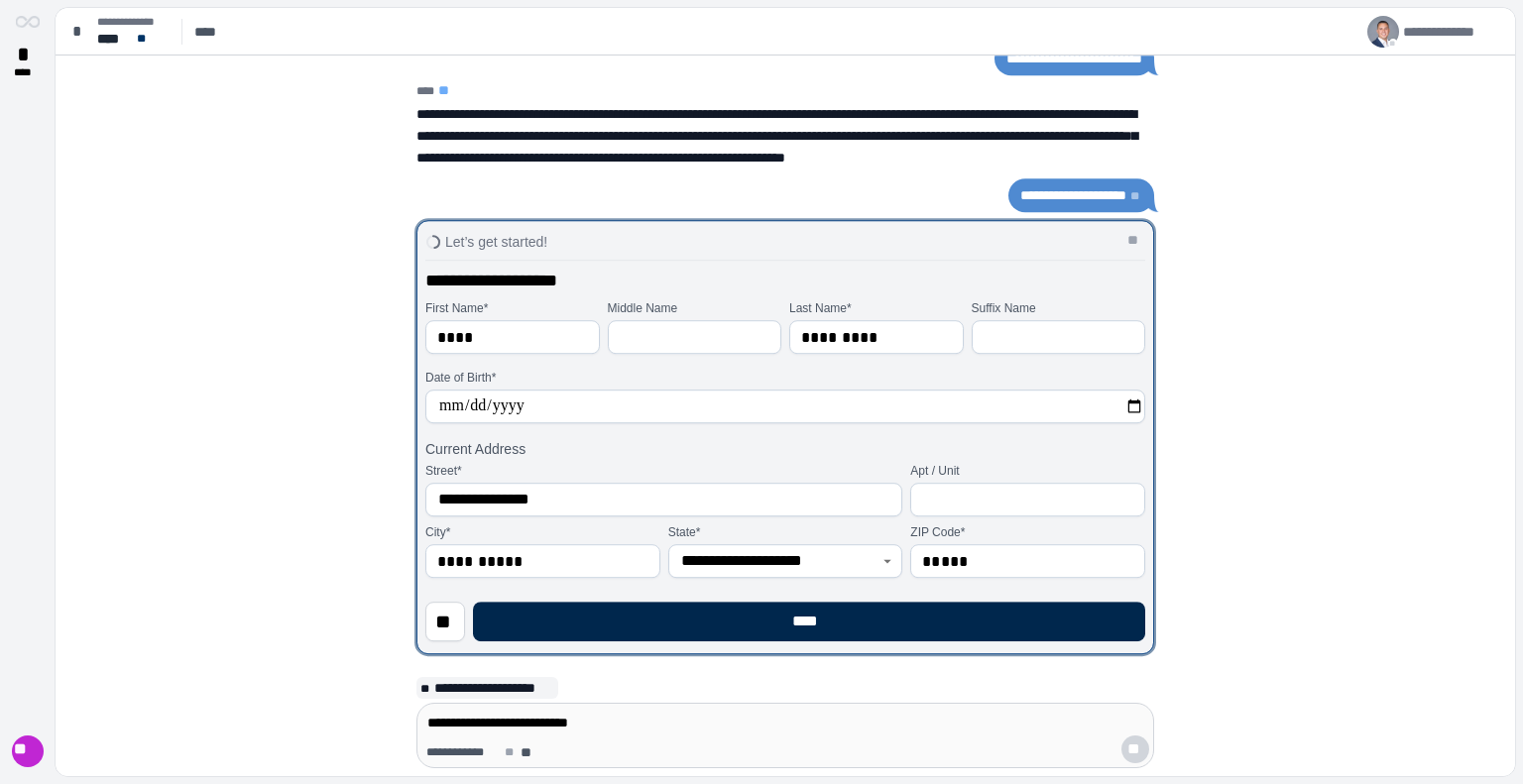 click on "****" at bounding box center [809, 621] 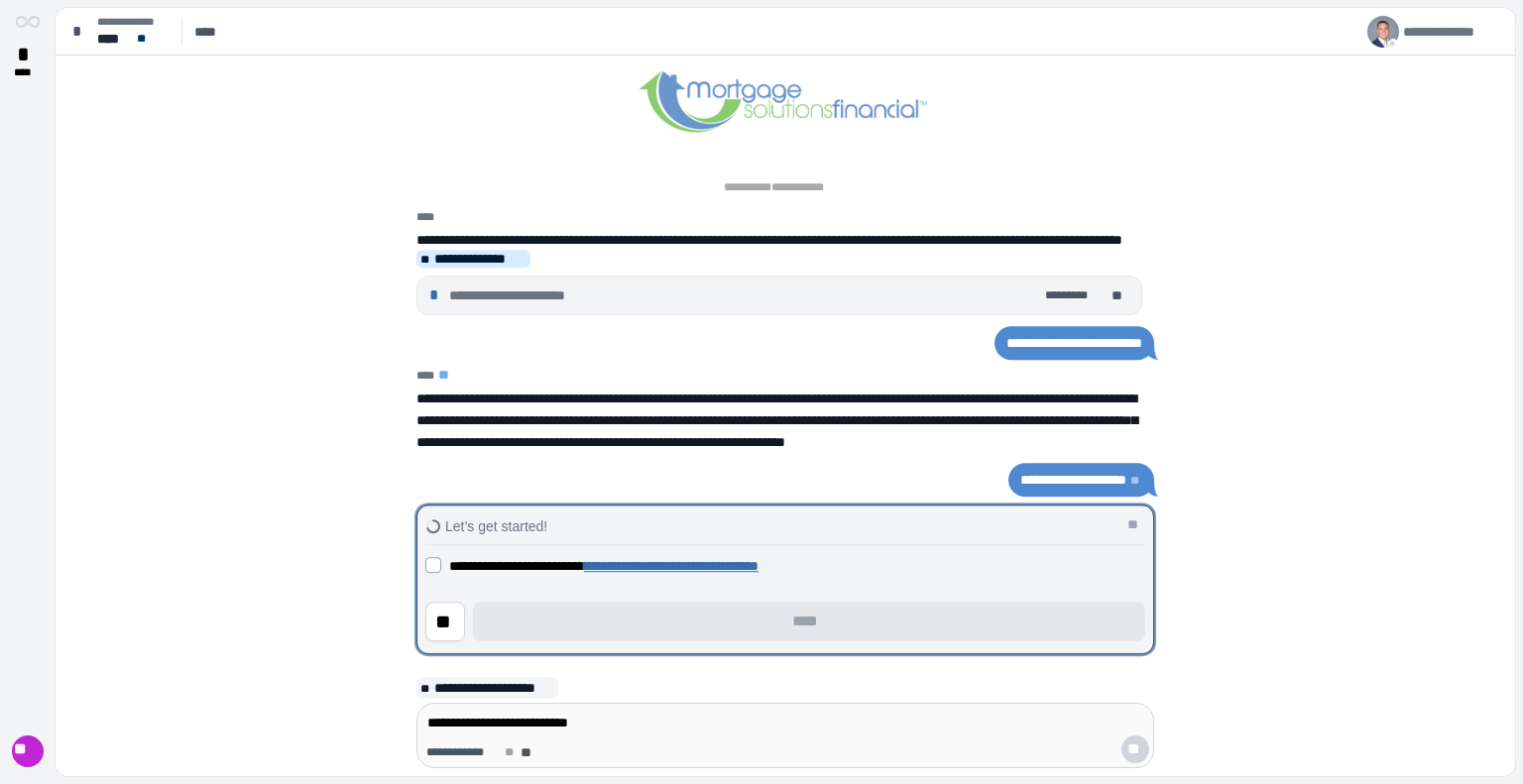 scroll, scrollTop: 0, scrollLeft: 0, axis: both 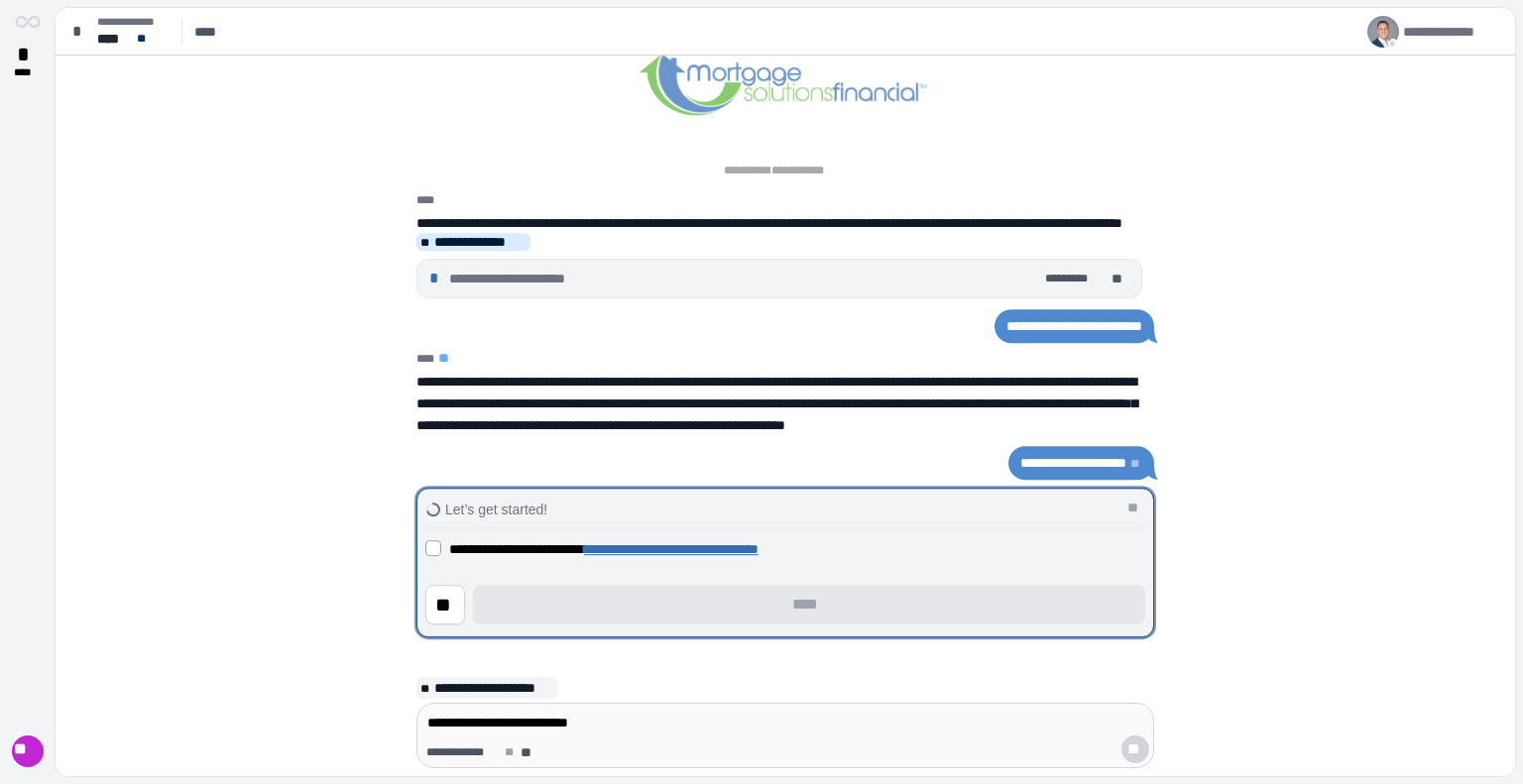 click on "**********" at bounding box center [785, 548] 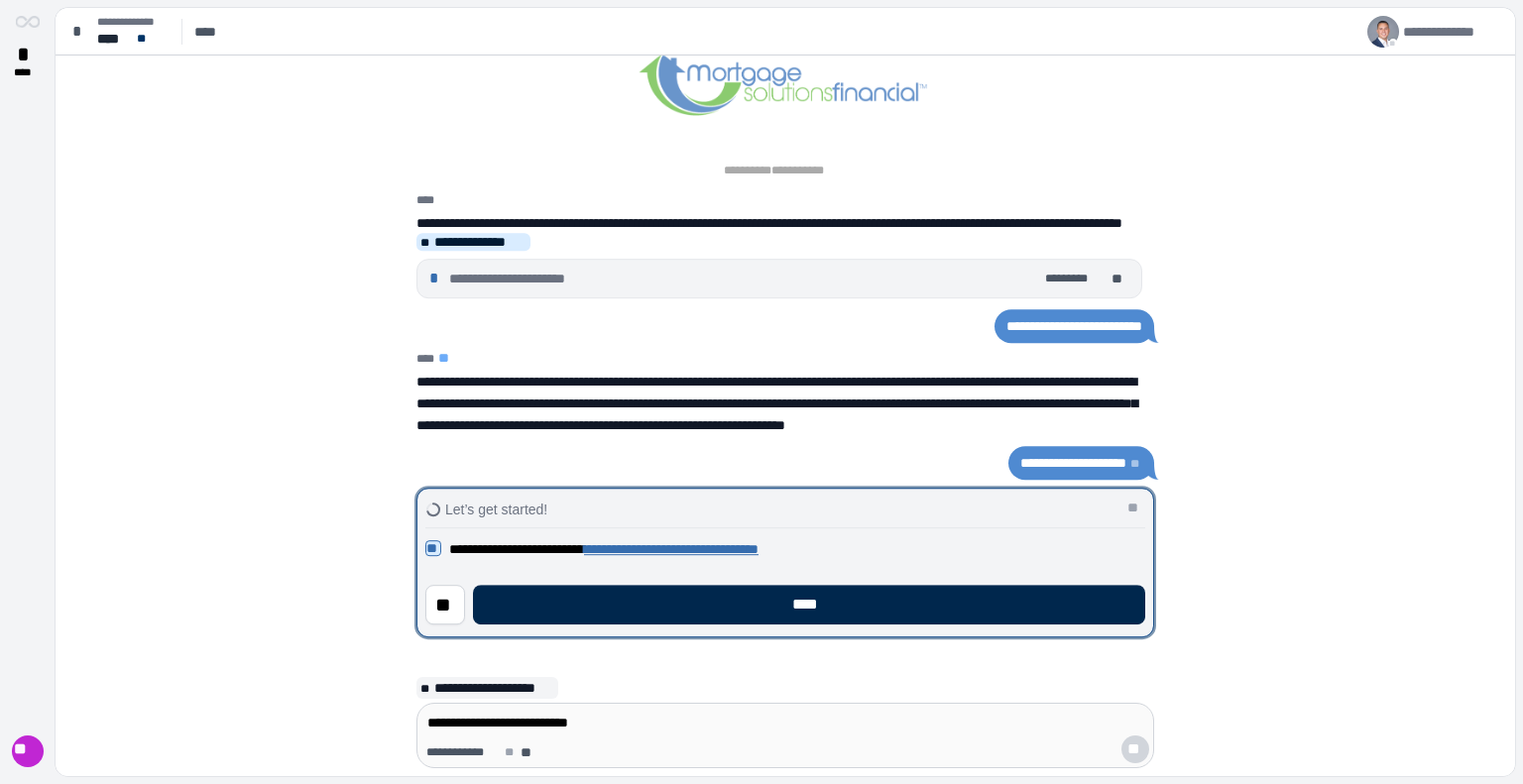 click on "****" at bounding box center [809, 605] 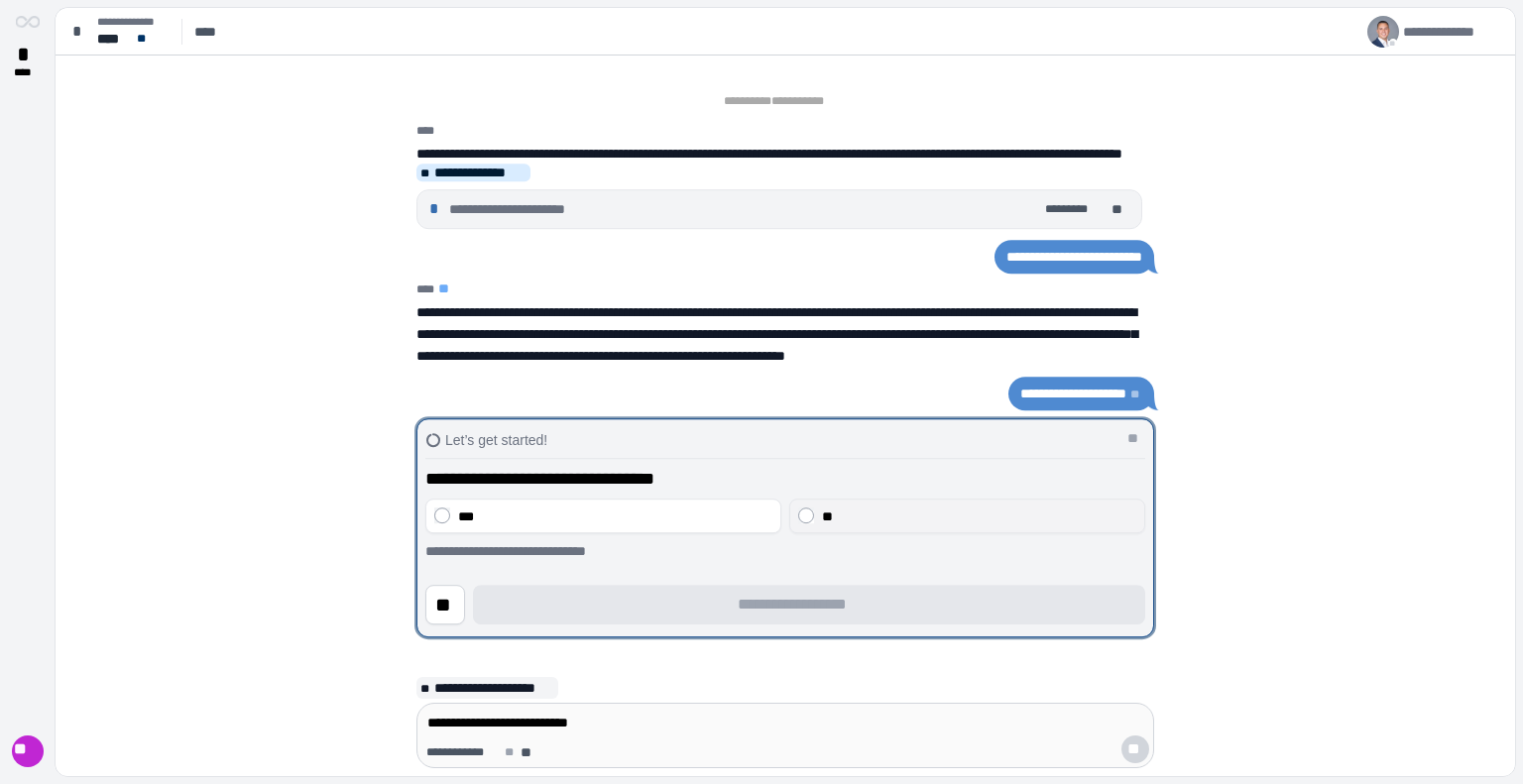 click on "**" at bounding box center [979, 516] 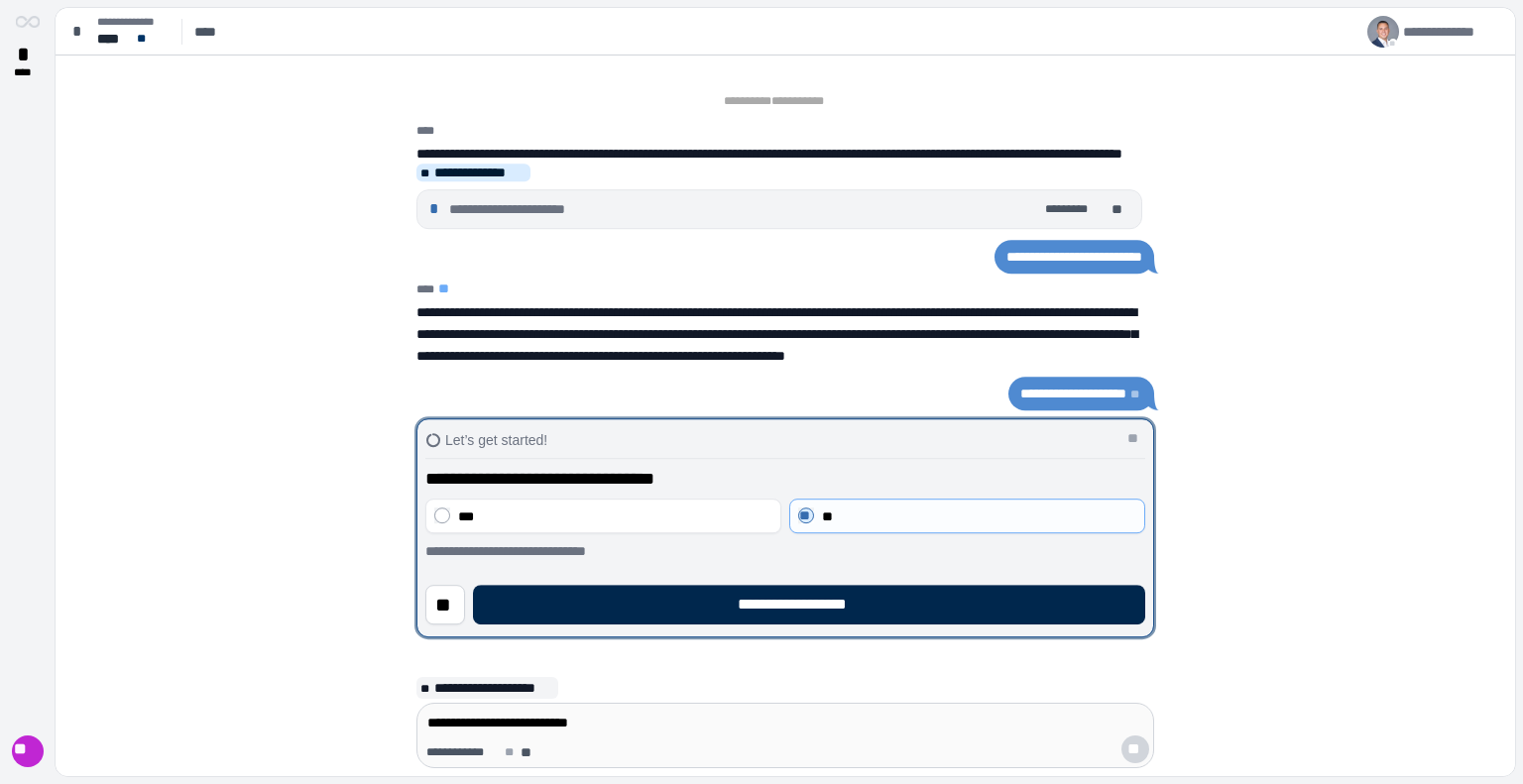 click on "**********" at bounding box center [809, 605] 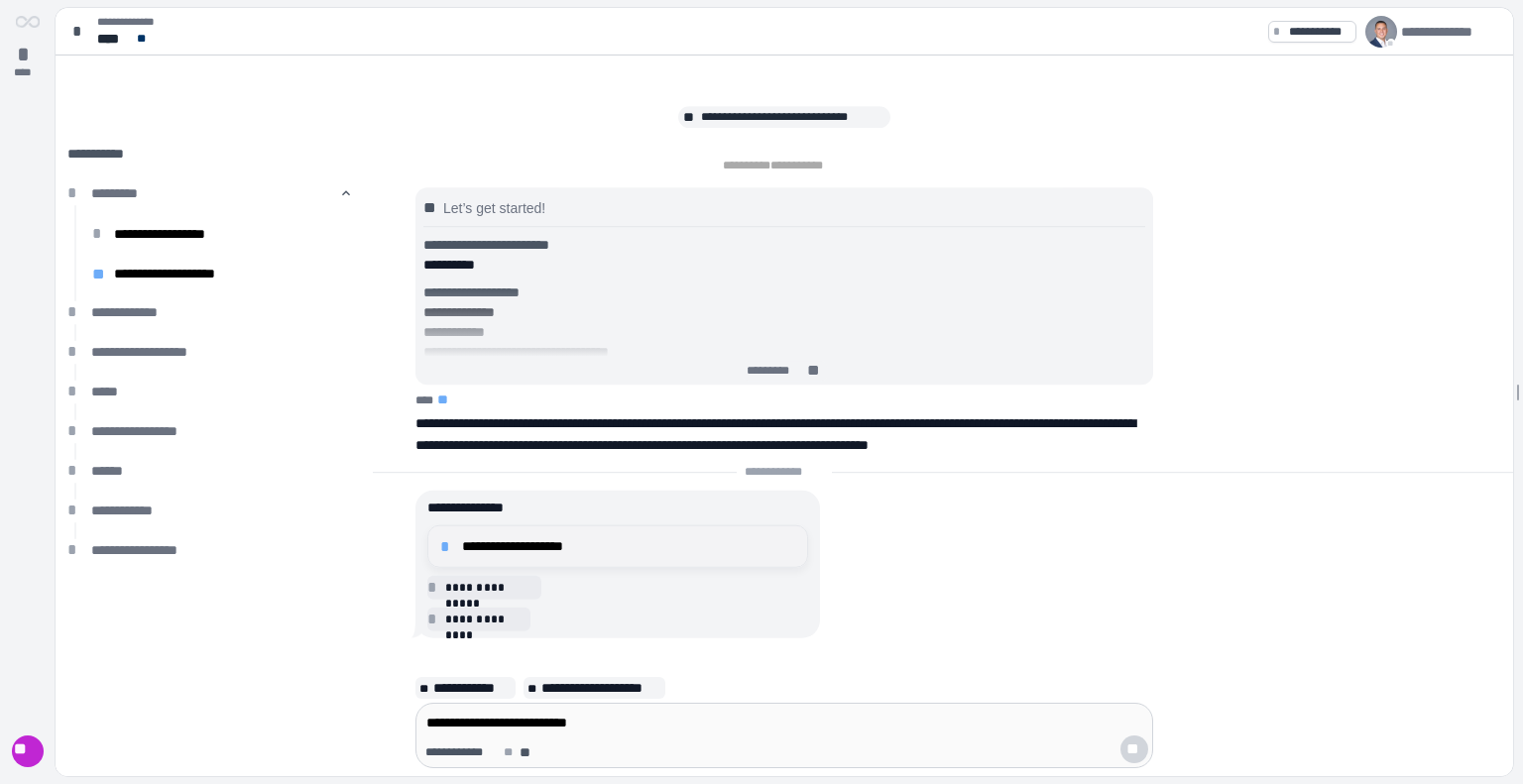 click on "**********" at bounding box center (629, 546) 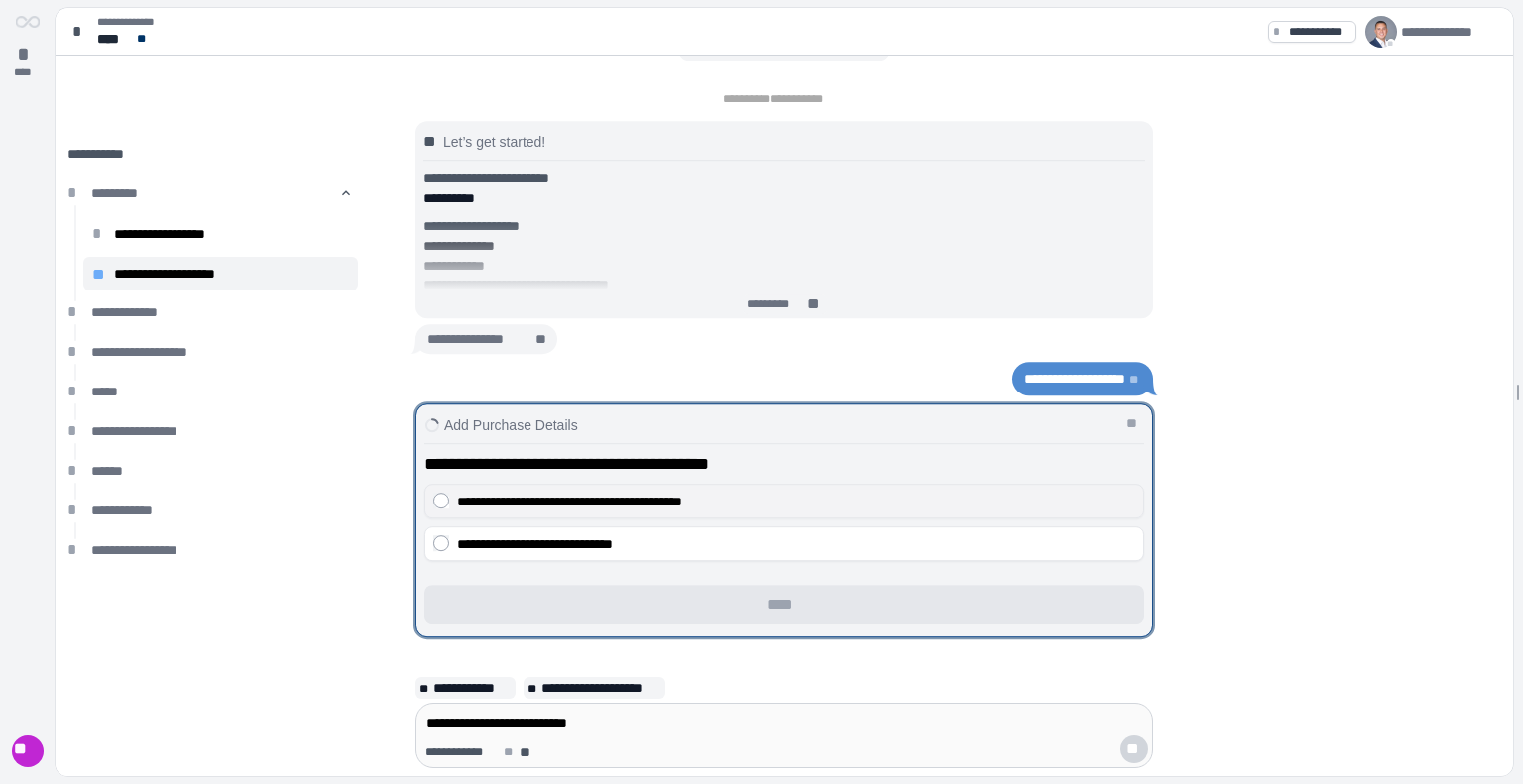 click on "**********" at bounding box center (569, 502) 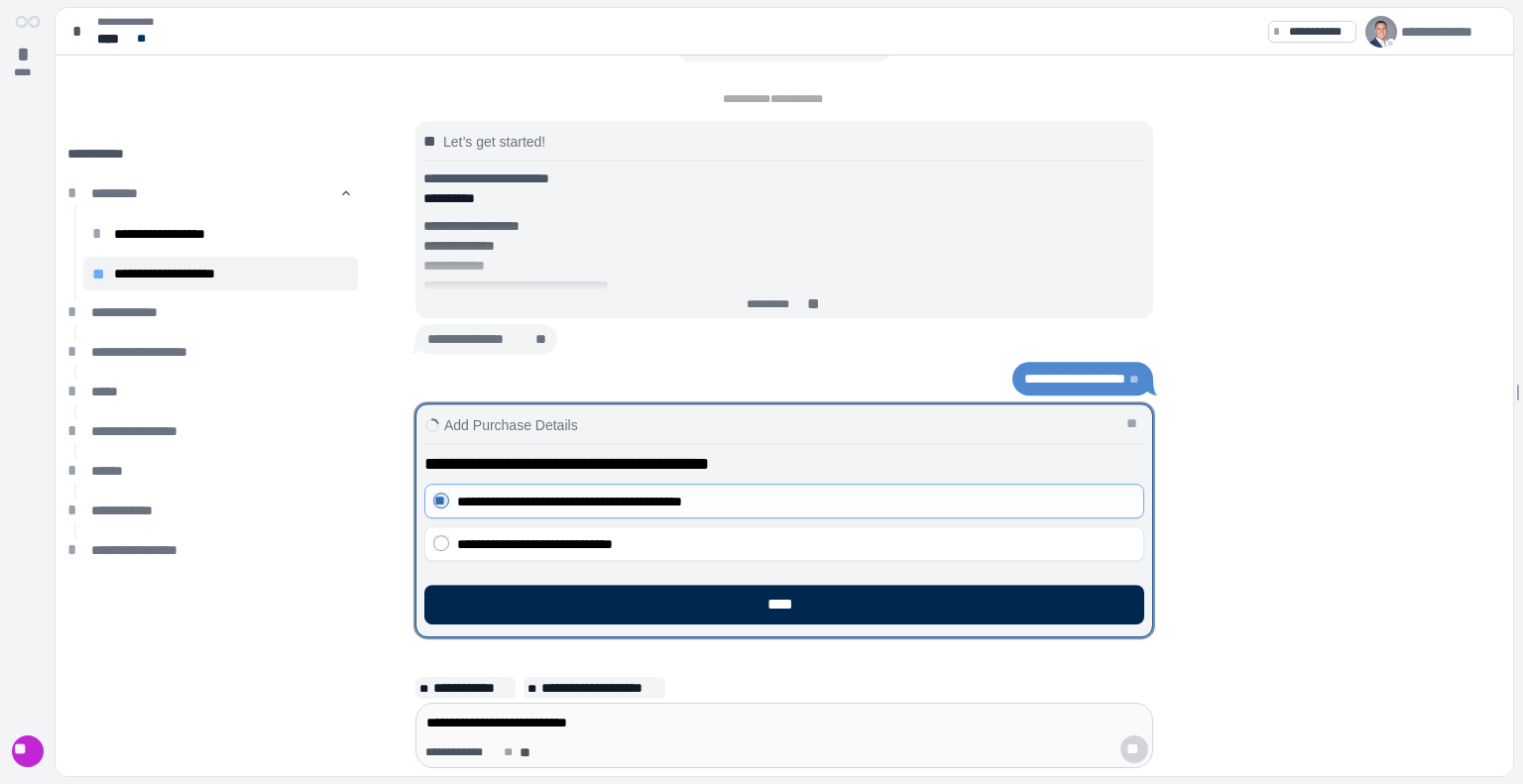 click on "****" at bounding box center (784, 605) 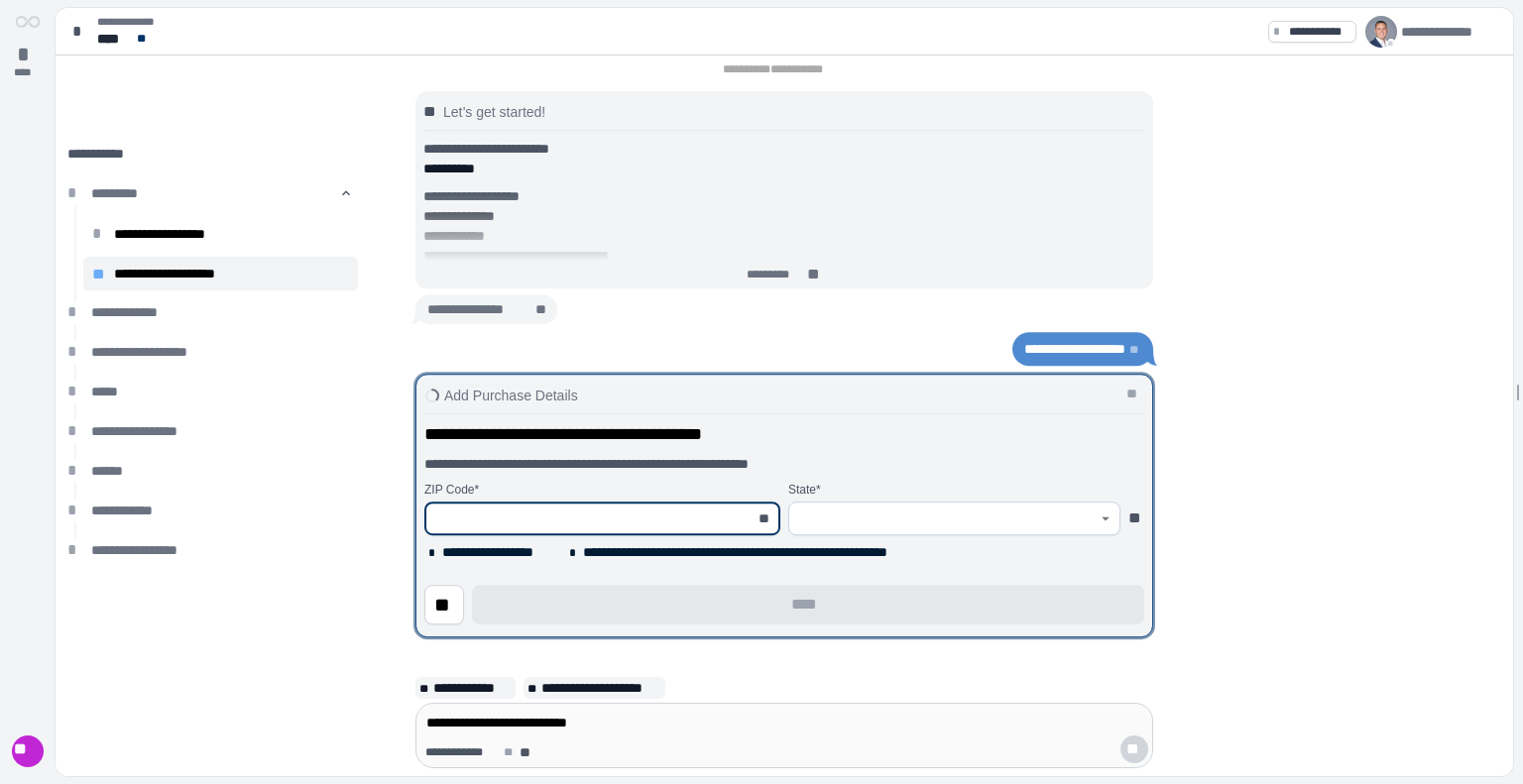 click at bounding box center (591, 518) 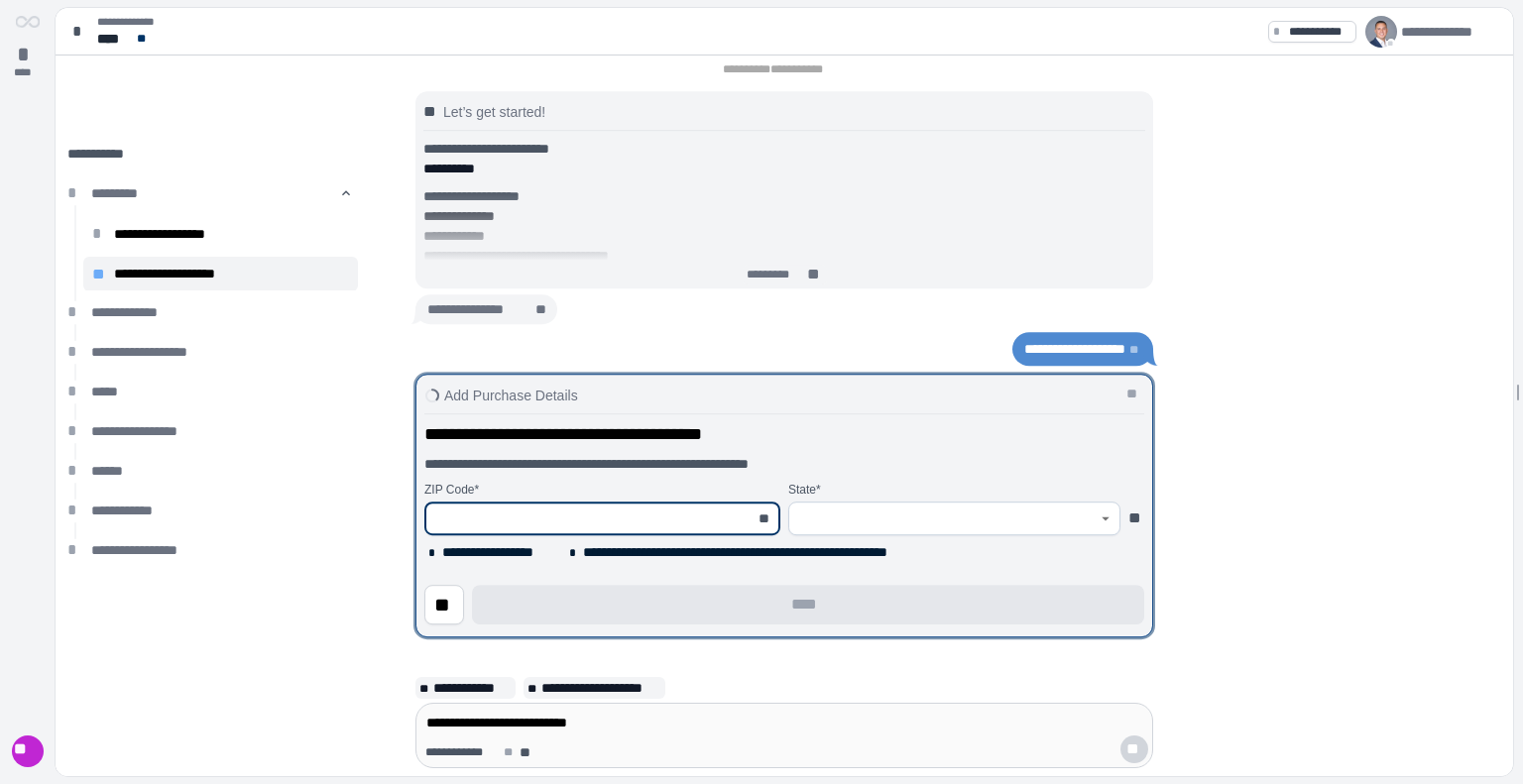 click at bounding box center [591, 518] 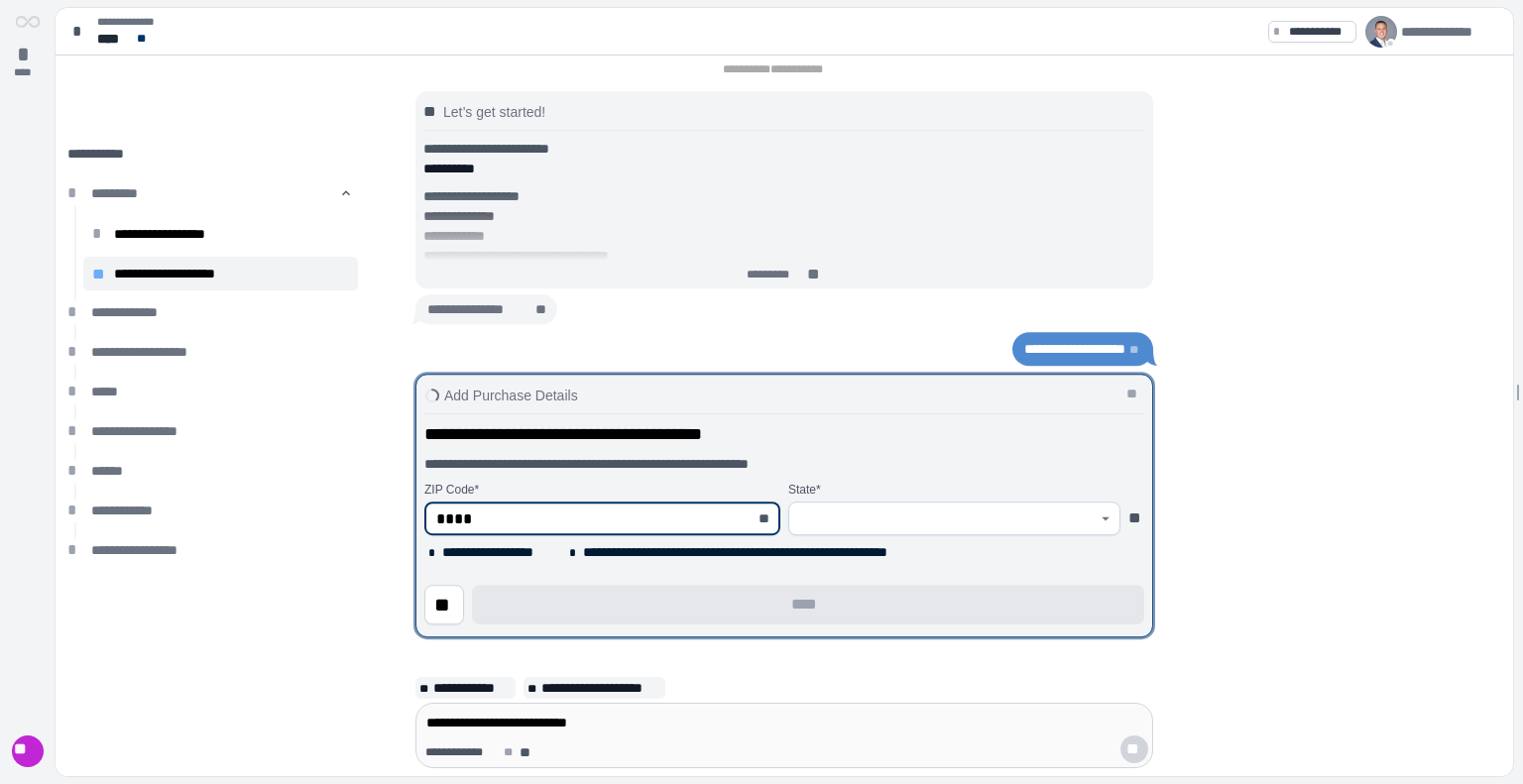 type on "*****" 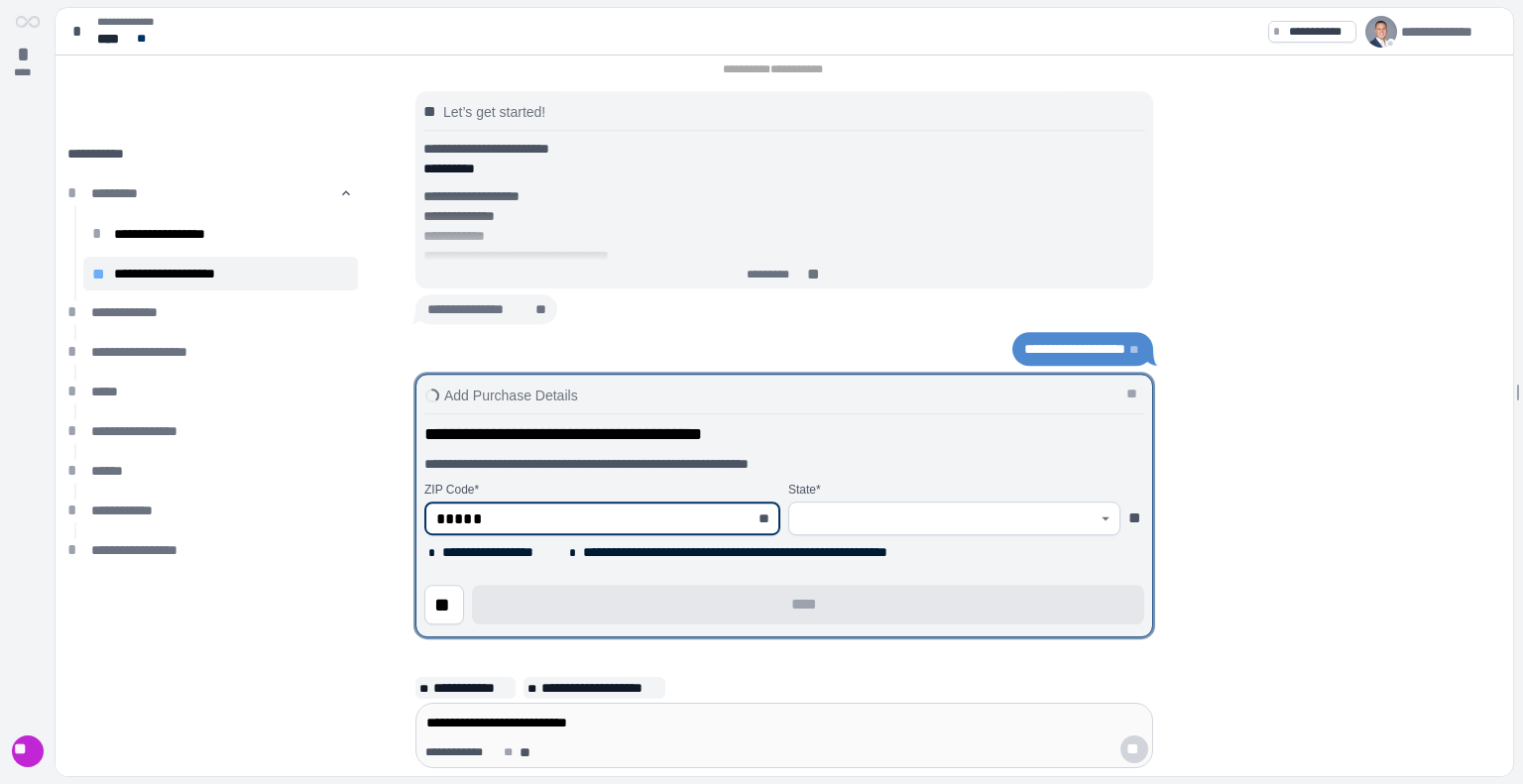 type on "**********" 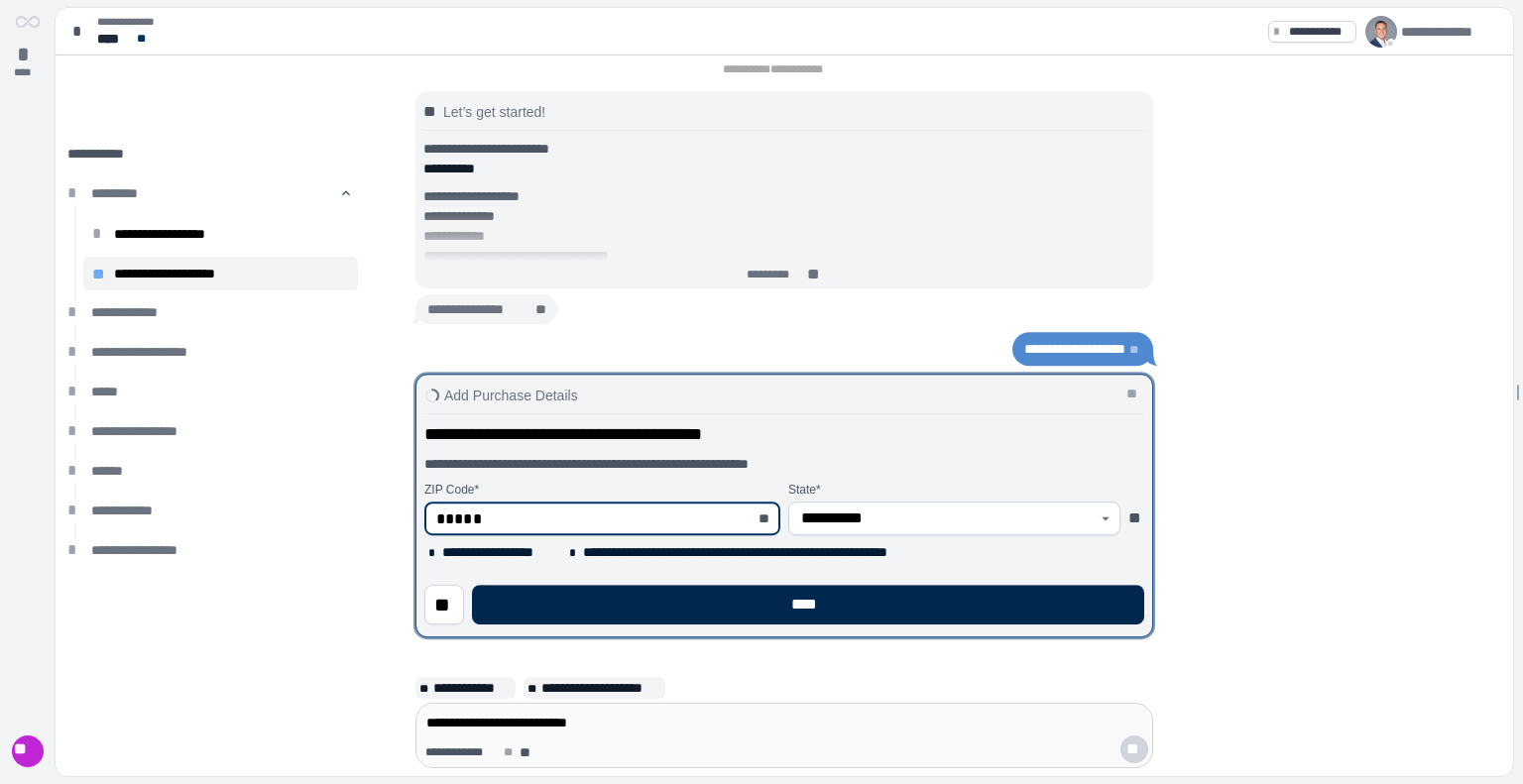 type on "*****" 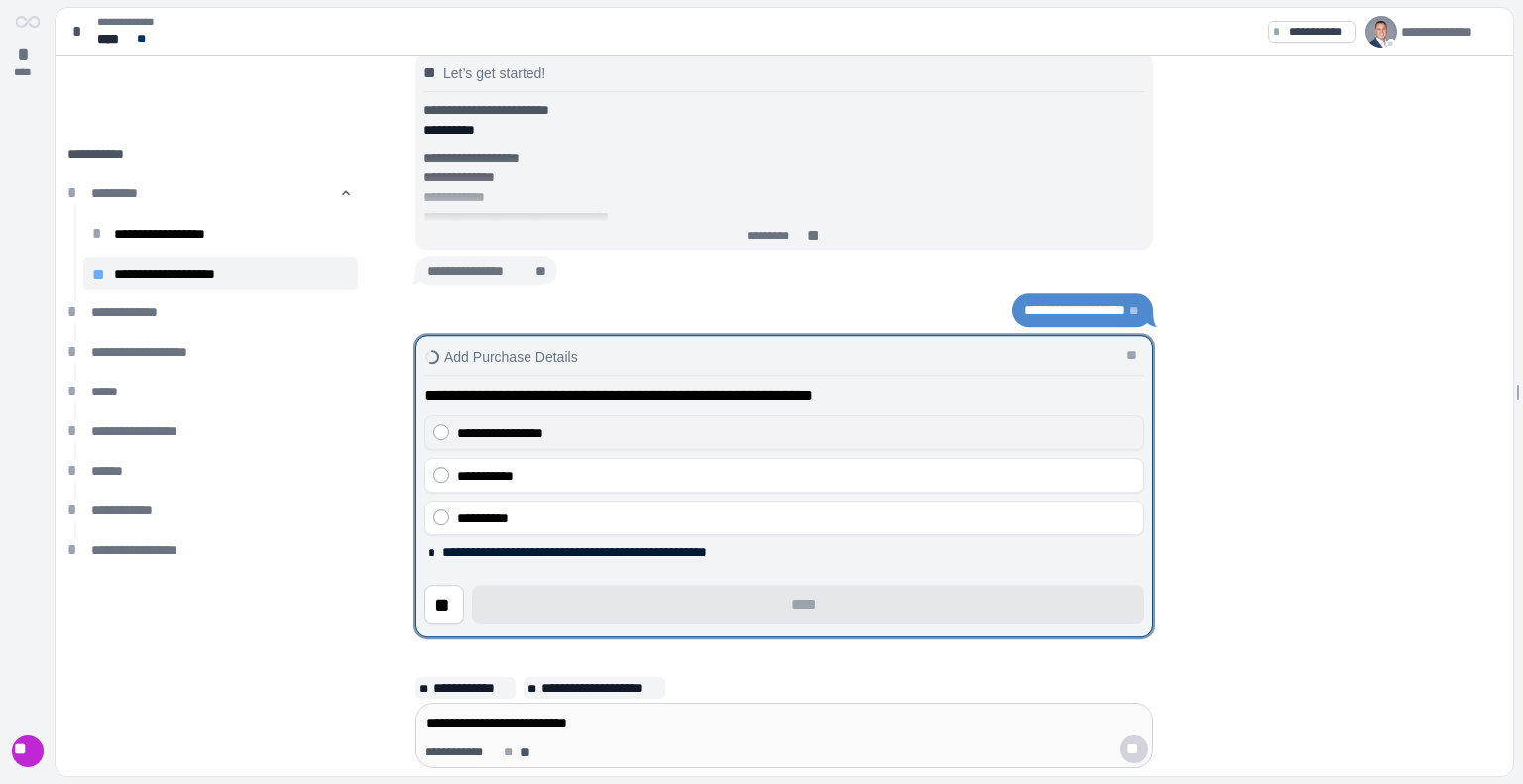 click on "**********" at bounding box center (796, 433) 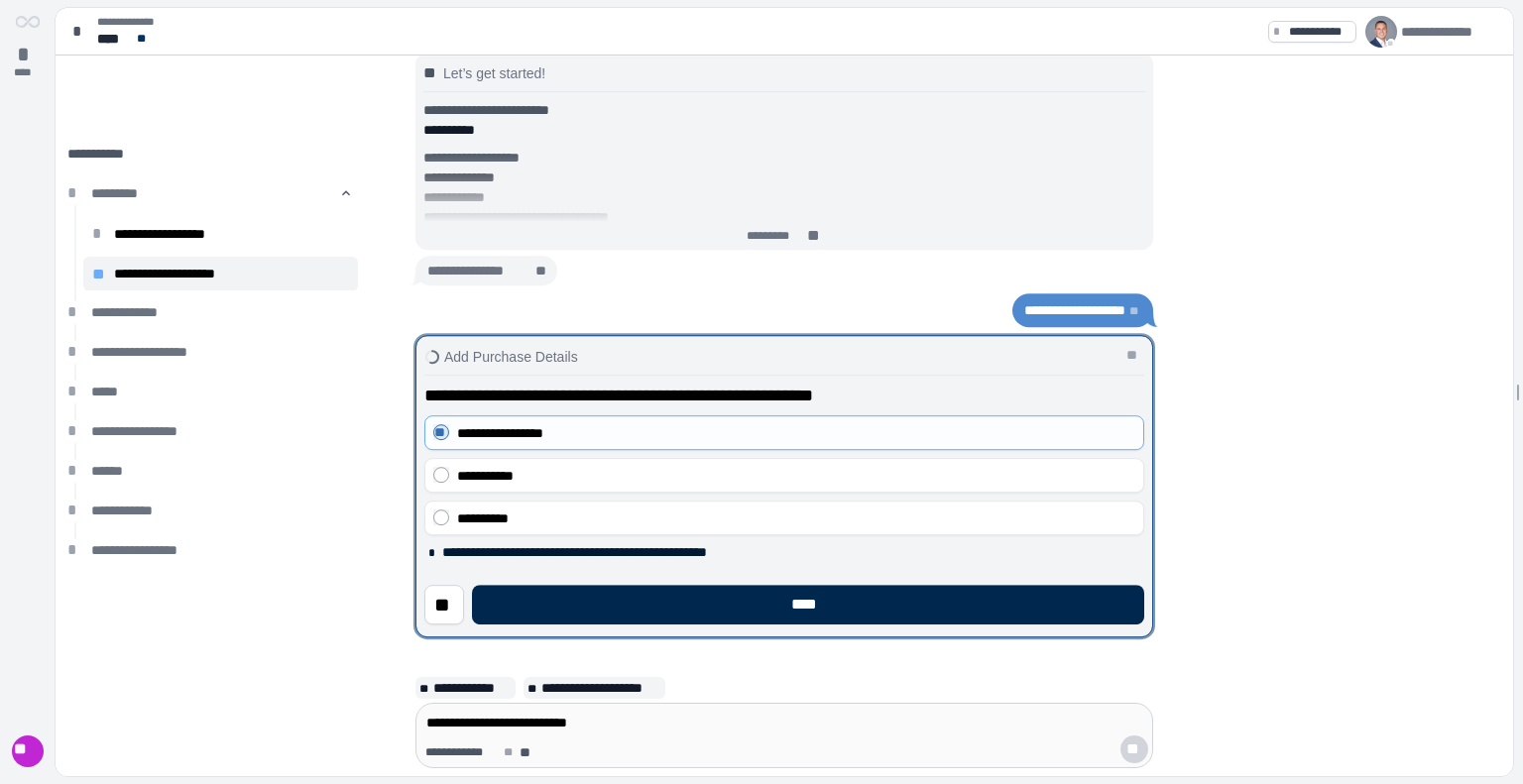click on "****" at bounding box center [808, 605] 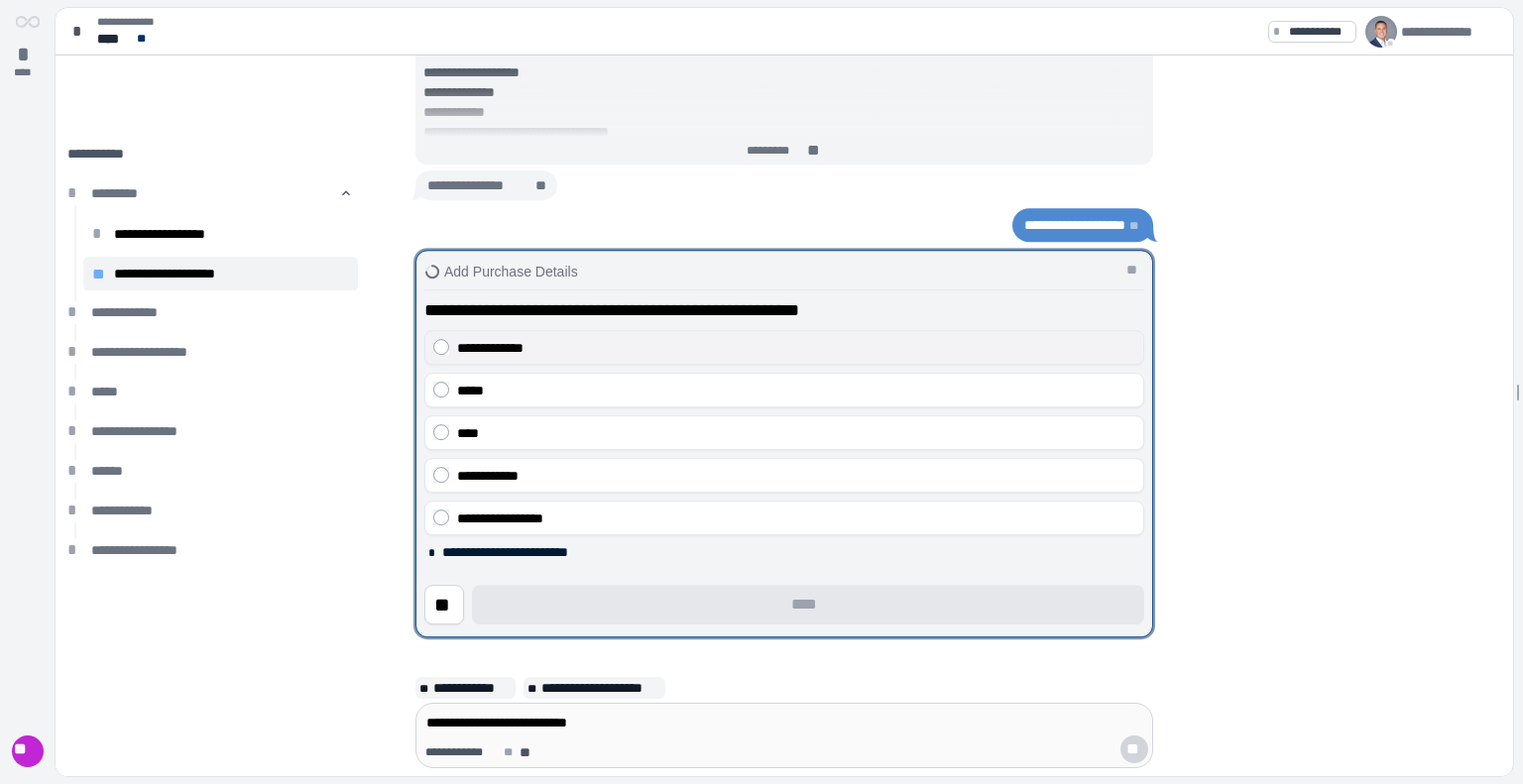 click on "**********" at bounding box center [796, 348] 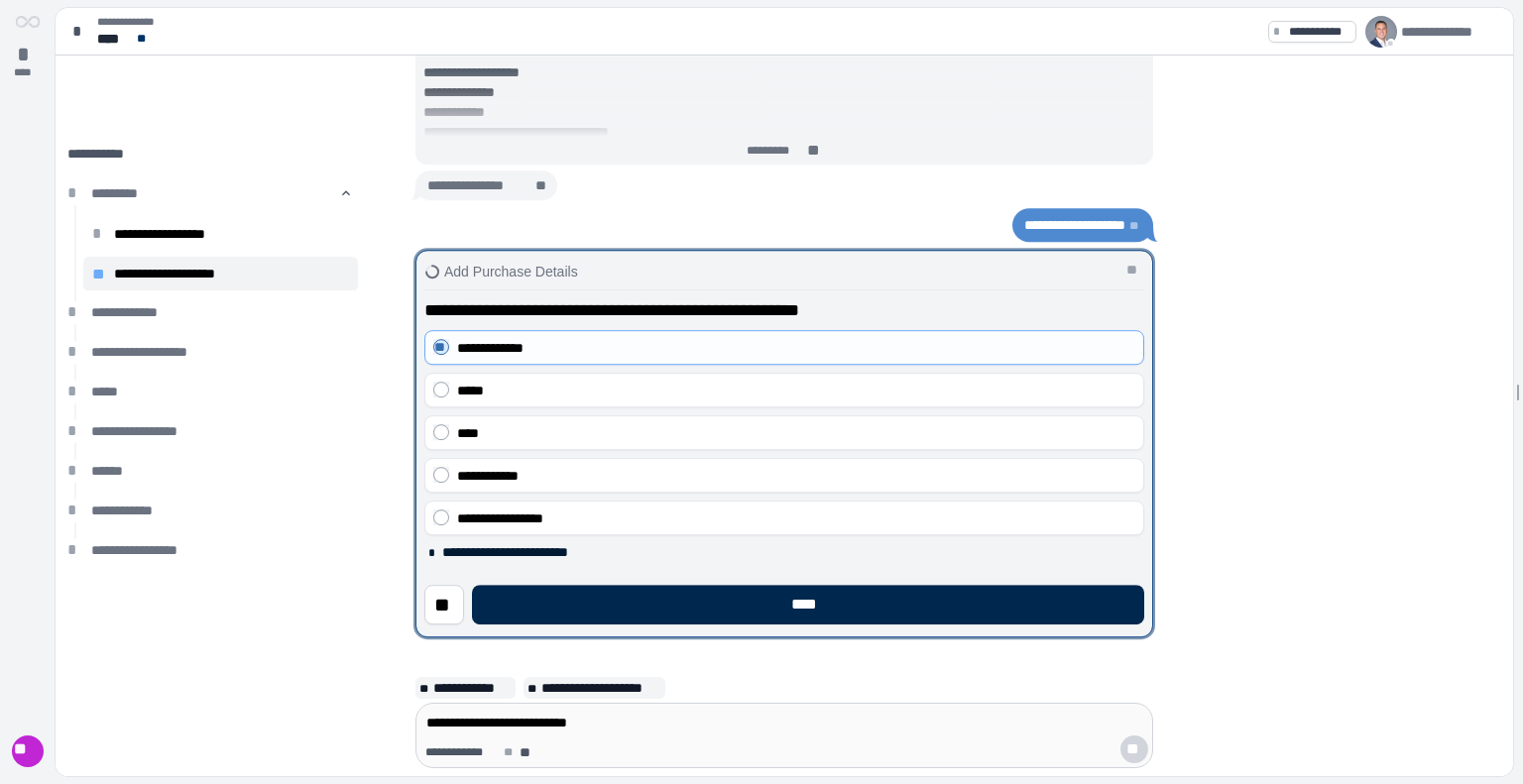 click on "****" at bounding box center [808, 605] 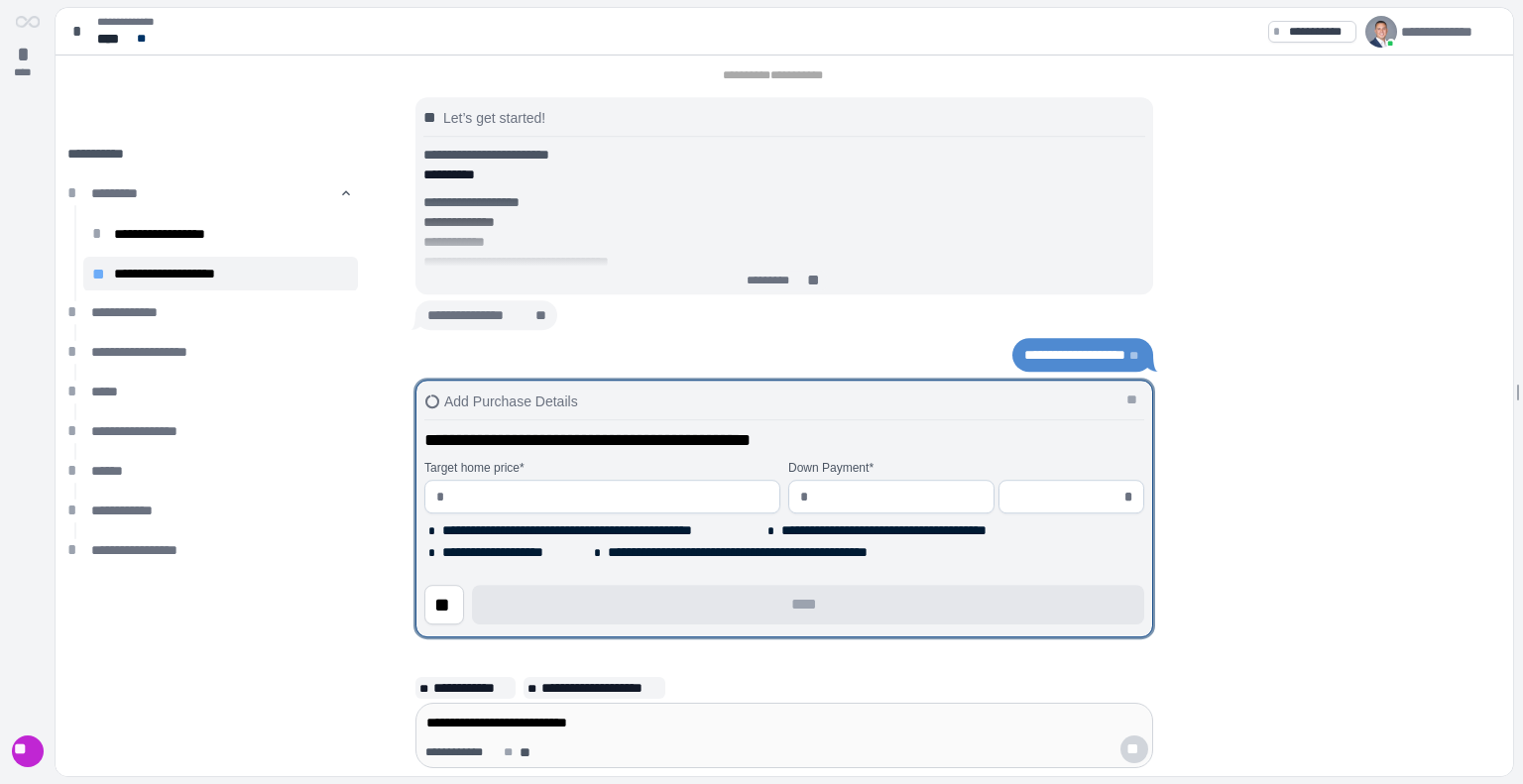 click on "**********" at bounding box center (784, 415) 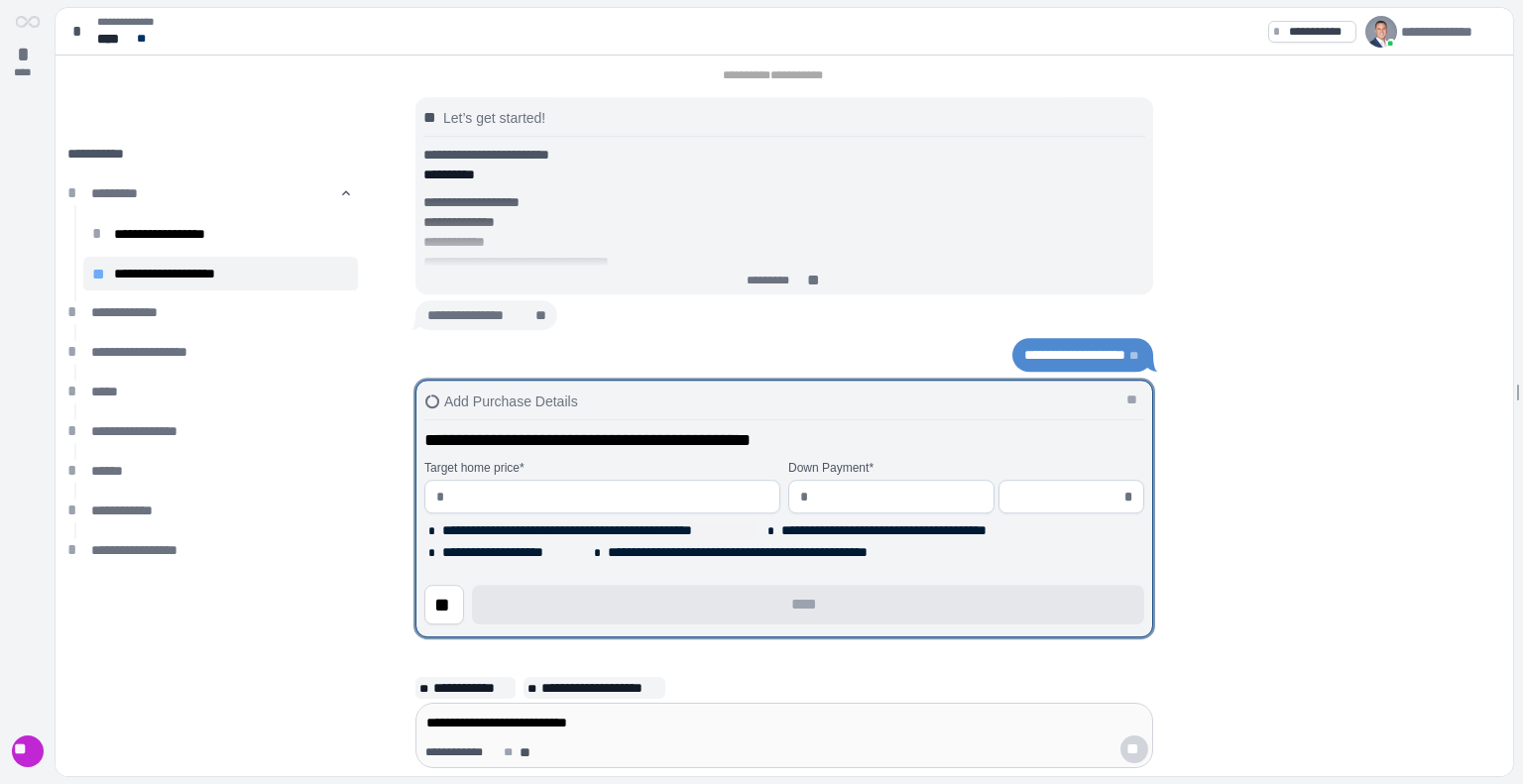 drag, startPoint x: 521, startPoint y: 490, endPoint x: 475, endPoint y: 532, distance: 62.289646 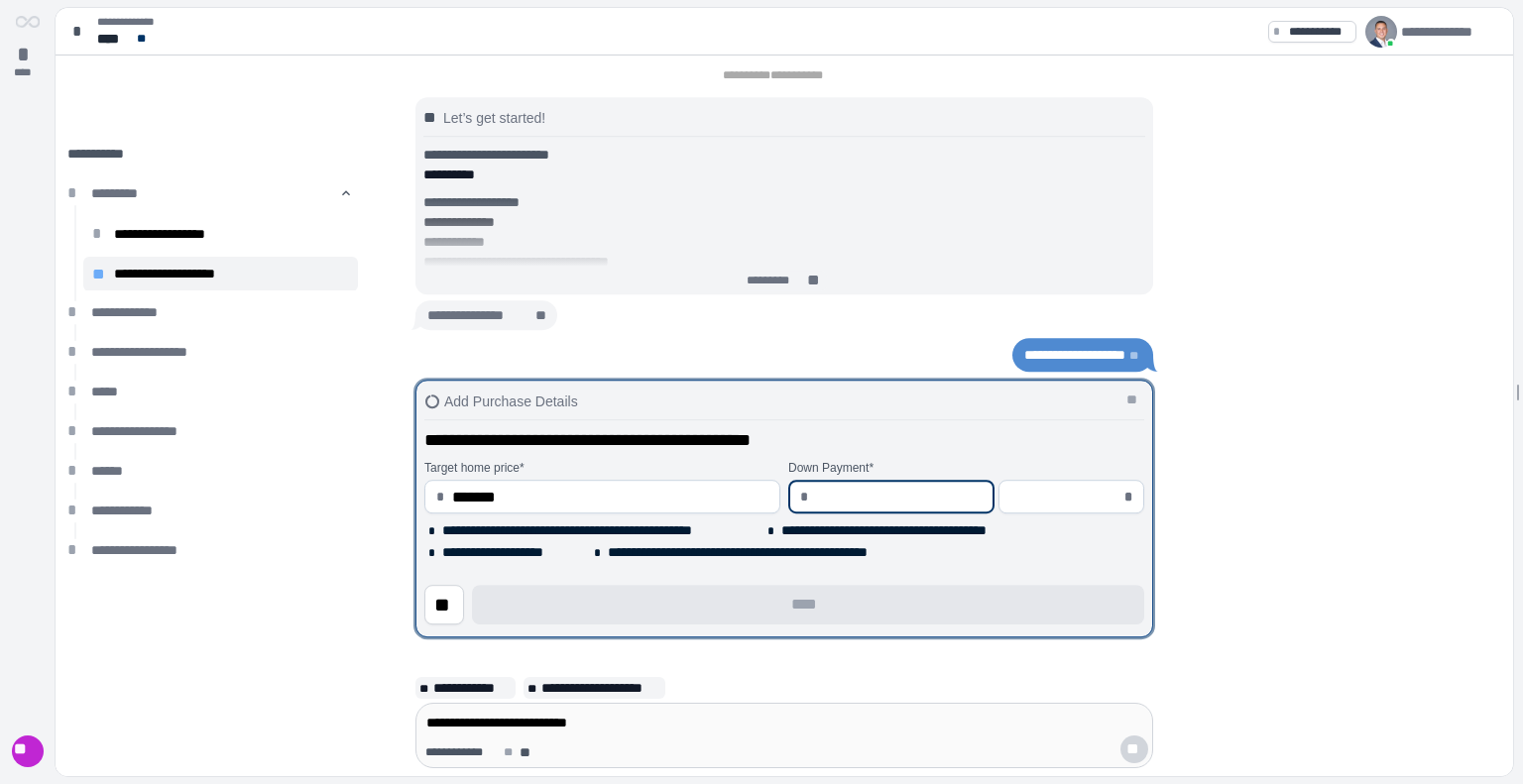 type on "**********" 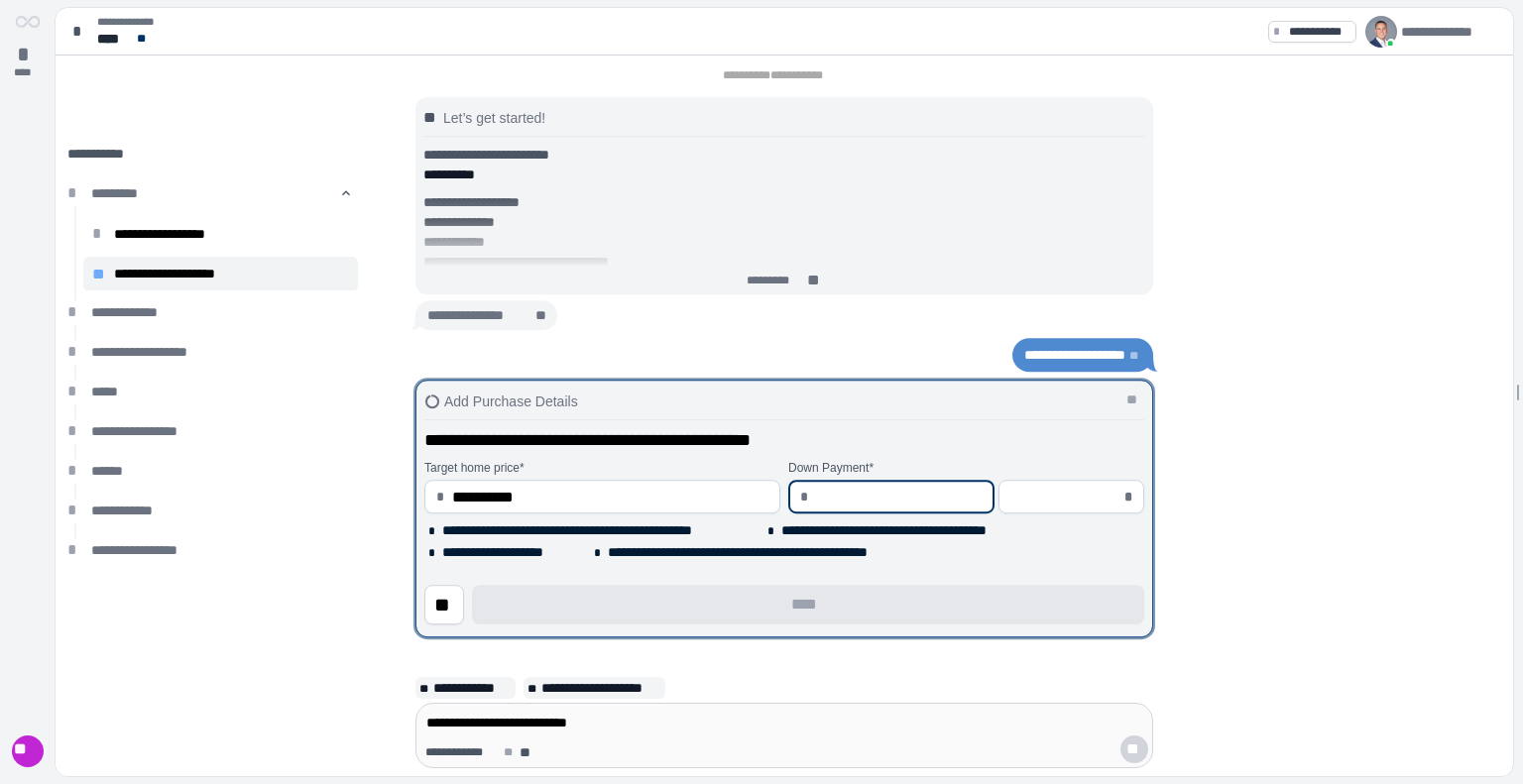 type on "*" 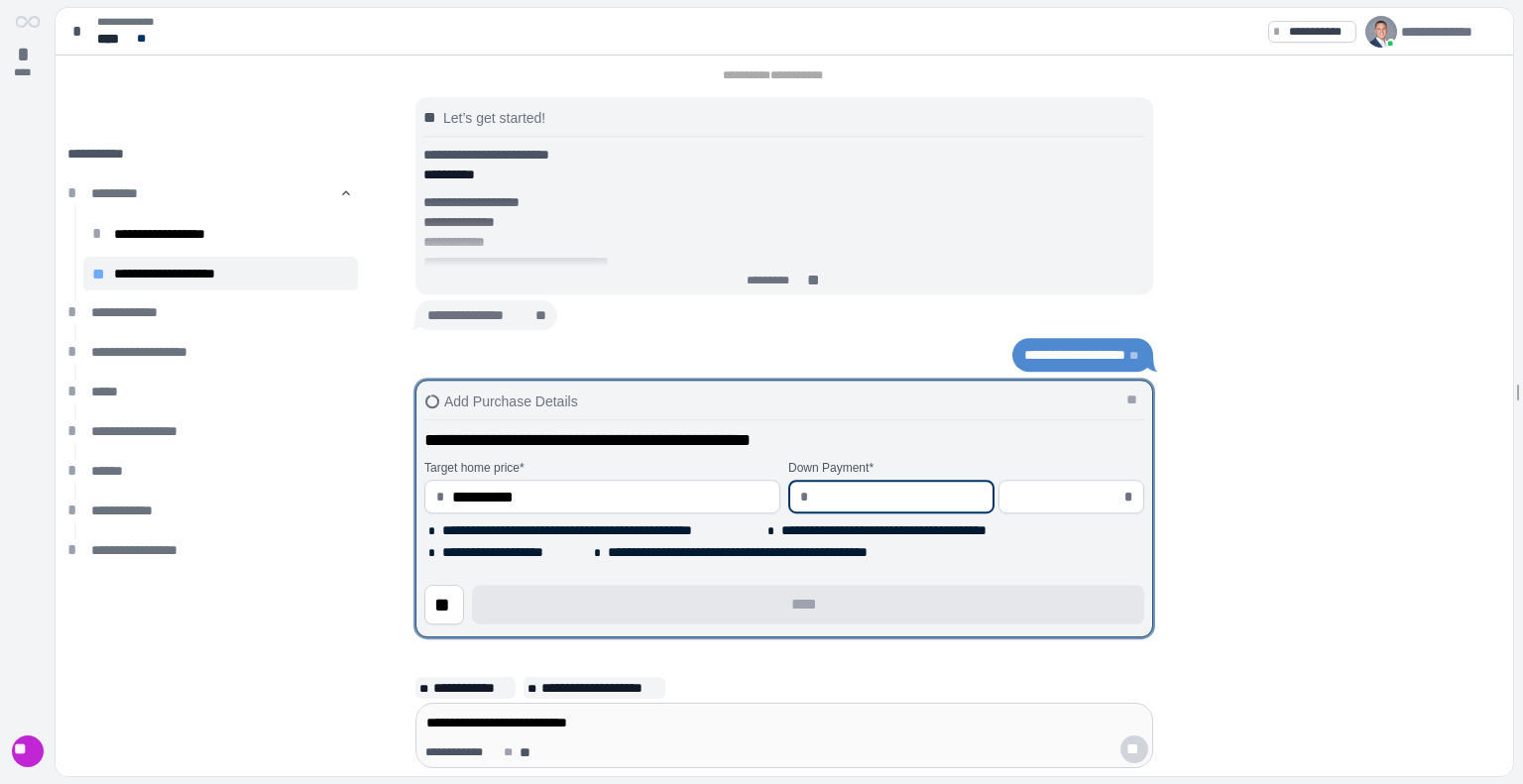 type on "*****" 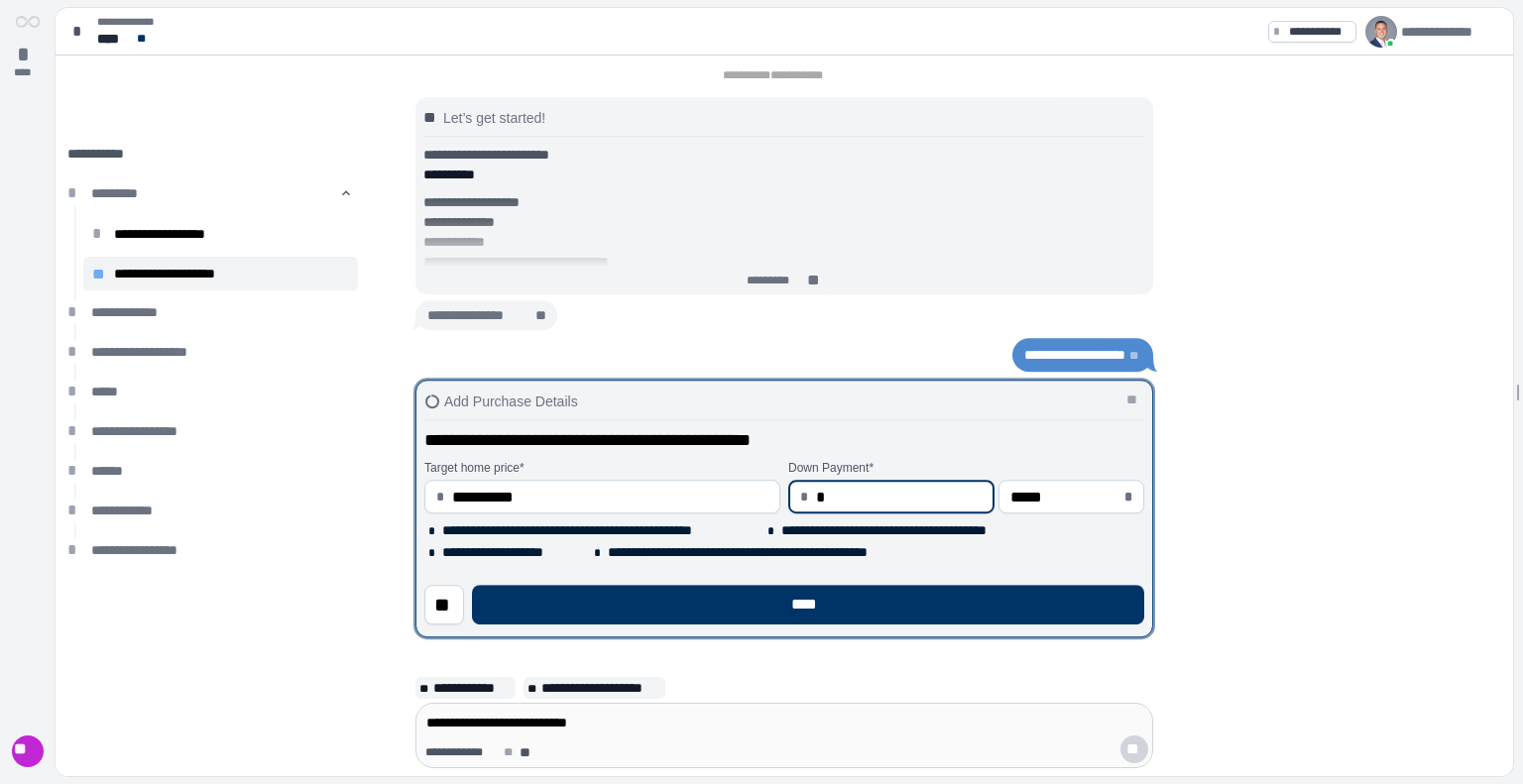 type on "****" 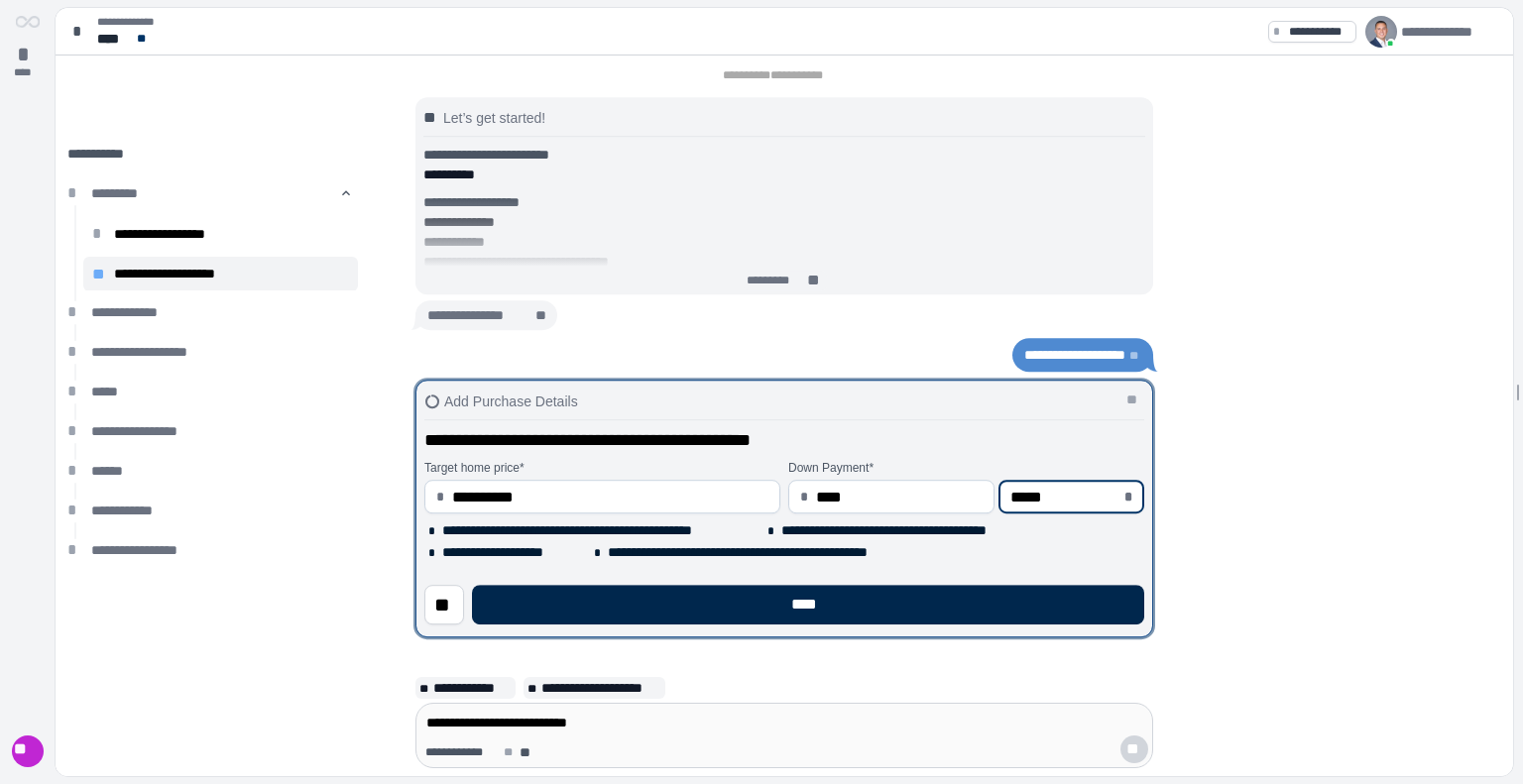 click on "****" at bounding box center [808, 605] 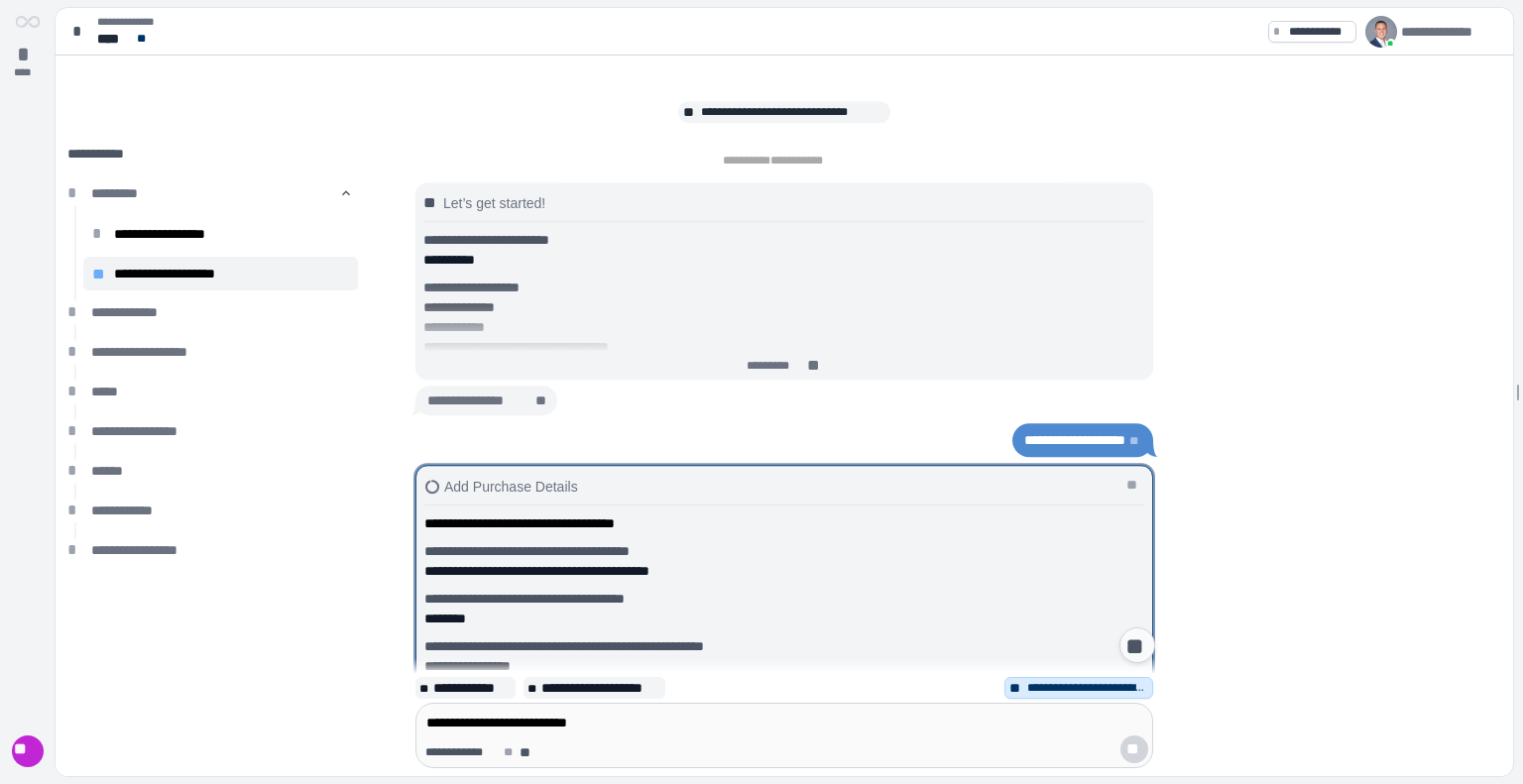 scroll, scrollTop: 0, scrollLeft: 0, axis: both 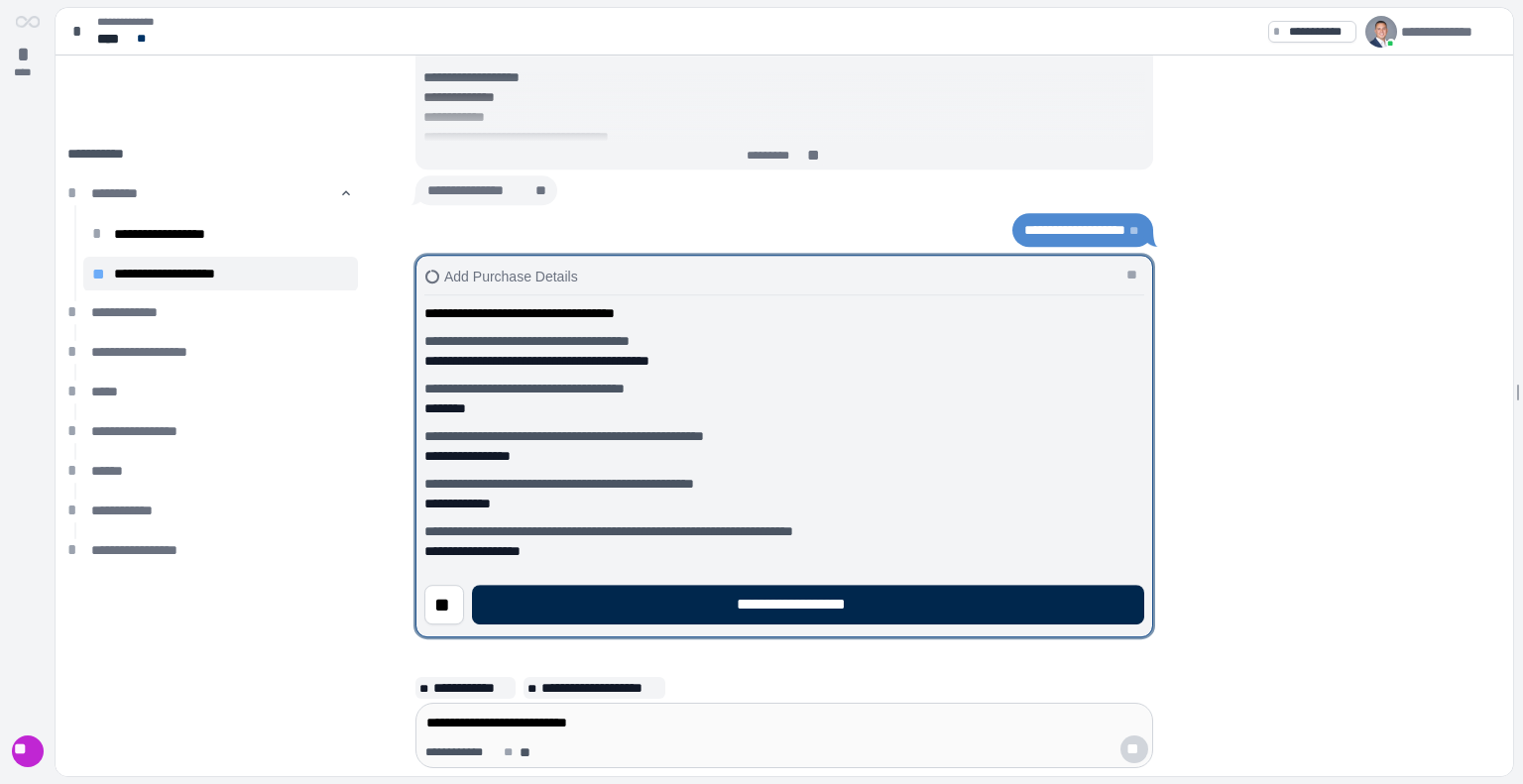 click on "**********" at bounding box center (808, 605) 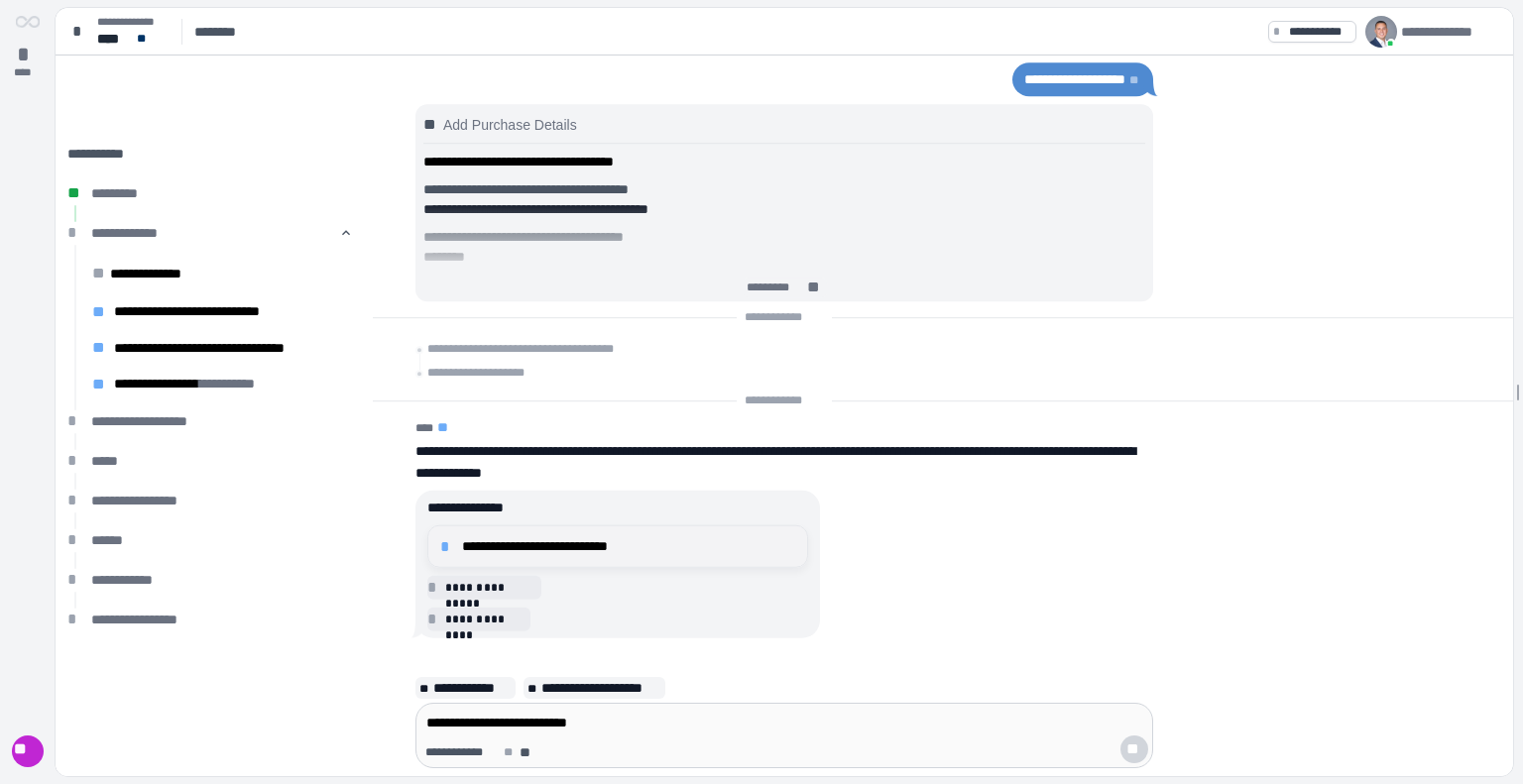 click on "**********" at bounding box center [629, 546] 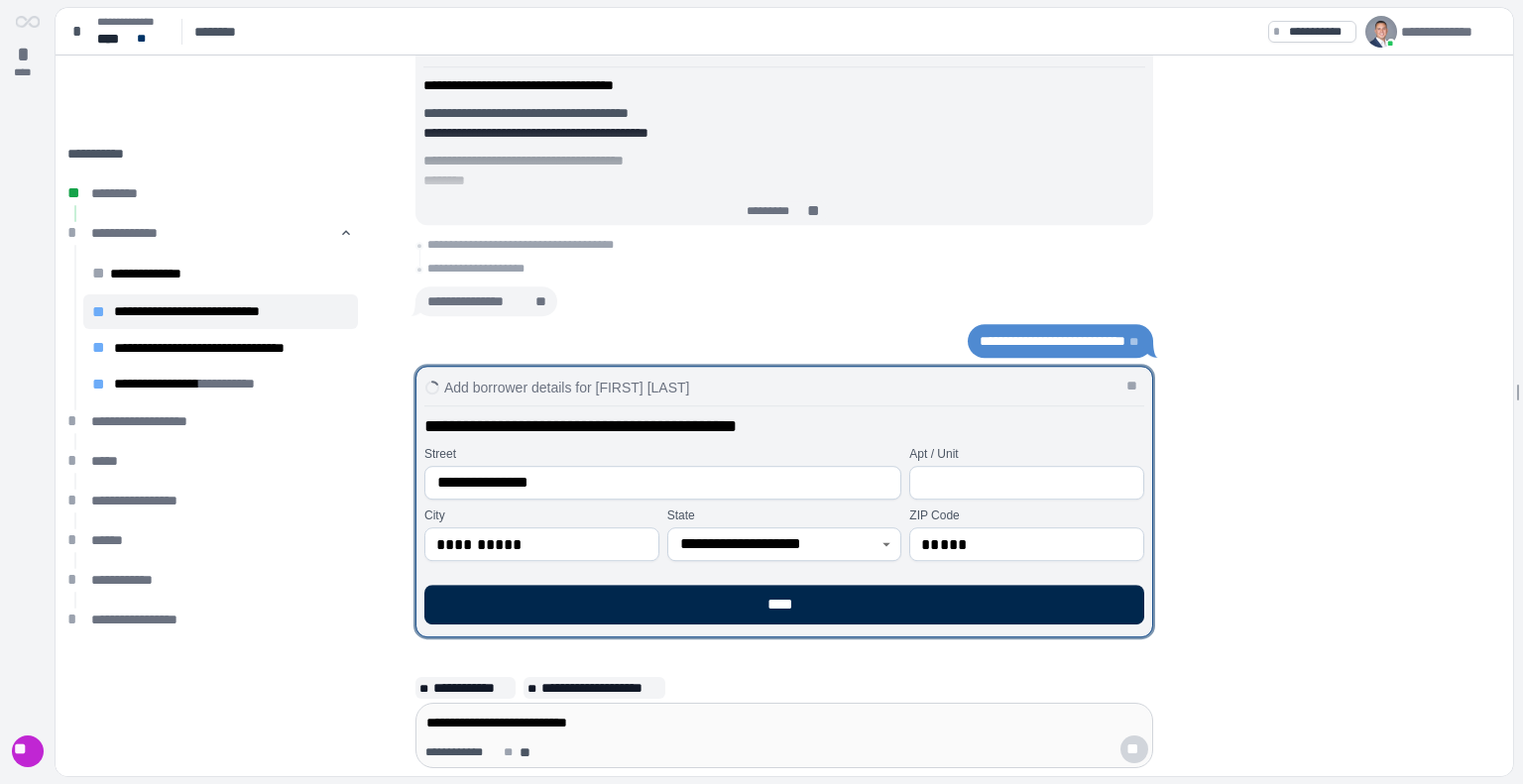 click on "****" at bounding box center (784, 605) 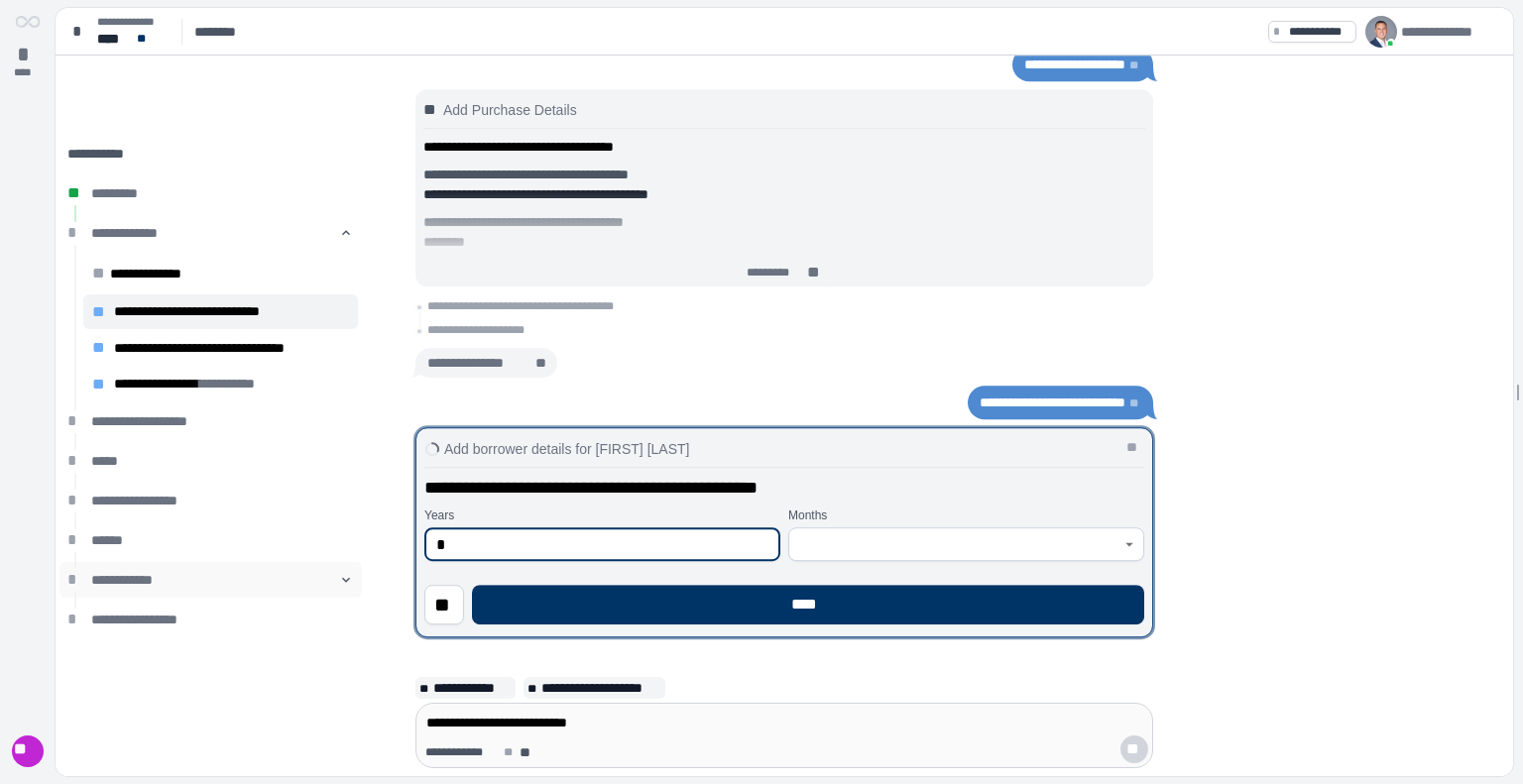 type on "*" 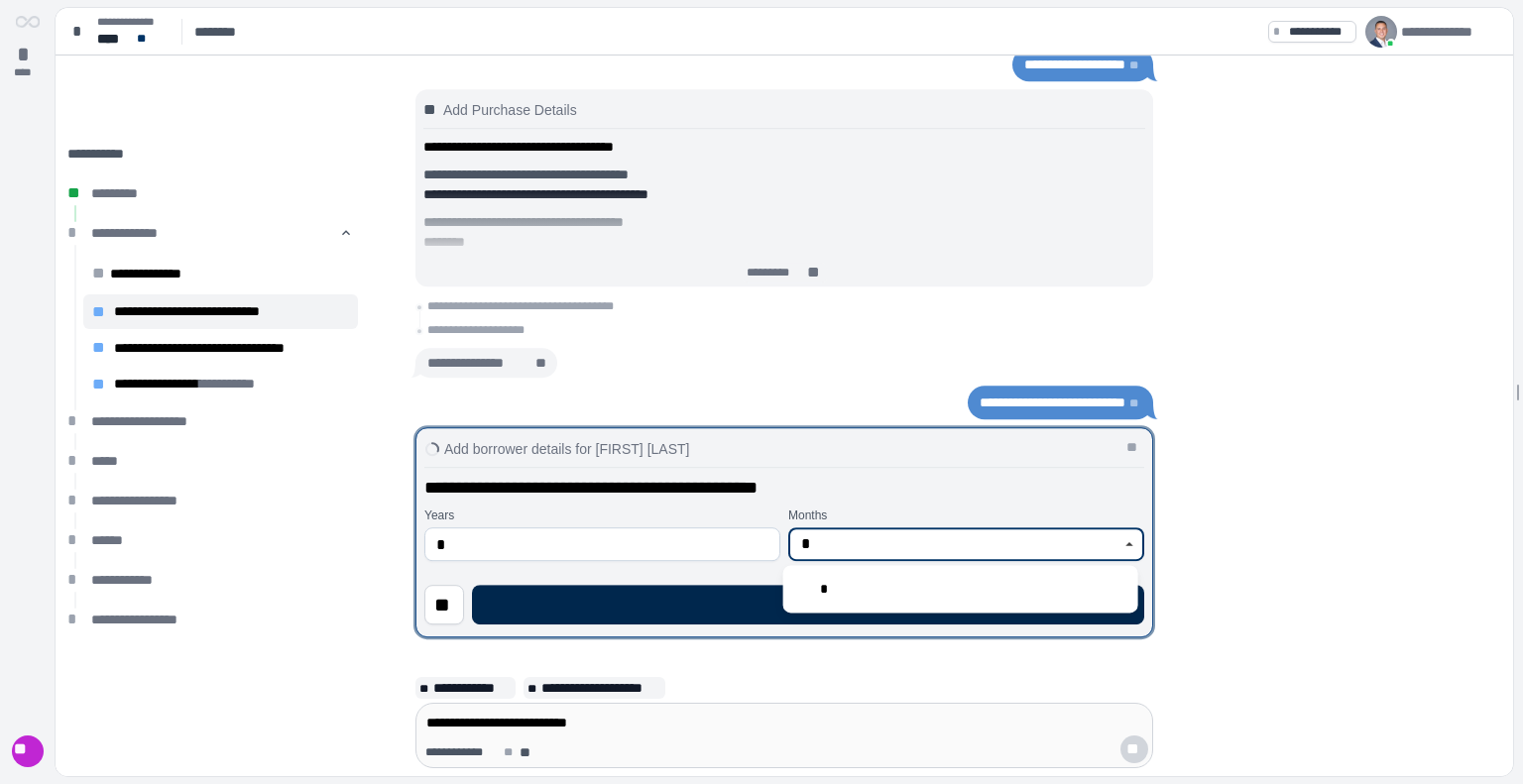 type on "*" 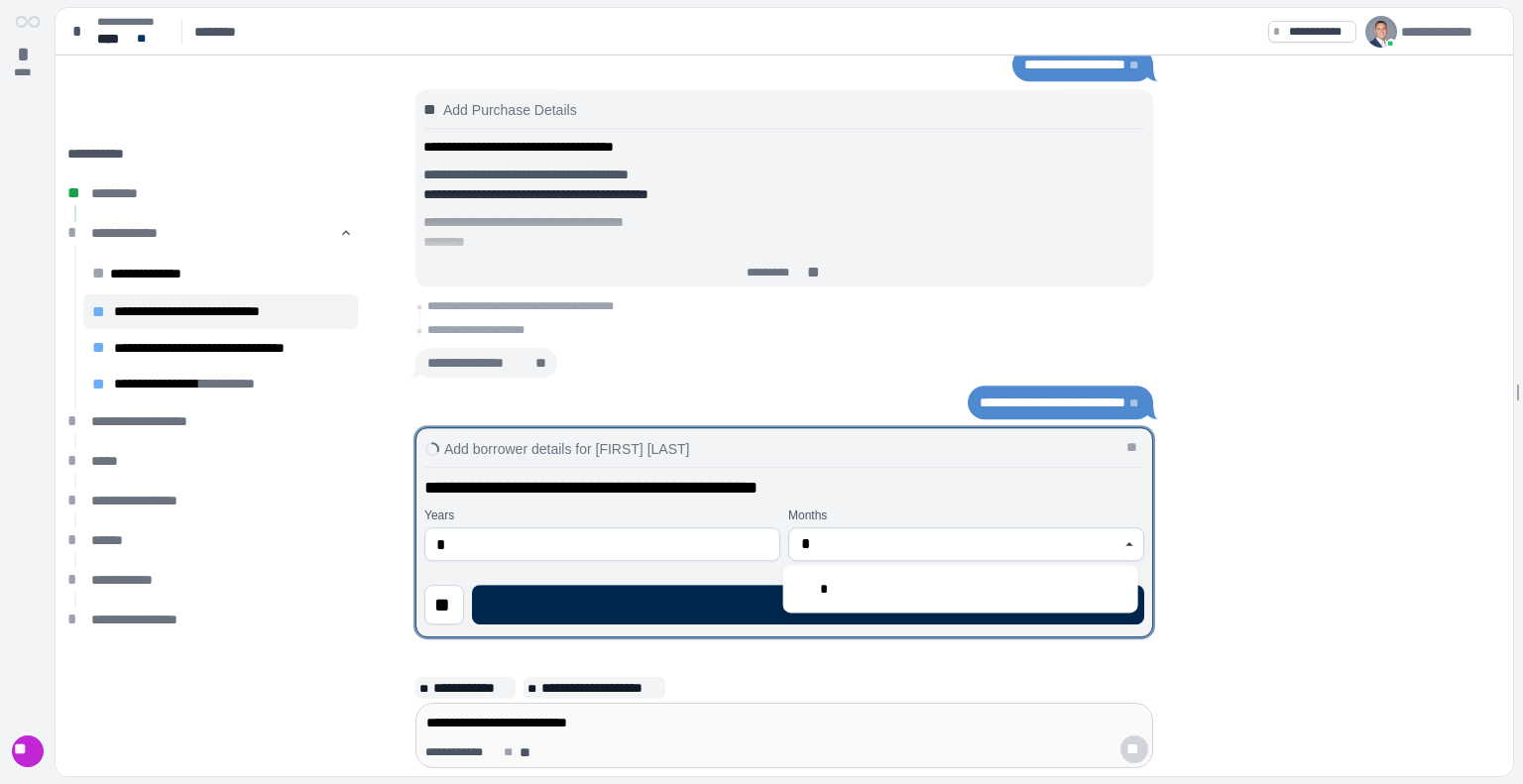 click on "****" at bounding box center [808, 605] 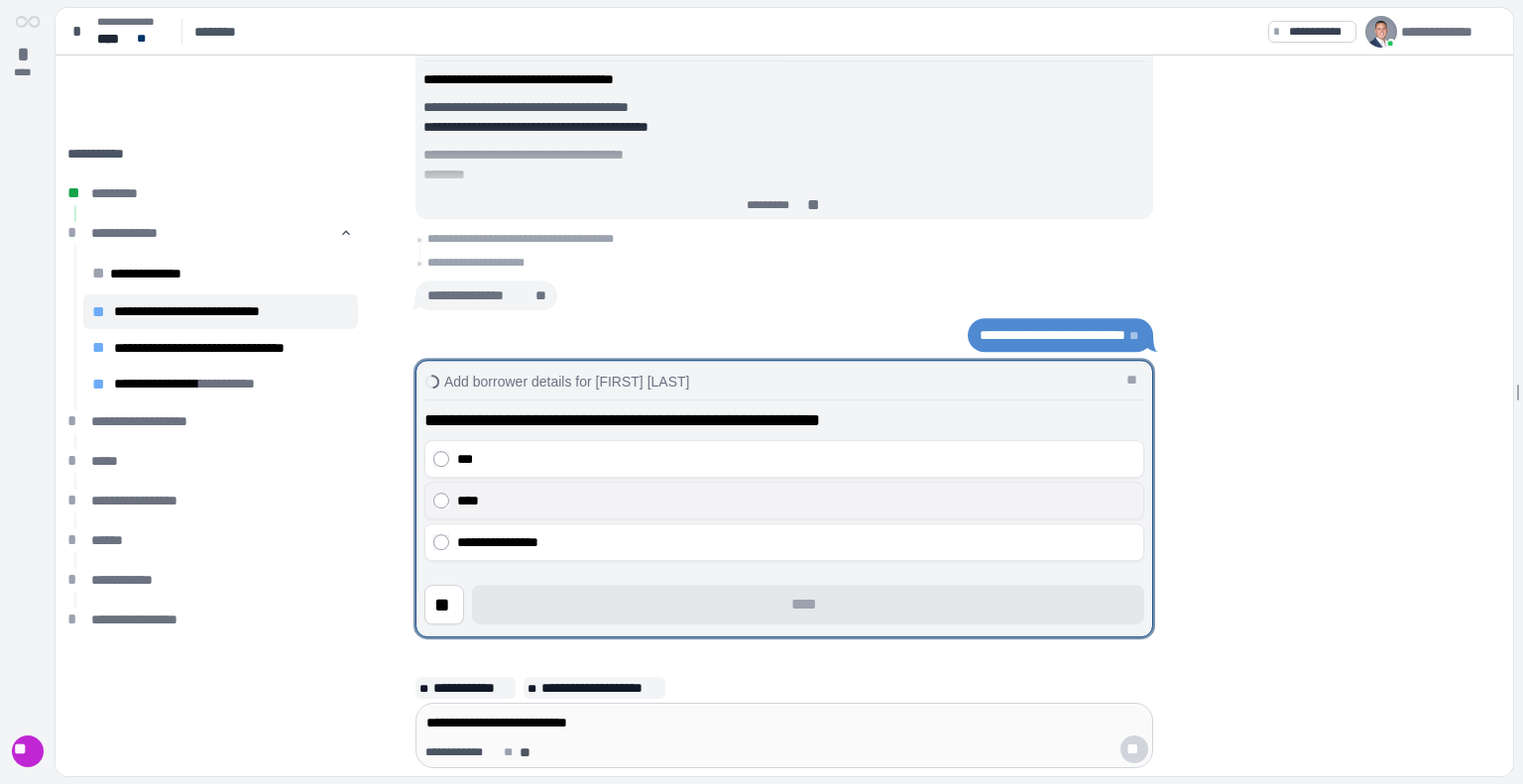 click on "****" at bounding box center [796, 501] 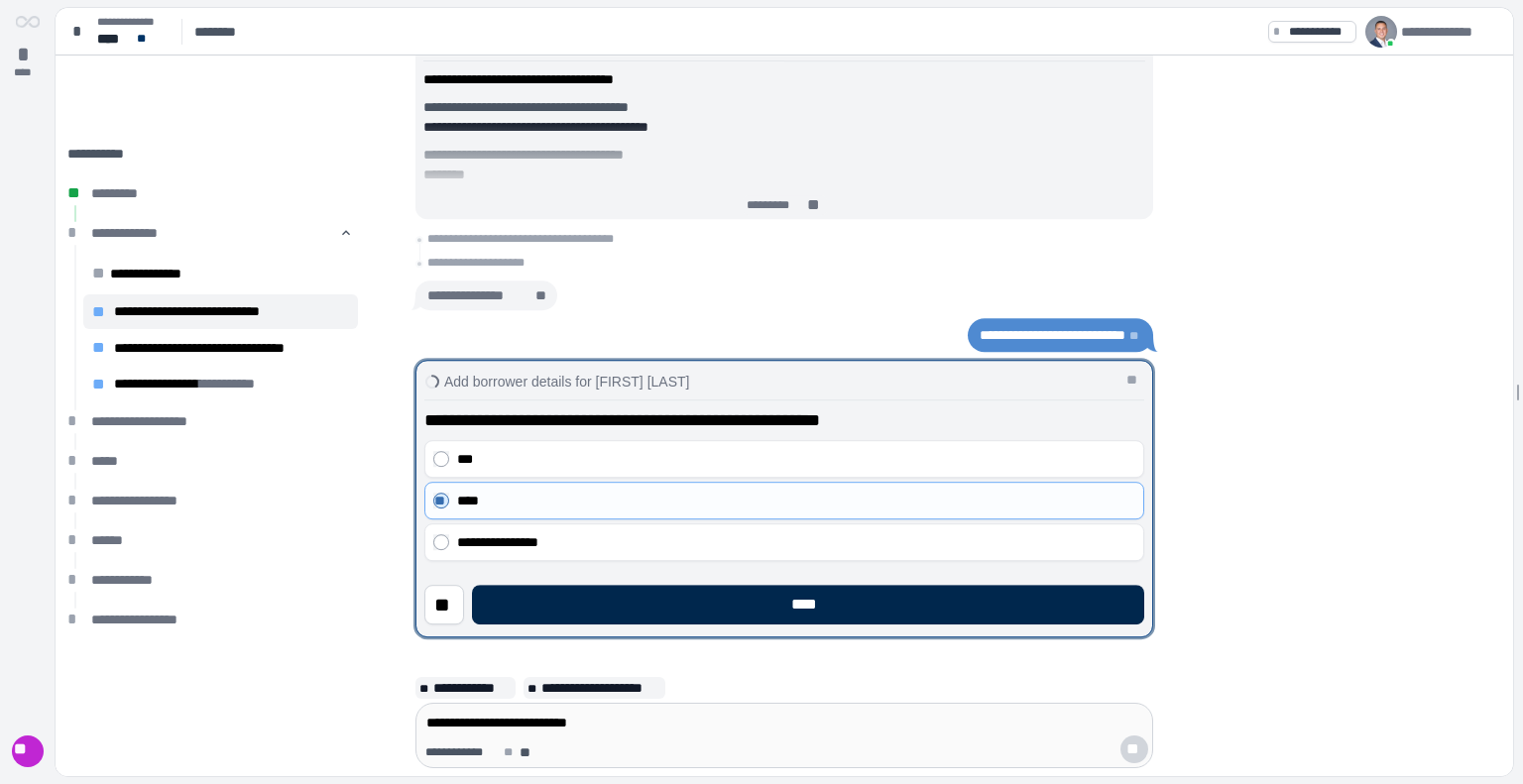 click on "****" at bounding box center (808, 605) 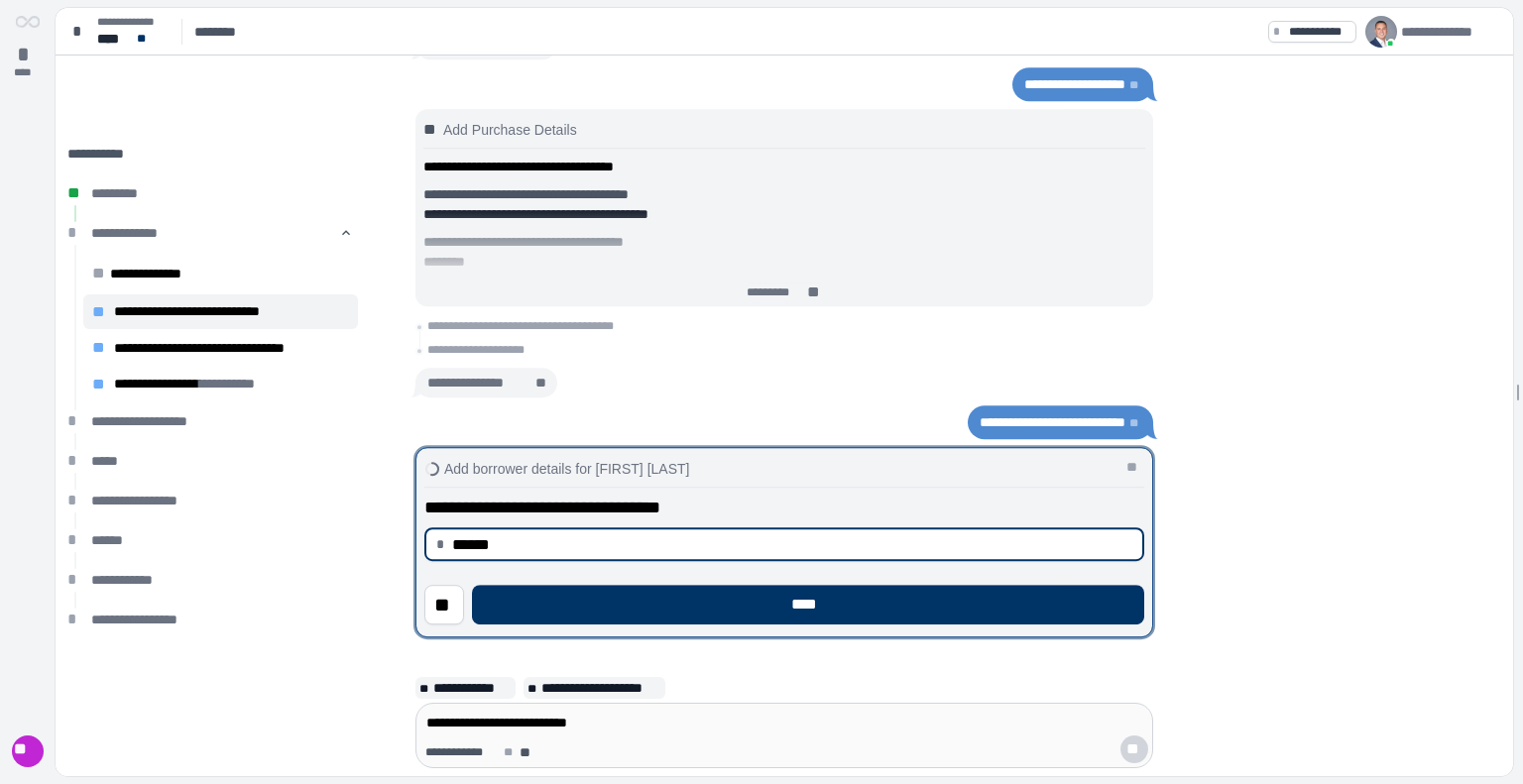 scroll, scrollTop: 25, scrollLeft: 0, axis: vertical 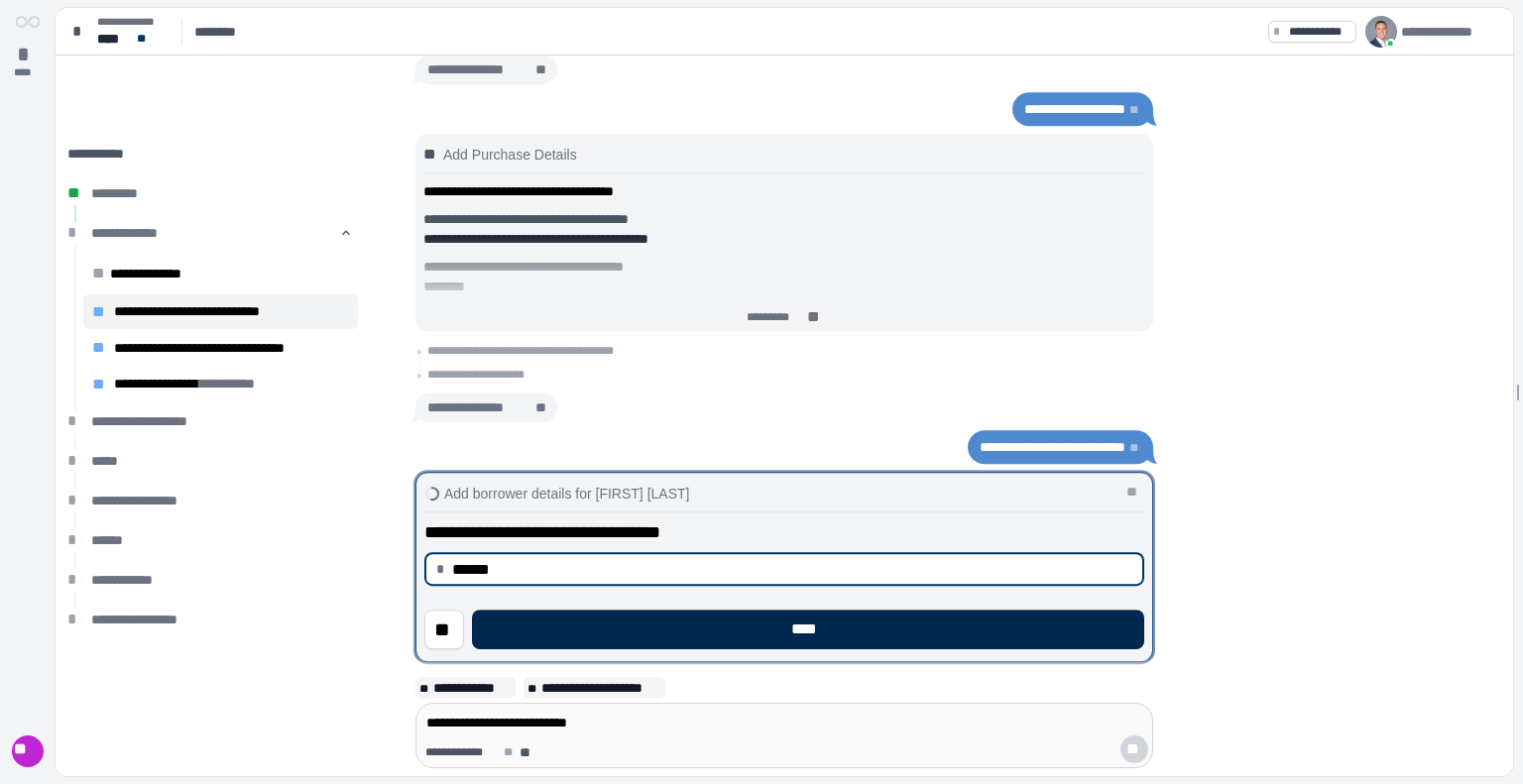 type on "******" 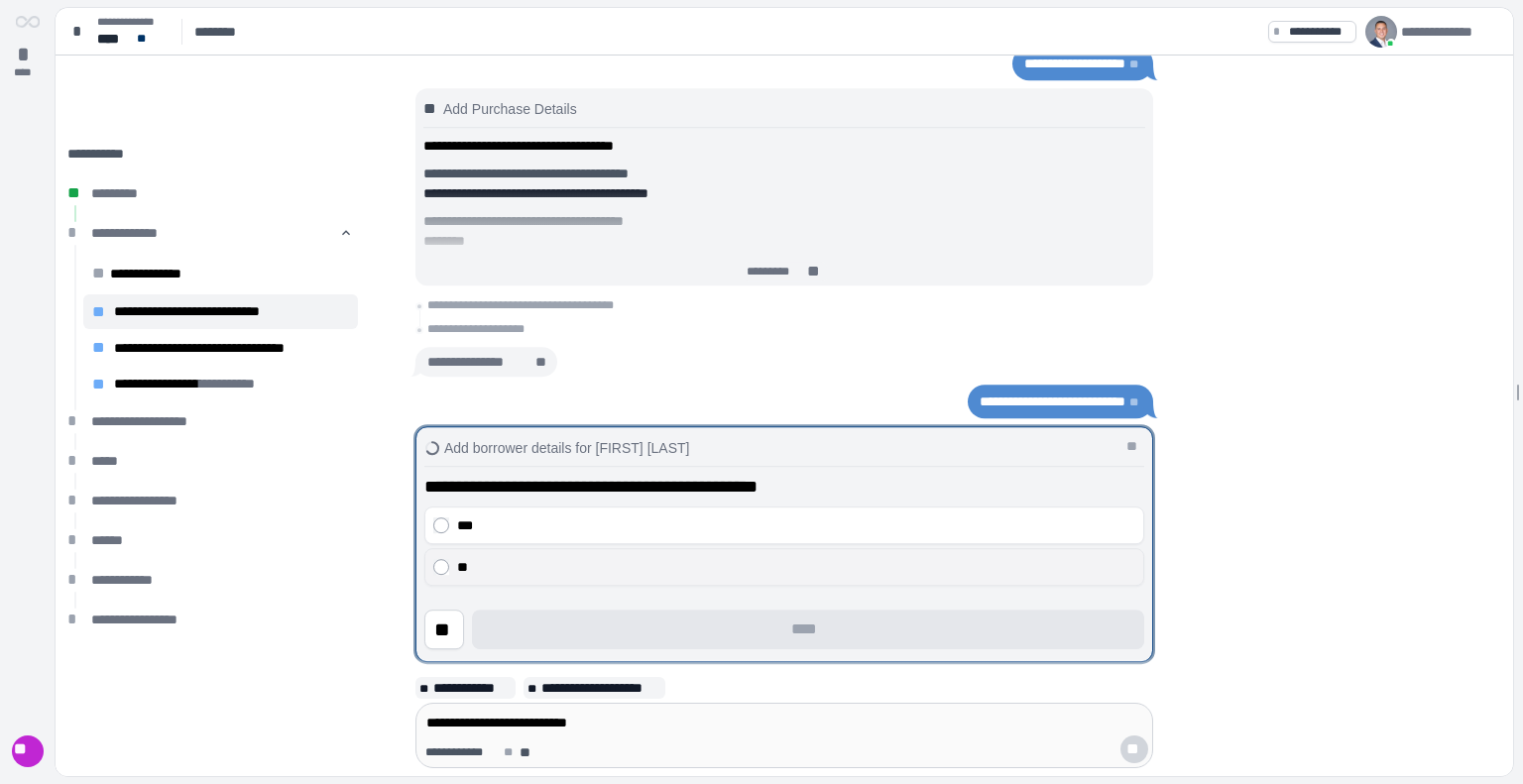 click on "**" at bounding box center [796, 567] 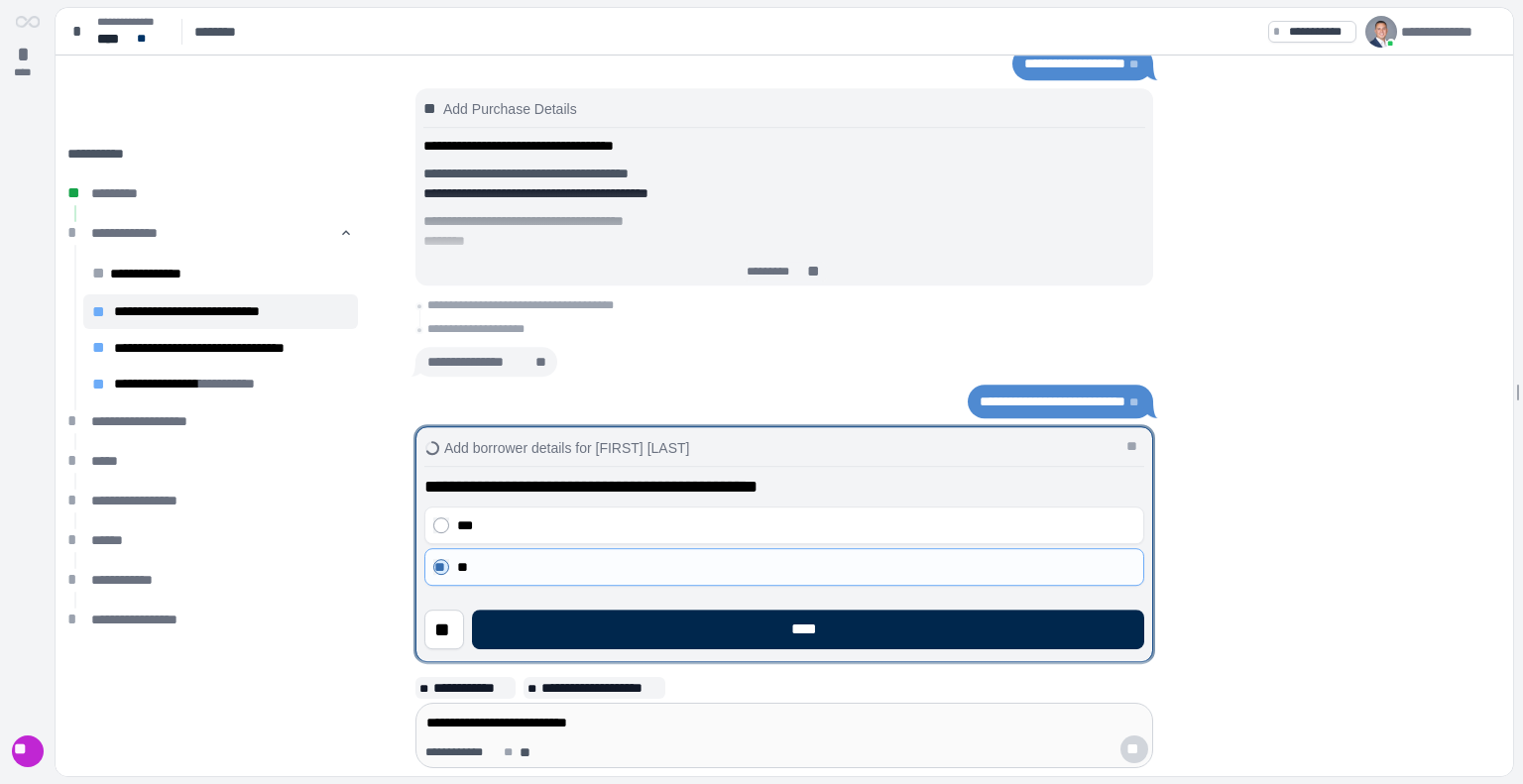 click on "****" at bounding box center [808, 629] 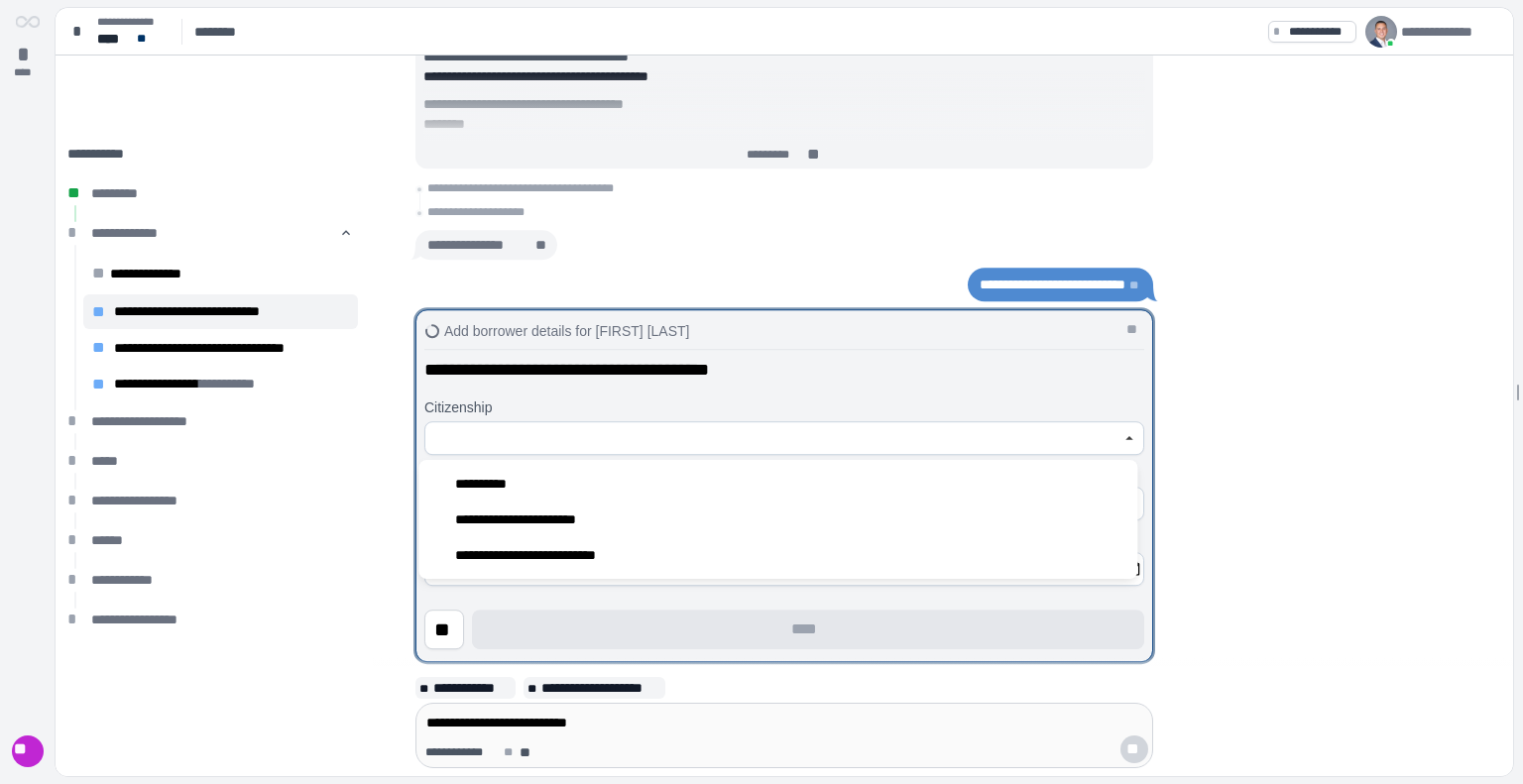 click at bounding box center (773, 438) 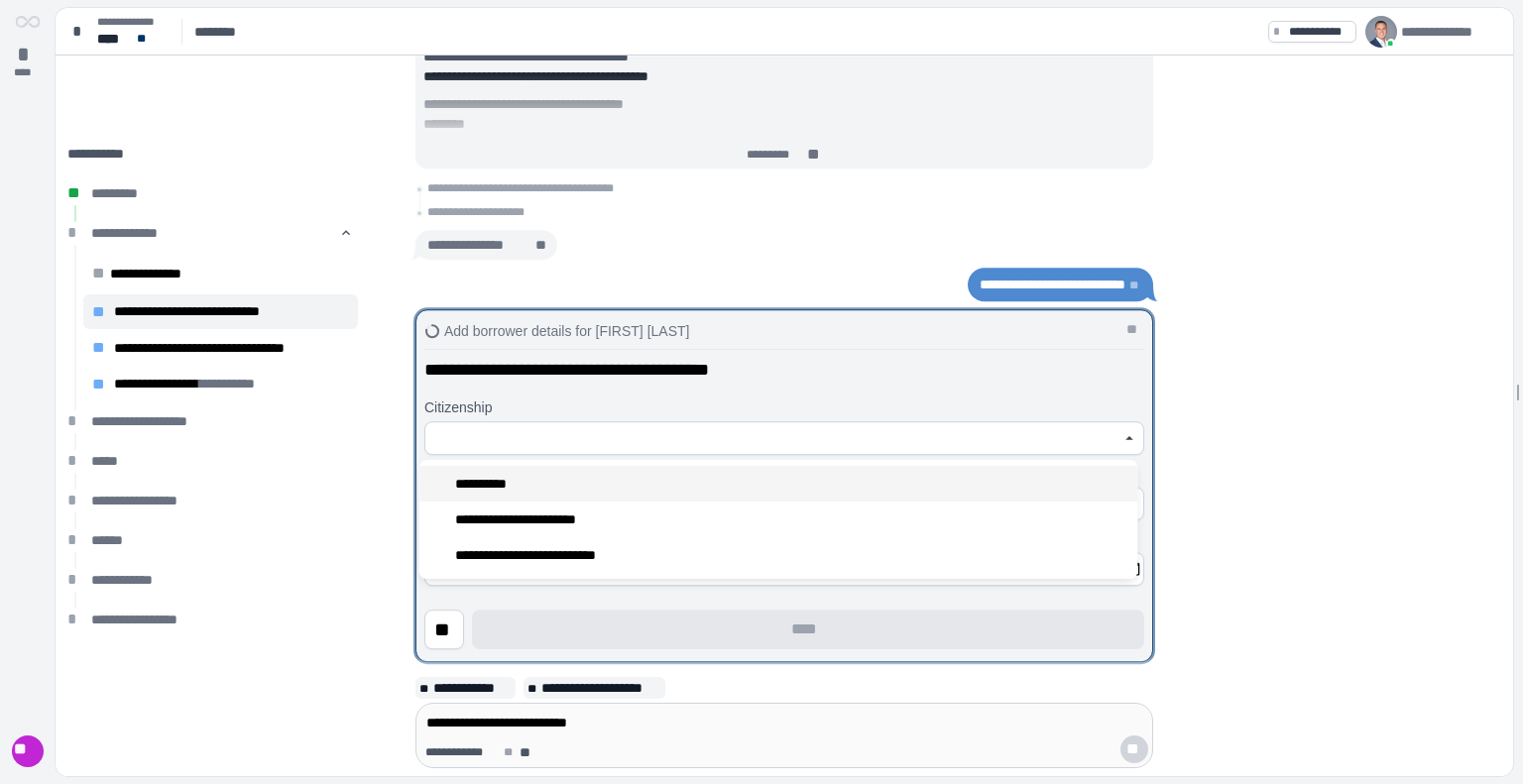 click on "**********" at bounding box center (486, 484) 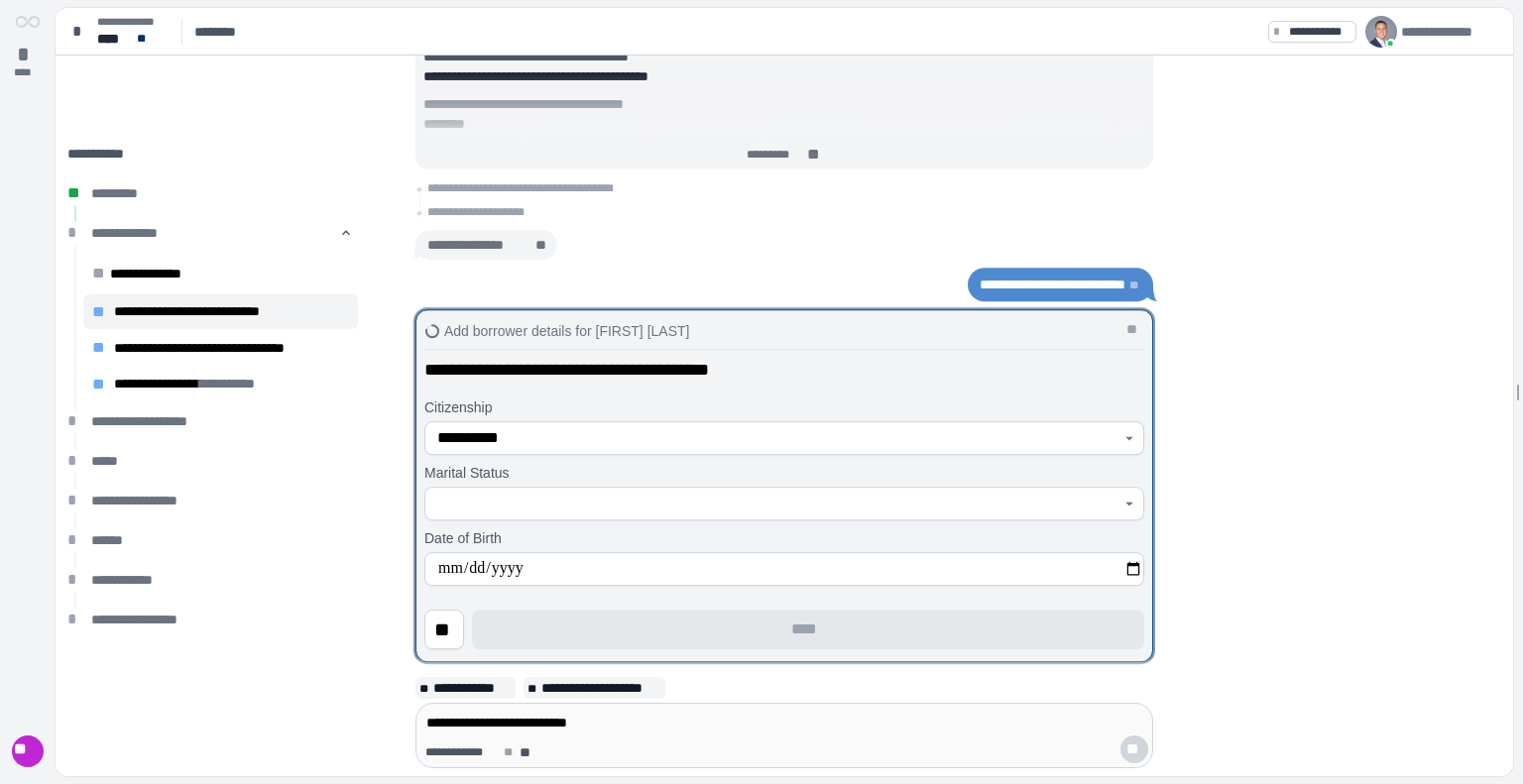 type on "**********" 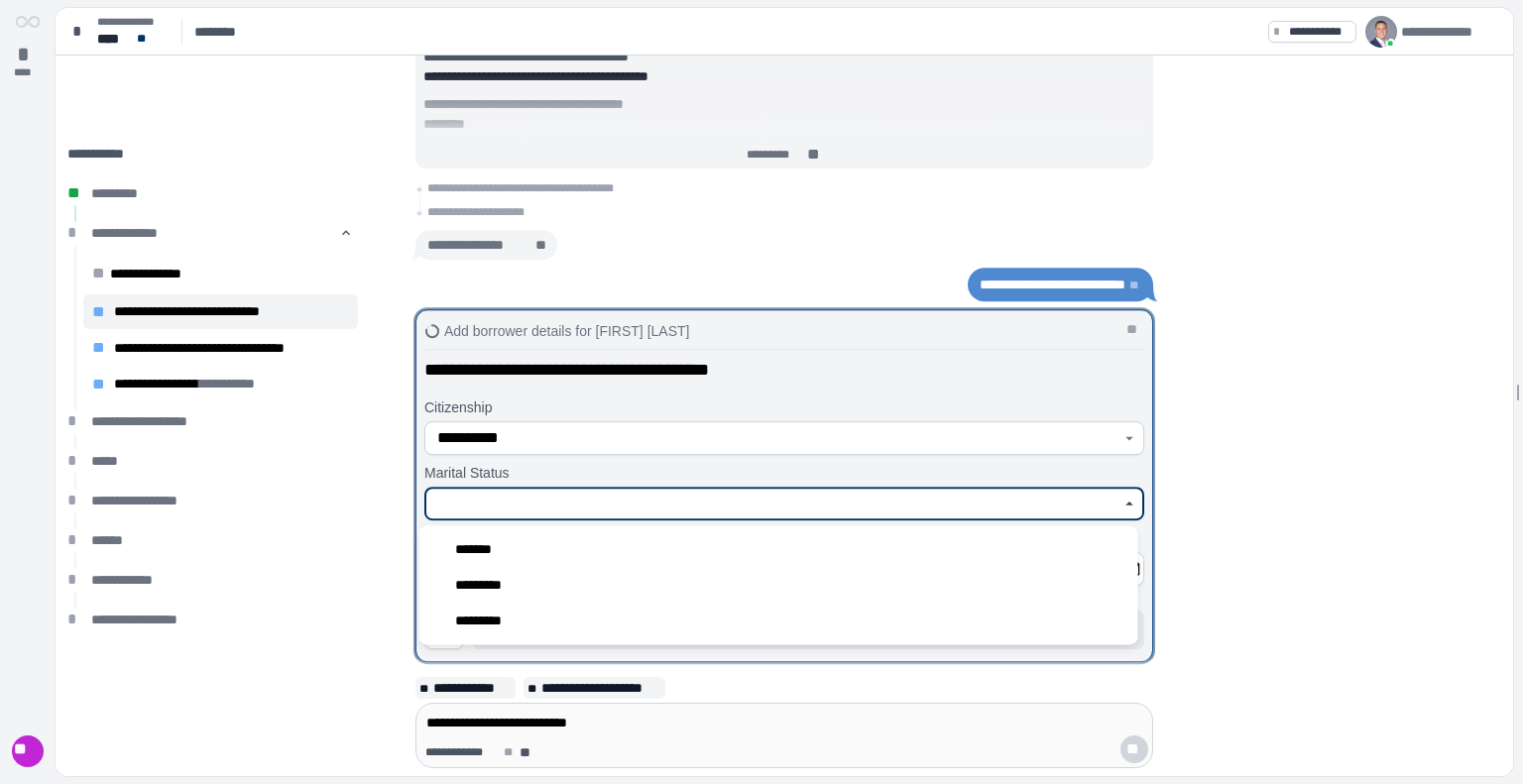 click at bounding box center [773, 504] 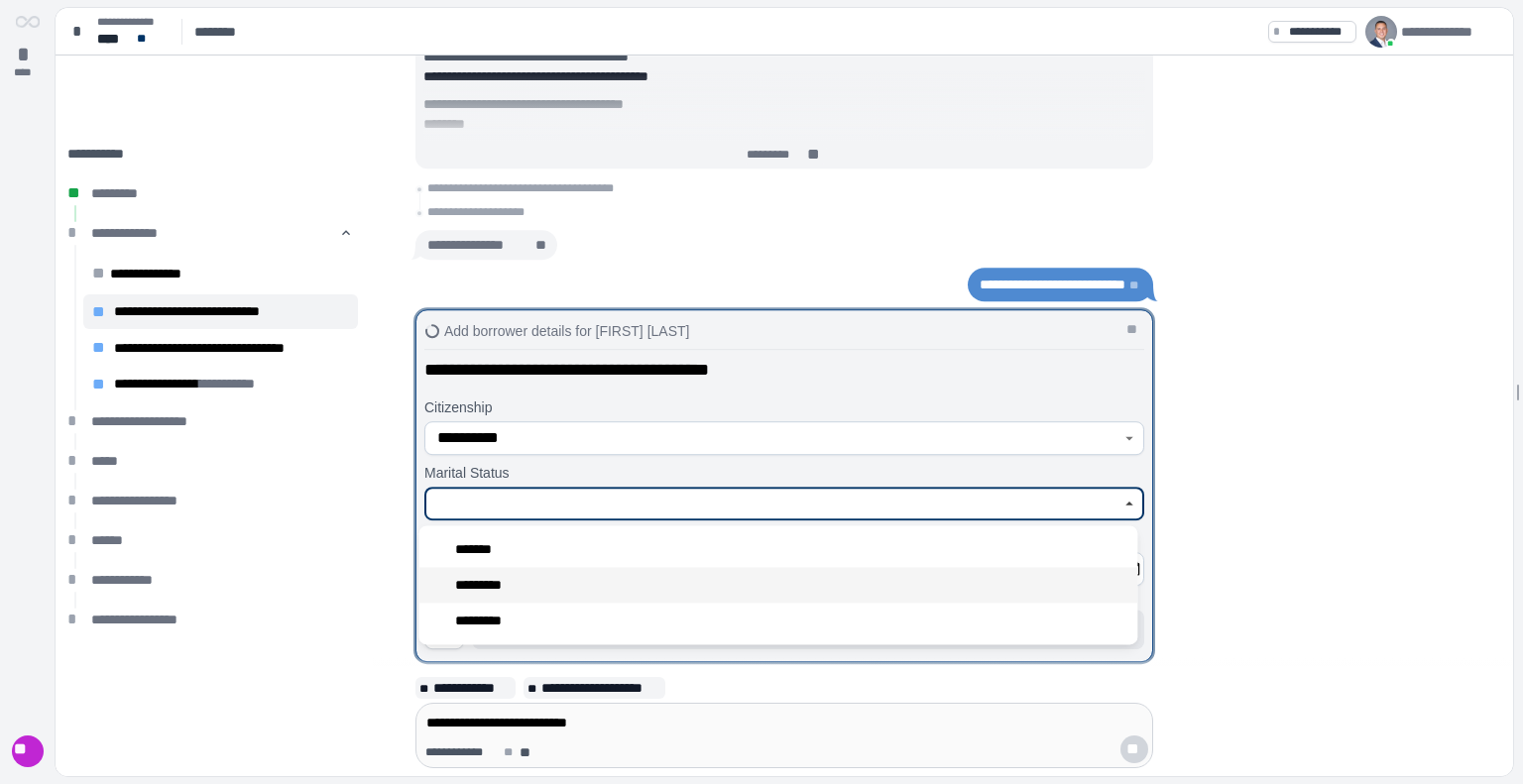 click on "*********" at bounding box center (487, 585) 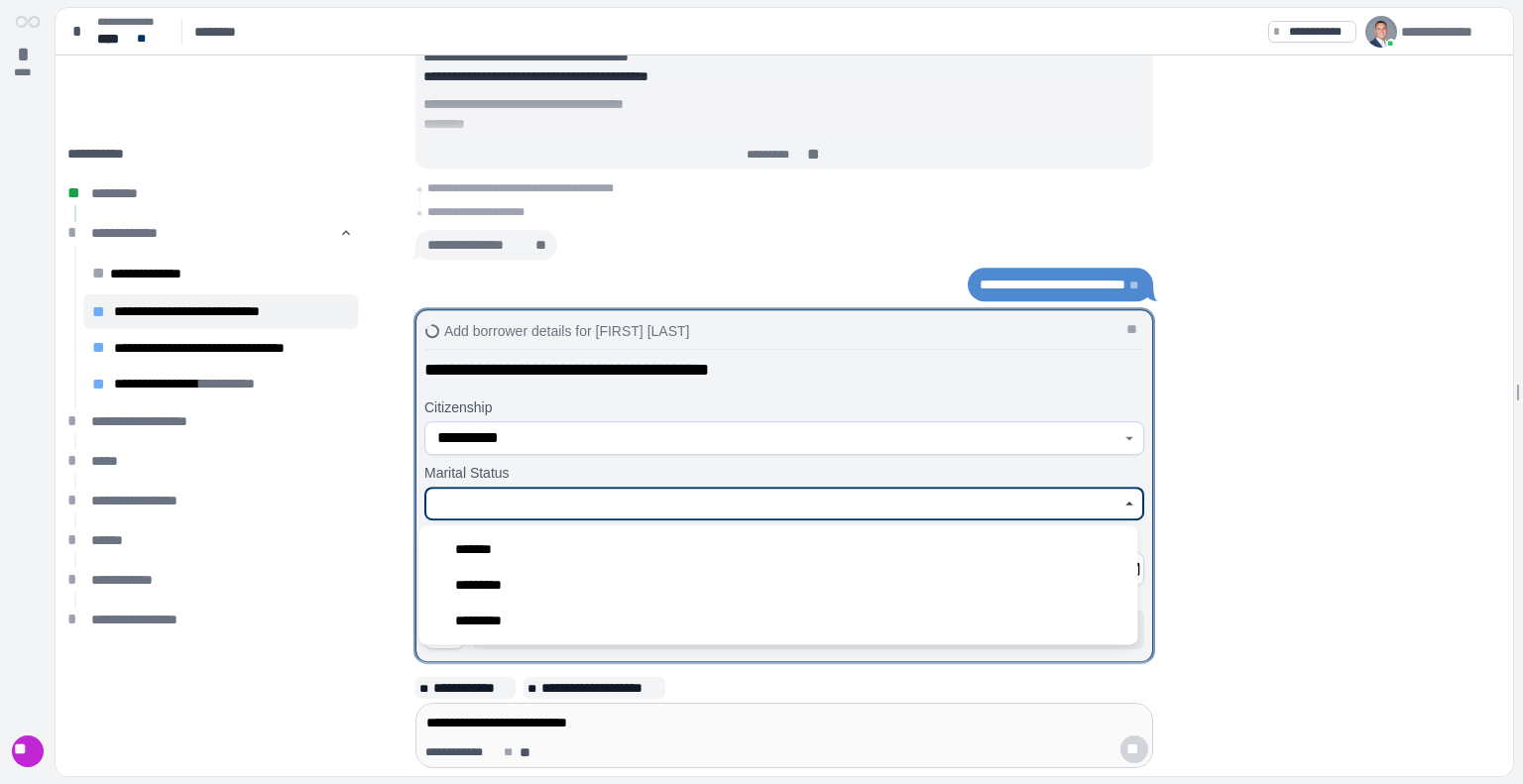 type on "*********" 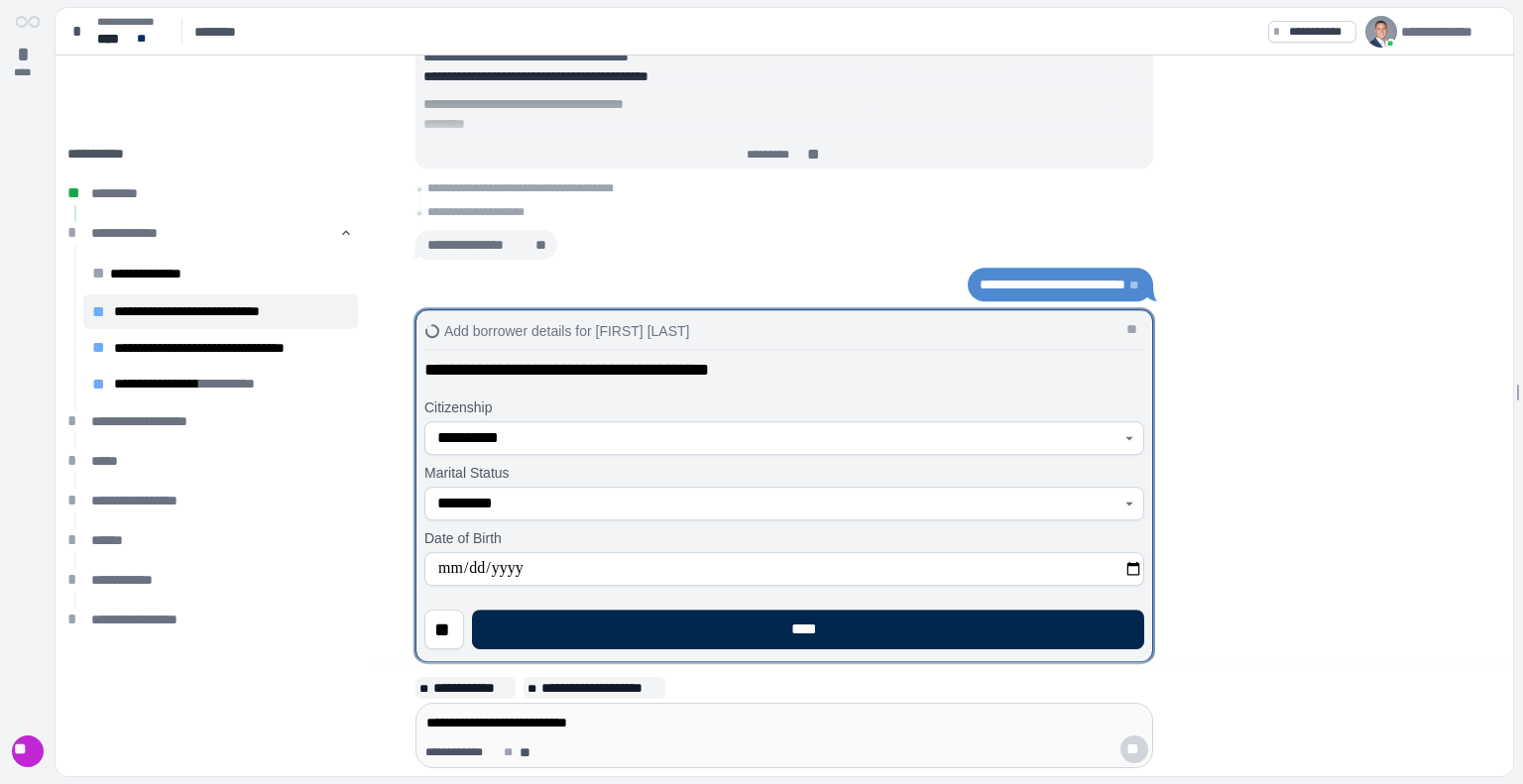 click on "****" at bounding box center [808, 629] 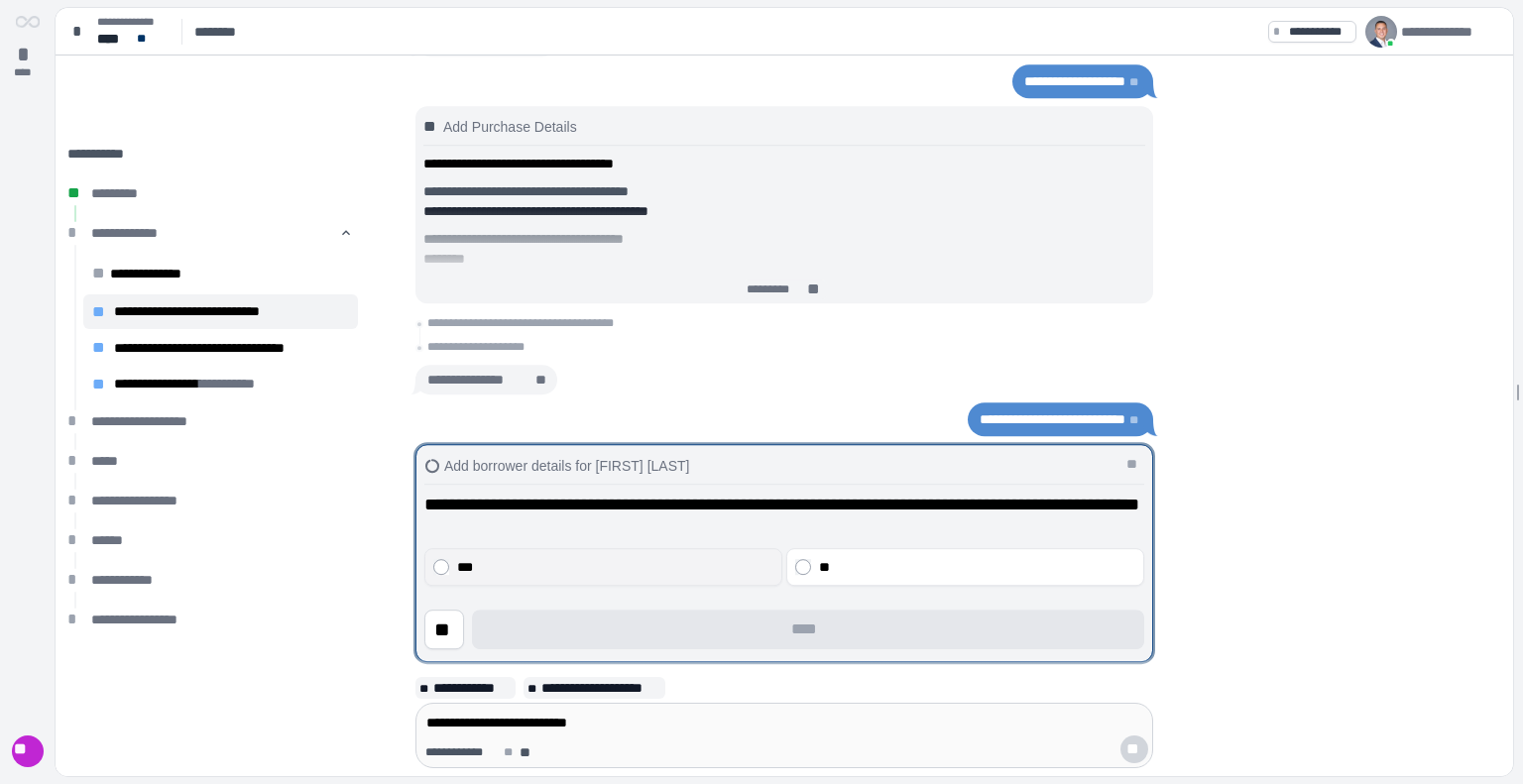 click on "***" at bounding box center [616, 567] 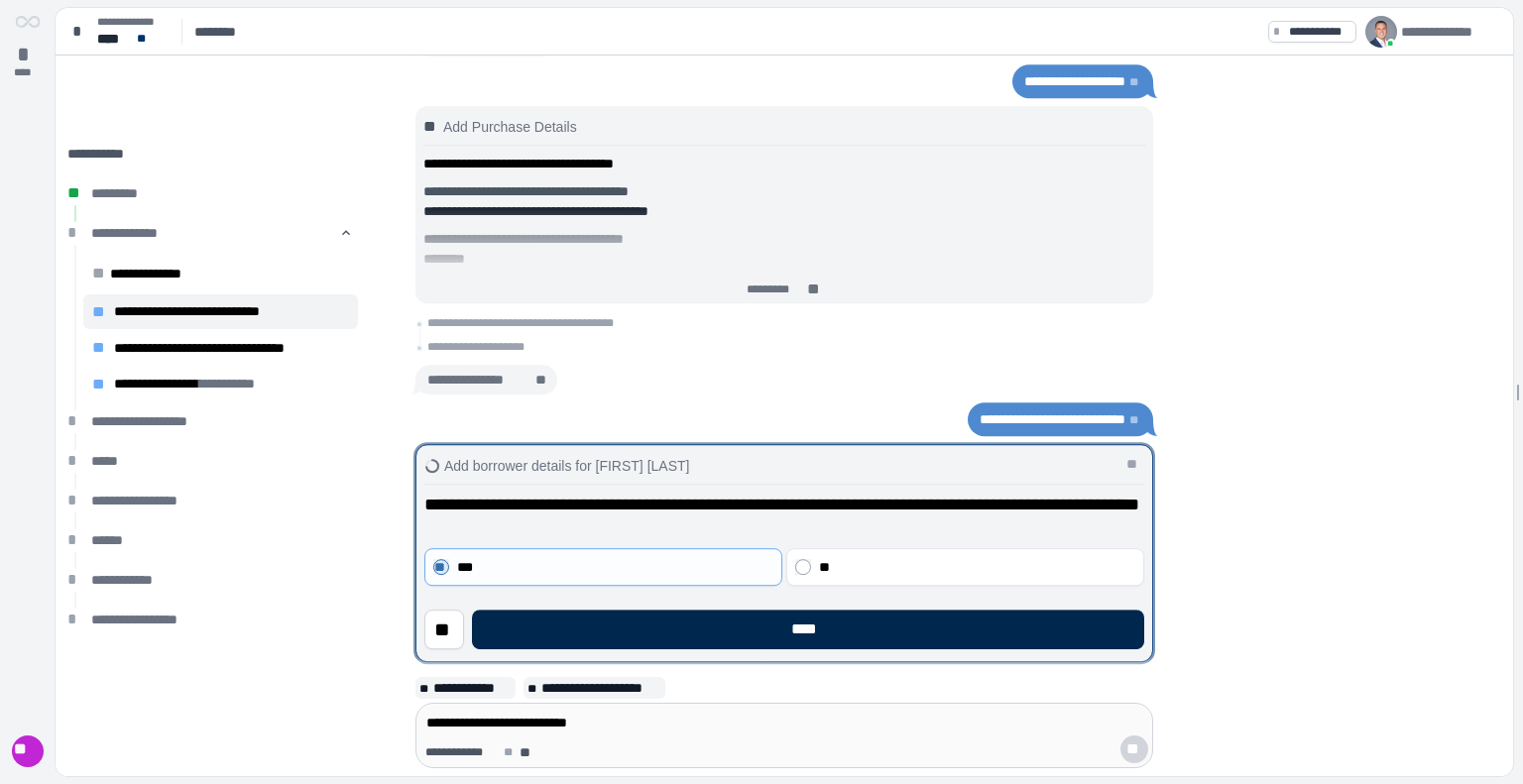 click on "****" at bounding box center [808, 629] 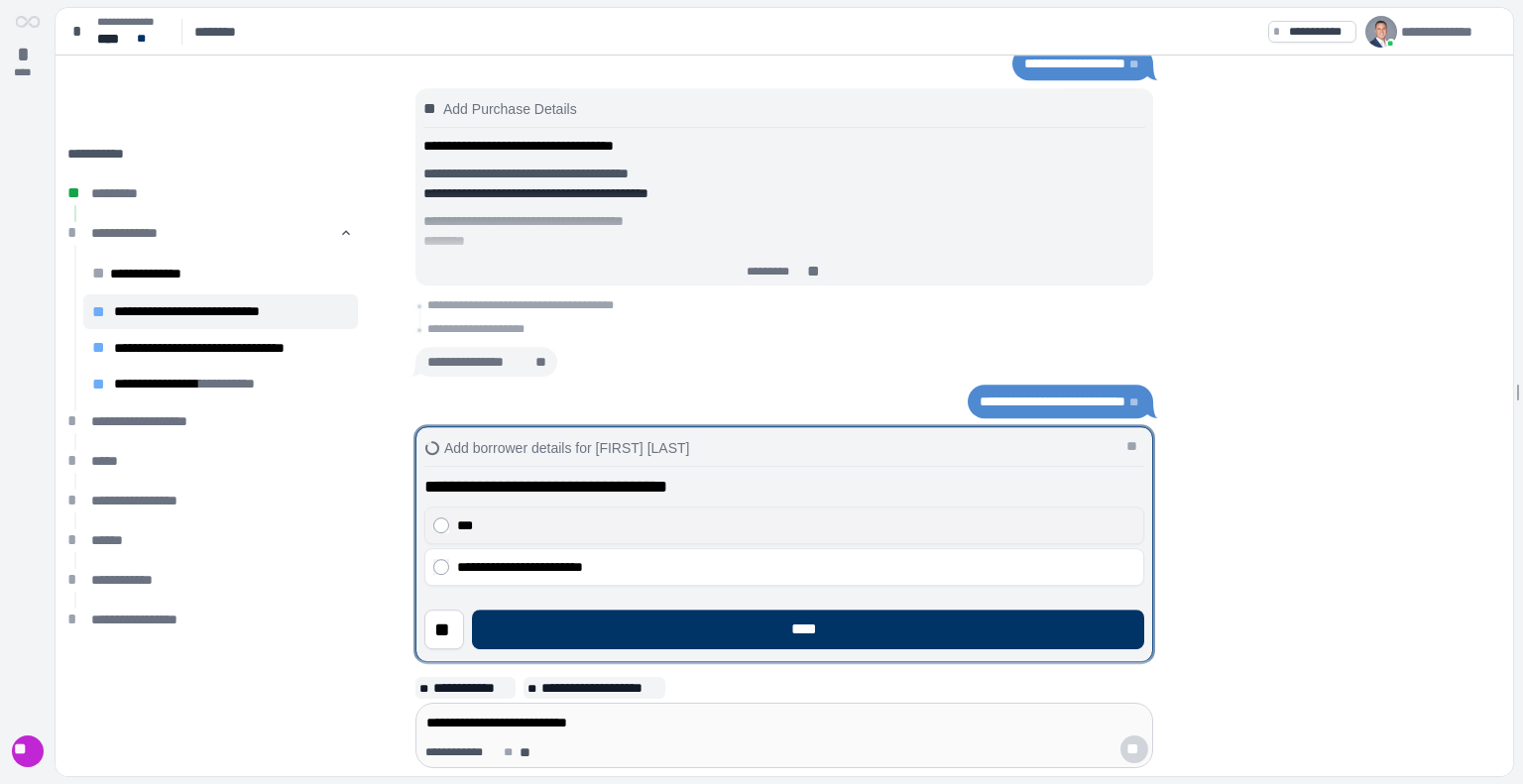click on "***" at bounding box center (796, 525) 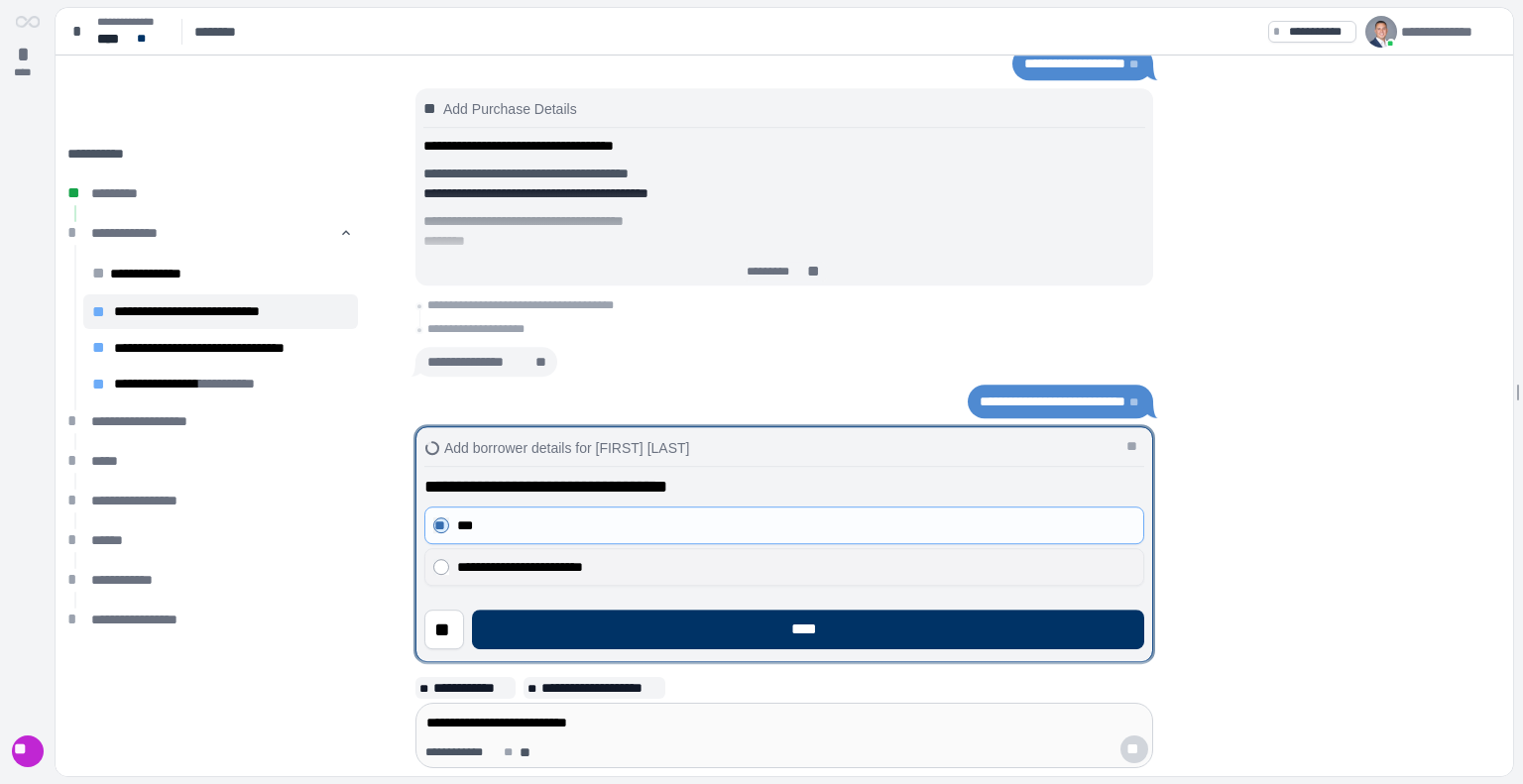 click on "**********" at bounding box center [796, 567] 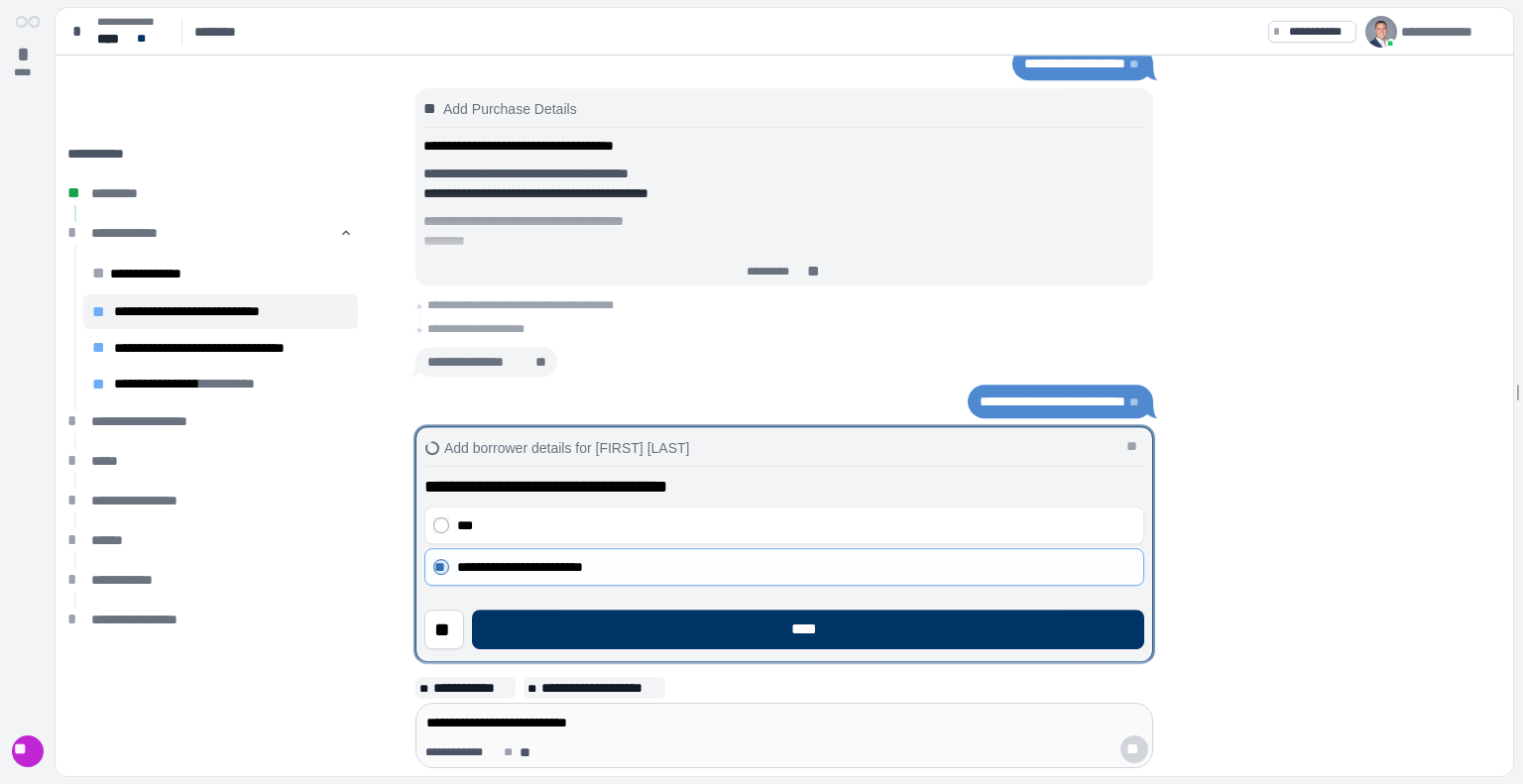 scroll, scrollTop: 0, scrollLeft: 0, axis: both 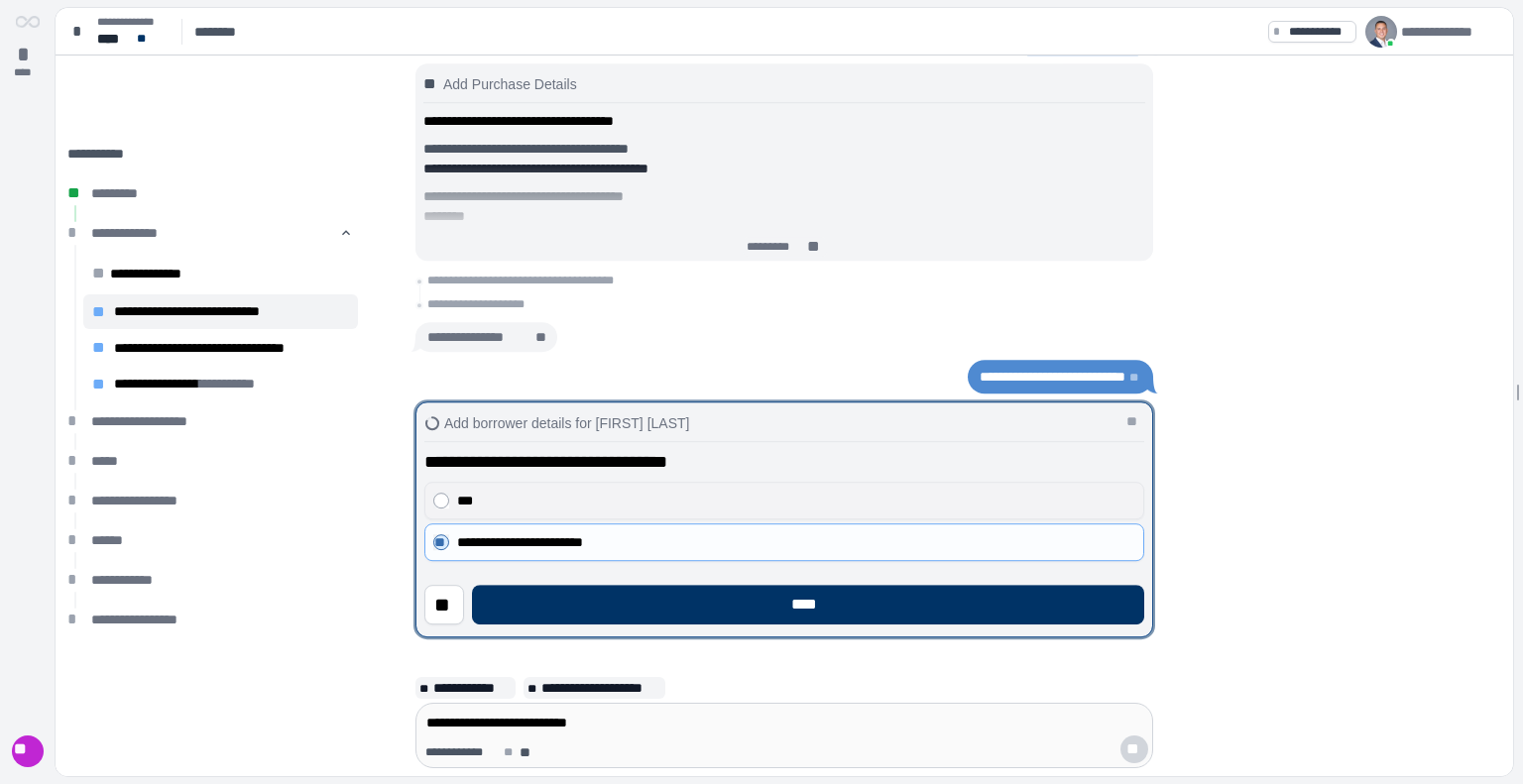 click on "***" at bounding box center [796, 501] 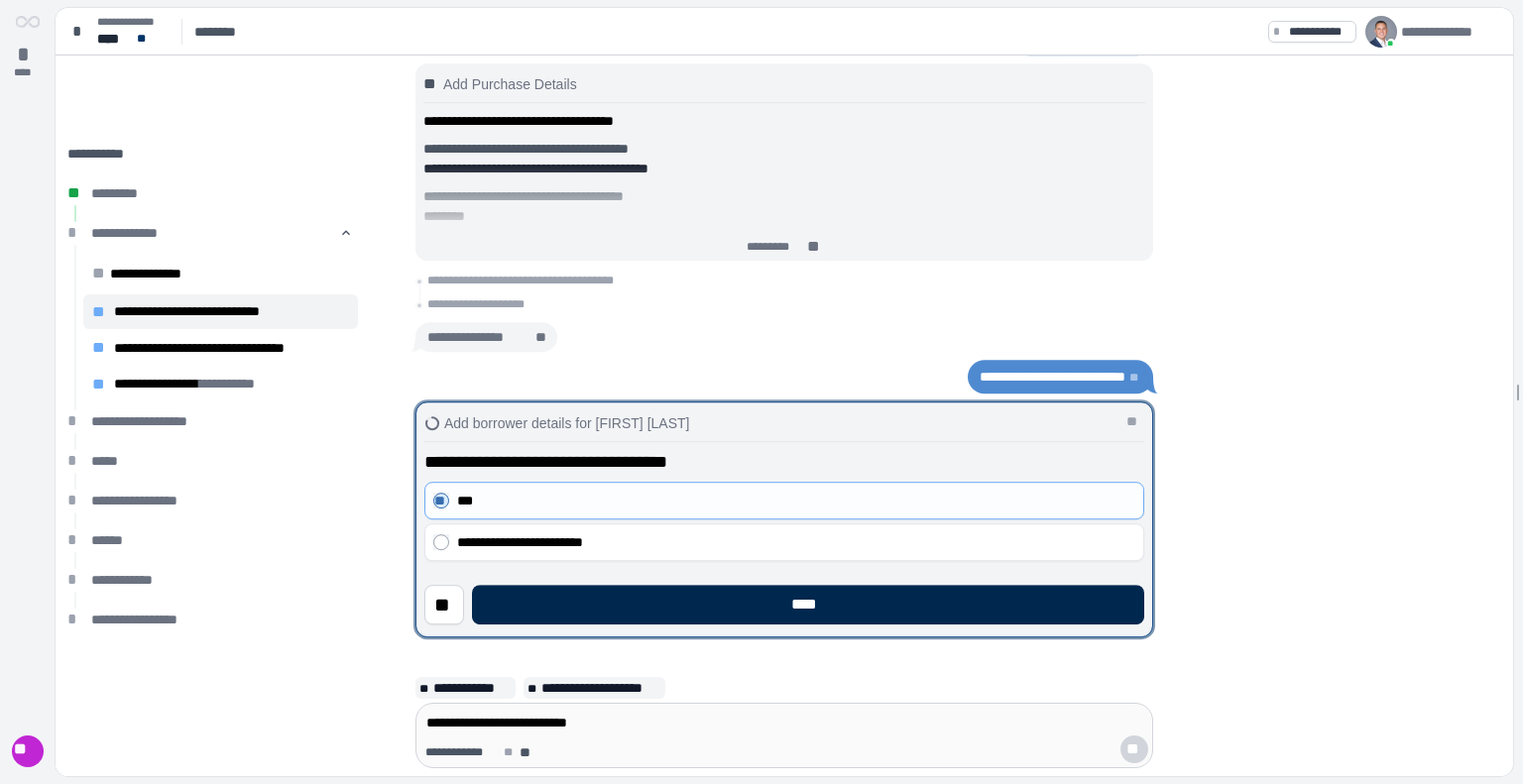 click on "****" at bounding box center [808, 605] 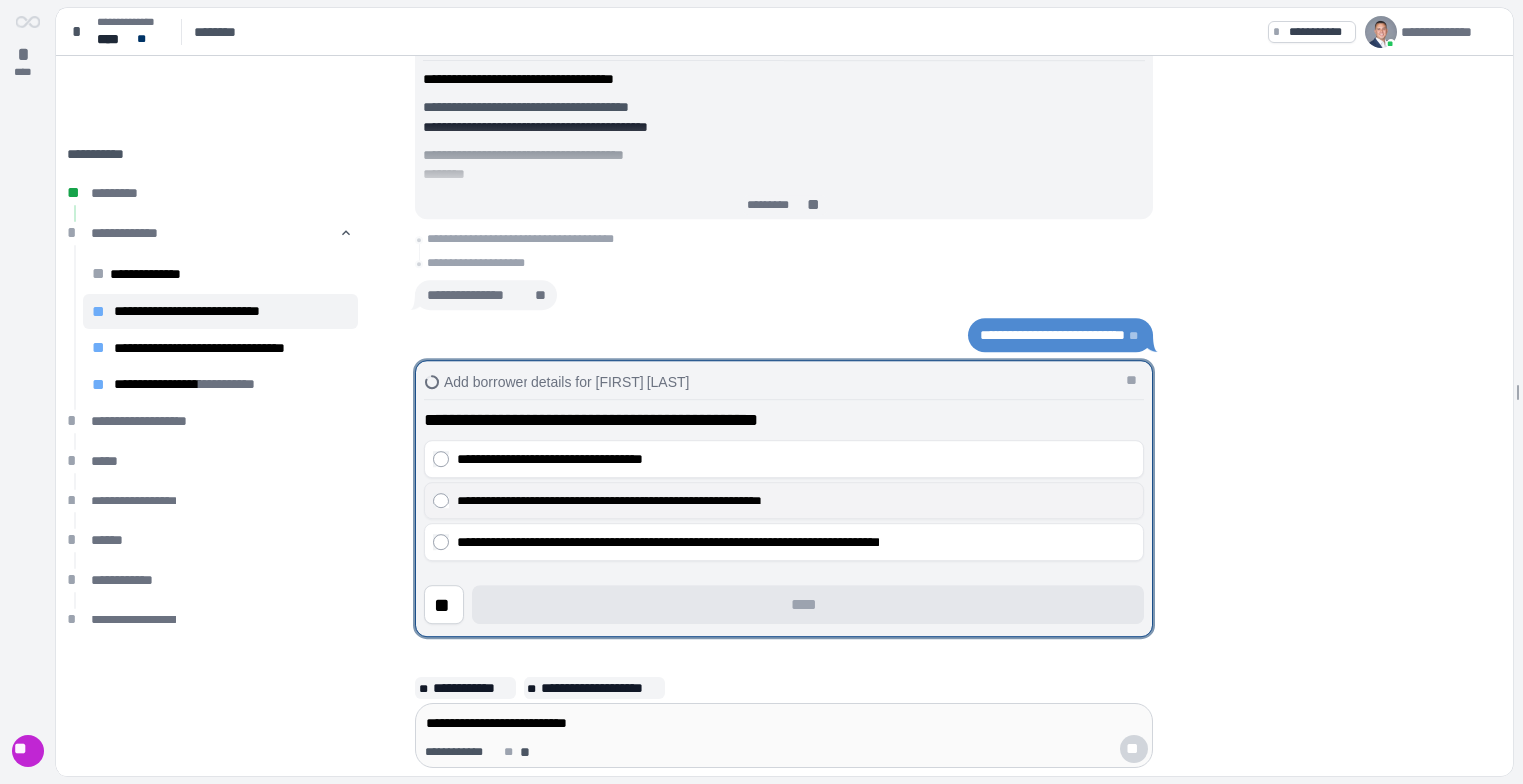 click on "**********" at bounding box center (796, 501) 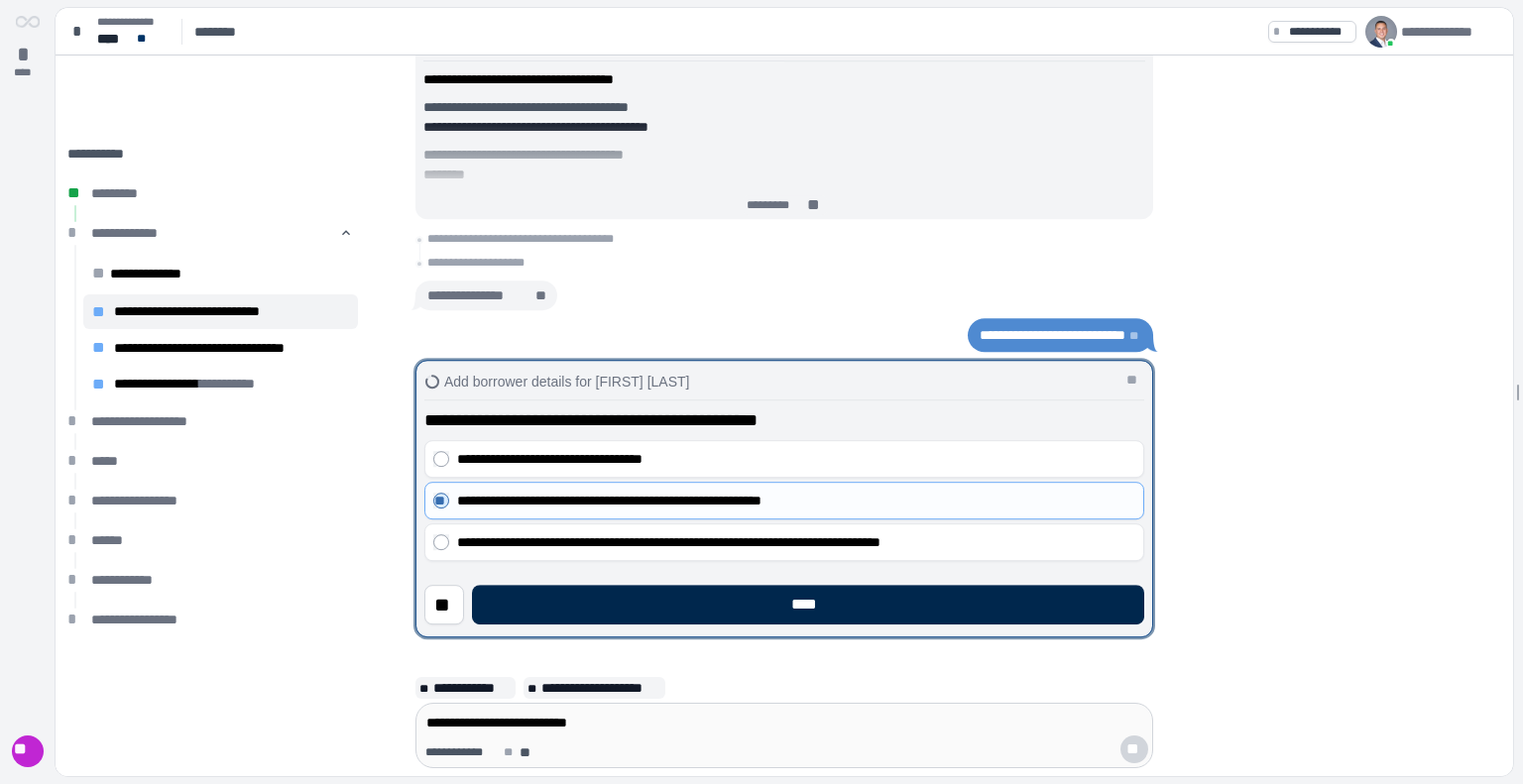 click on "****" at bounding box center (808, 605) 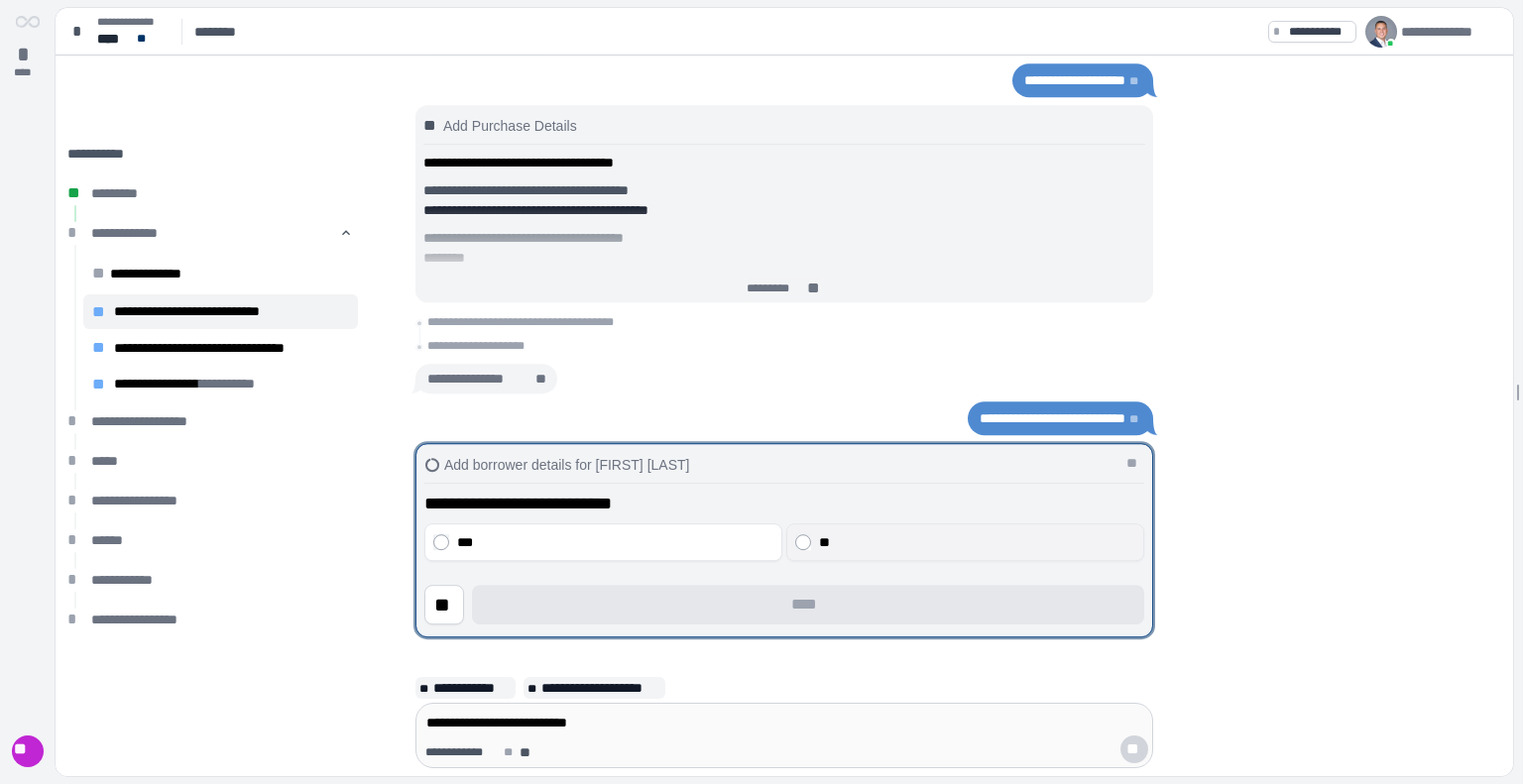click on "**" at bounding box center (978, 542) 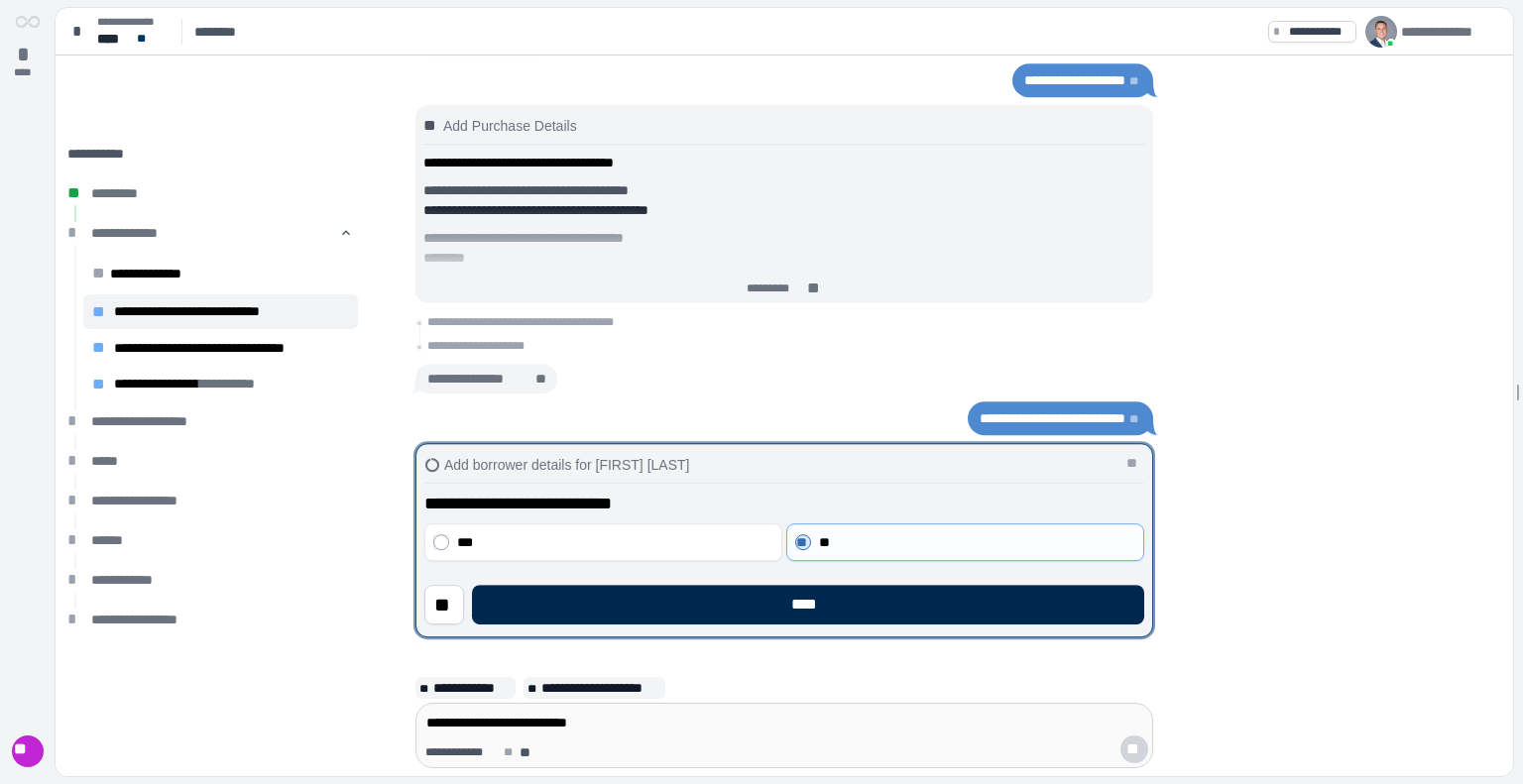 click on "****" at bounding box center (808, 605) 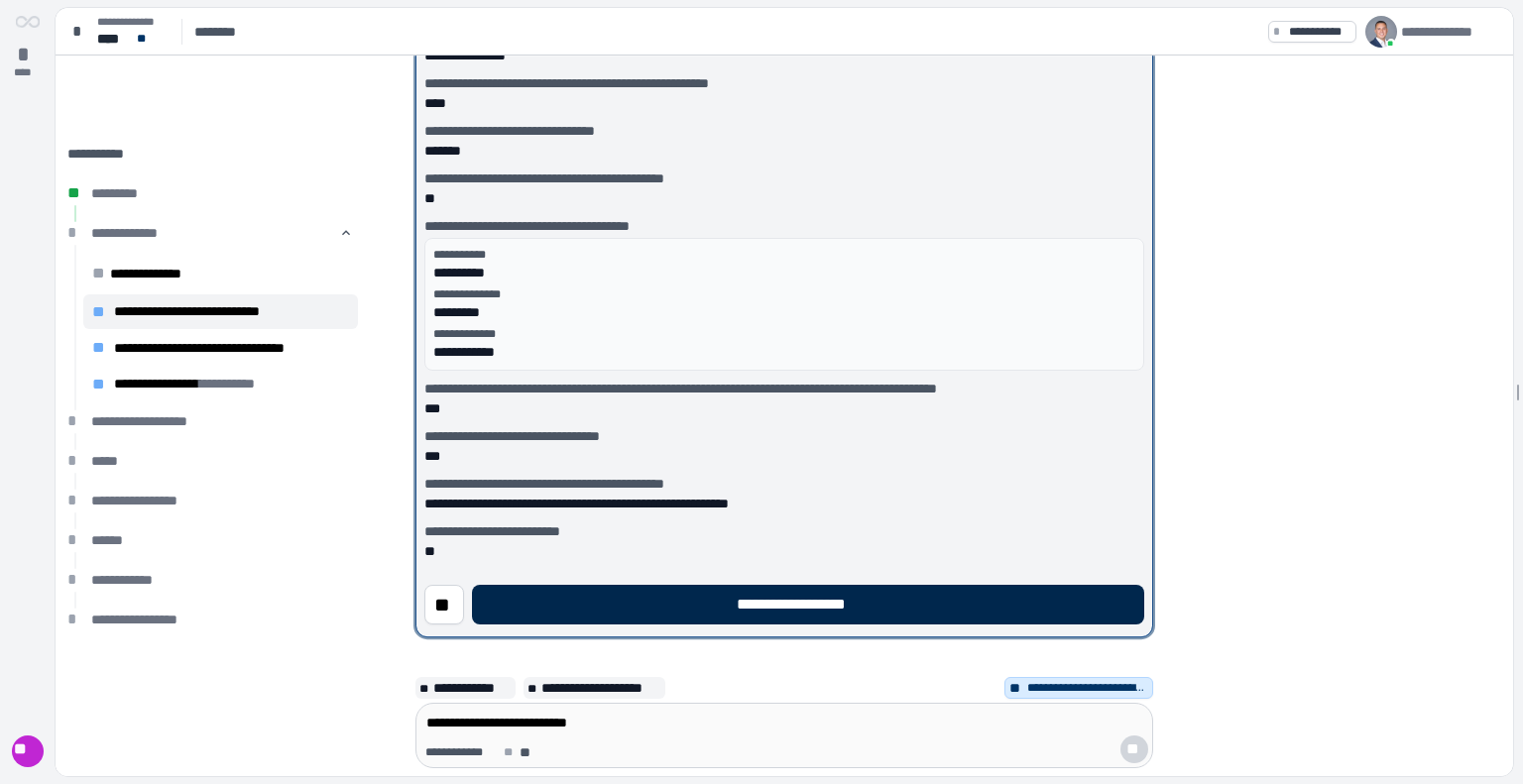 click on "**********" at bounding box center (808, 605) 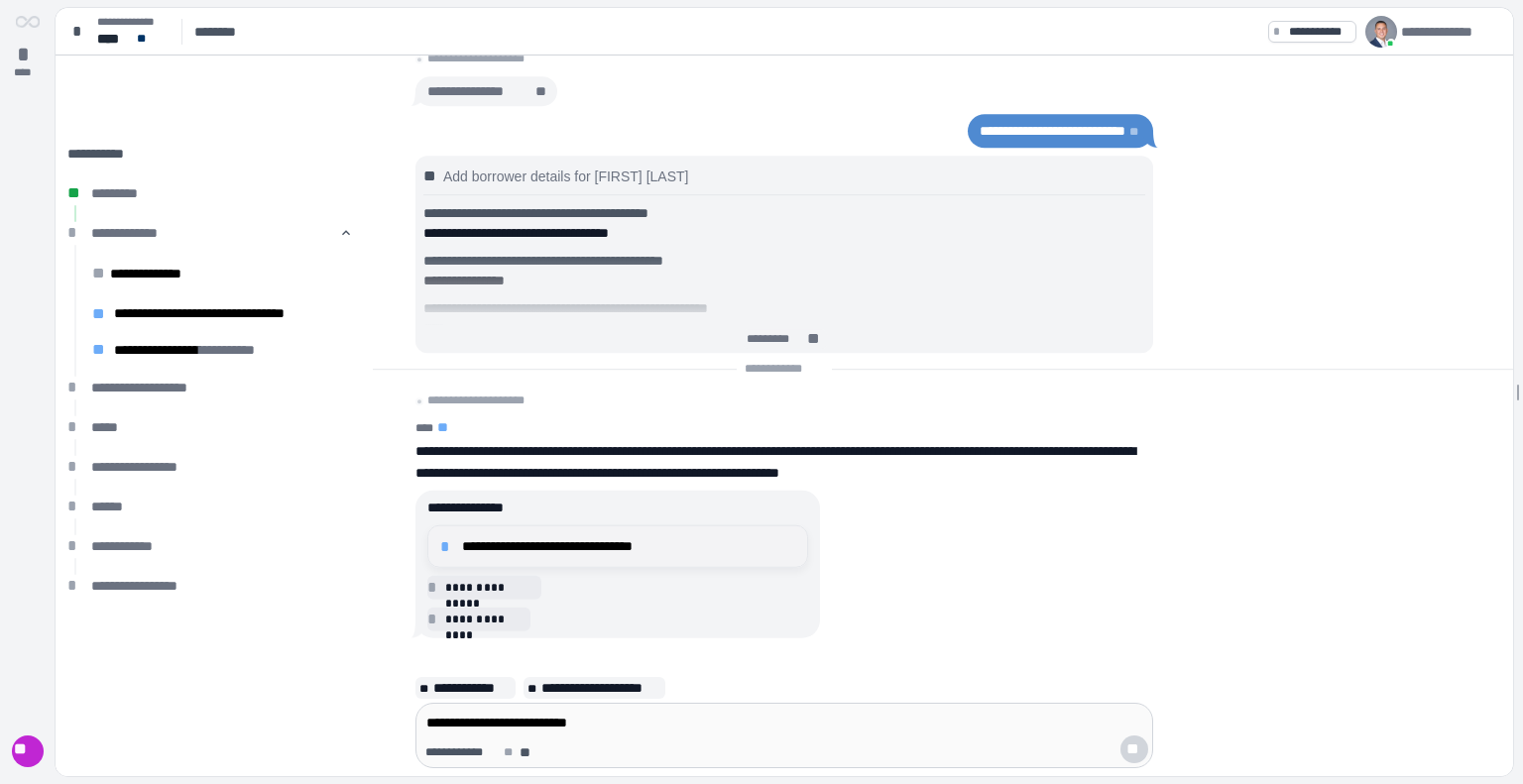 click on "**********" at bounding box center [629, 546] 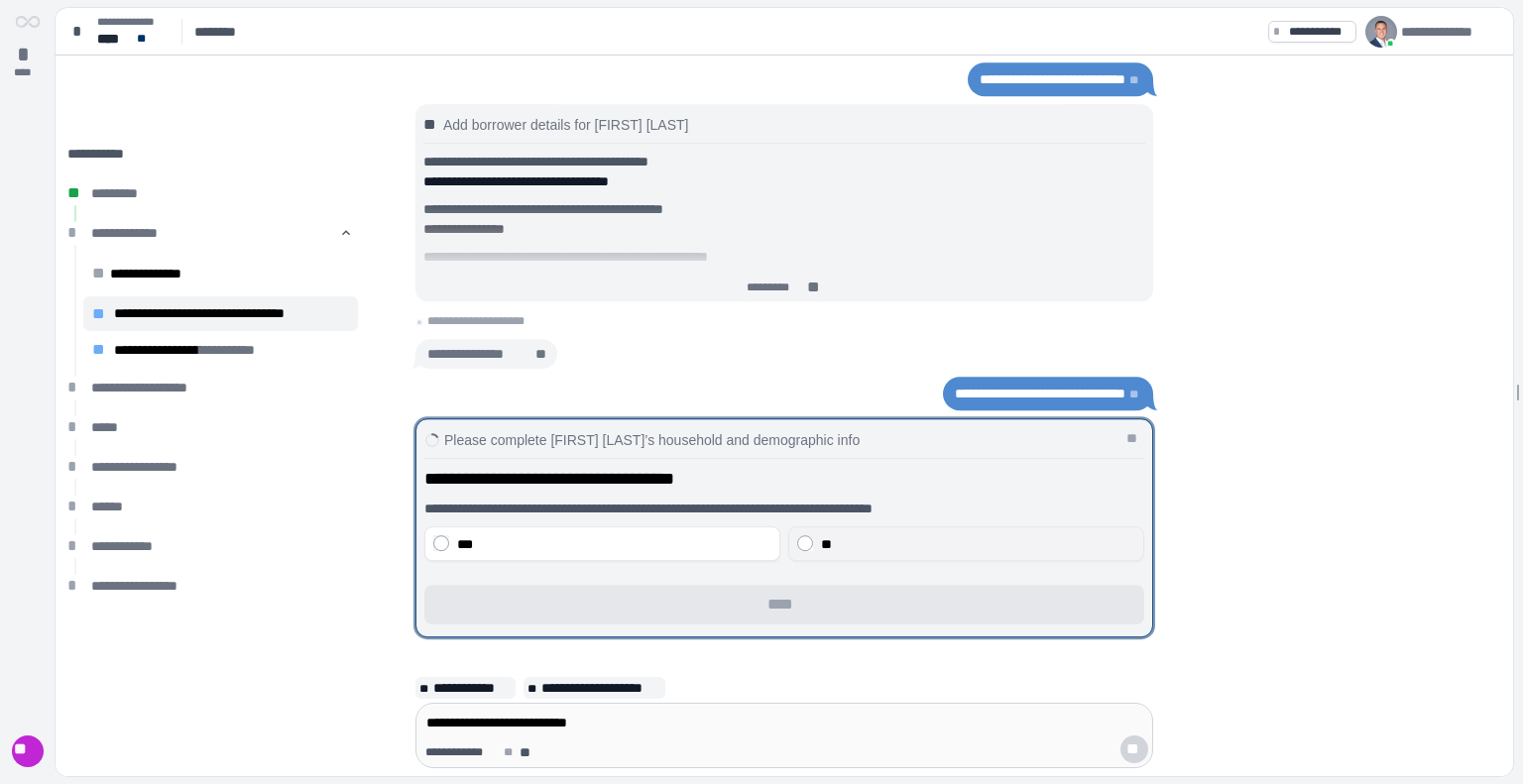 click on "**" at bounding box center (978, 544) 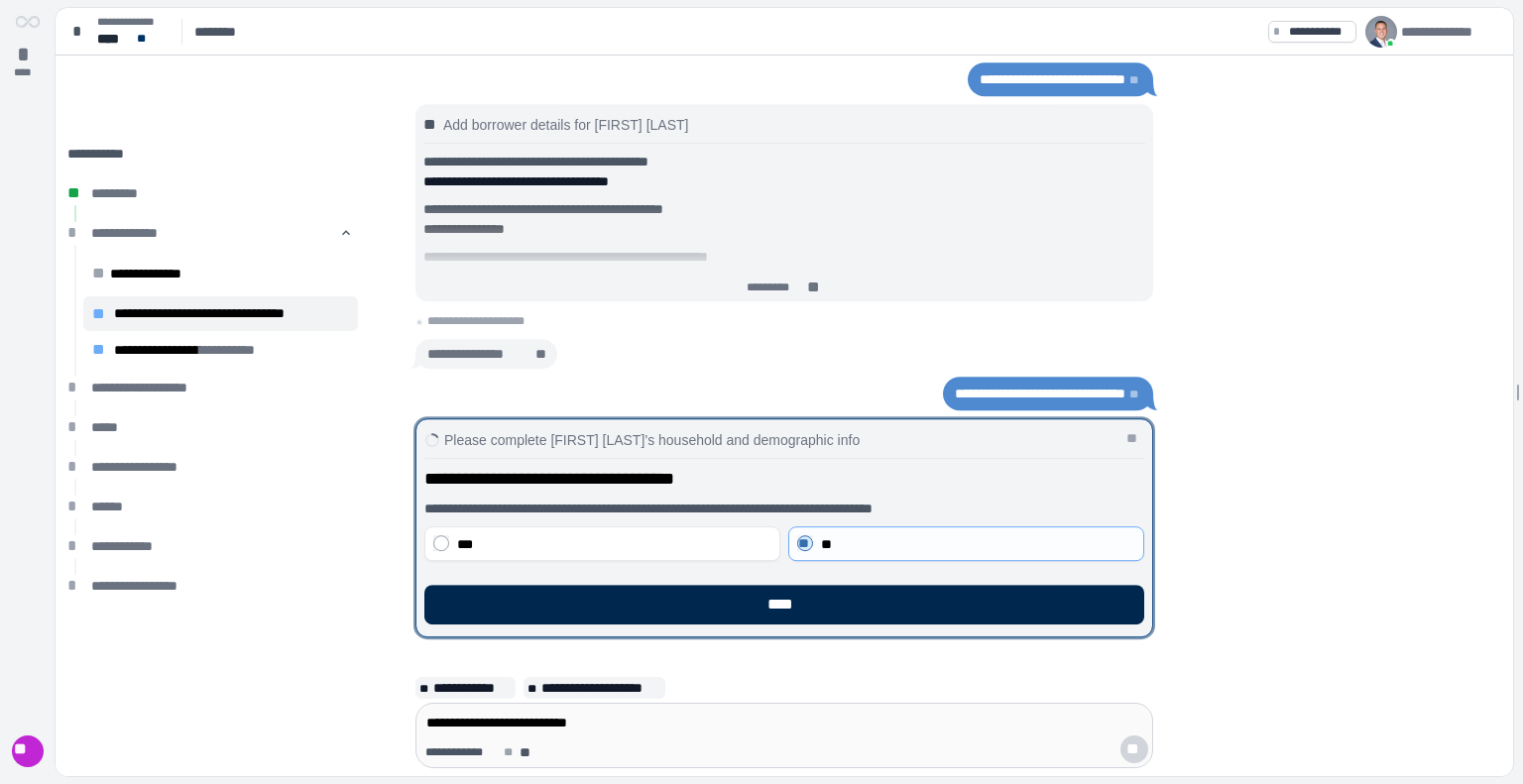 click on "****" at bounding box center (784, 605) 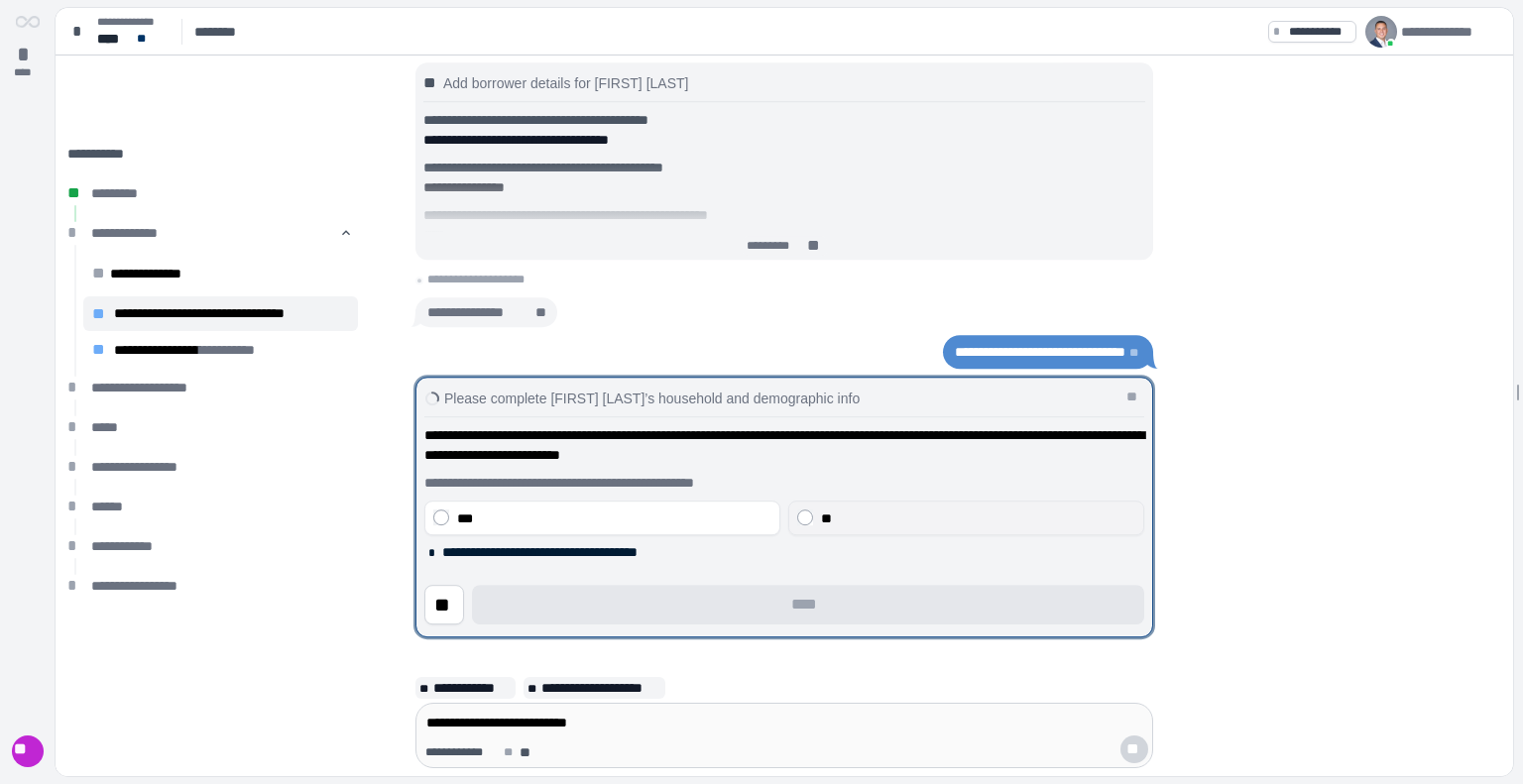 click on "**" at bounding box center (978, 518) 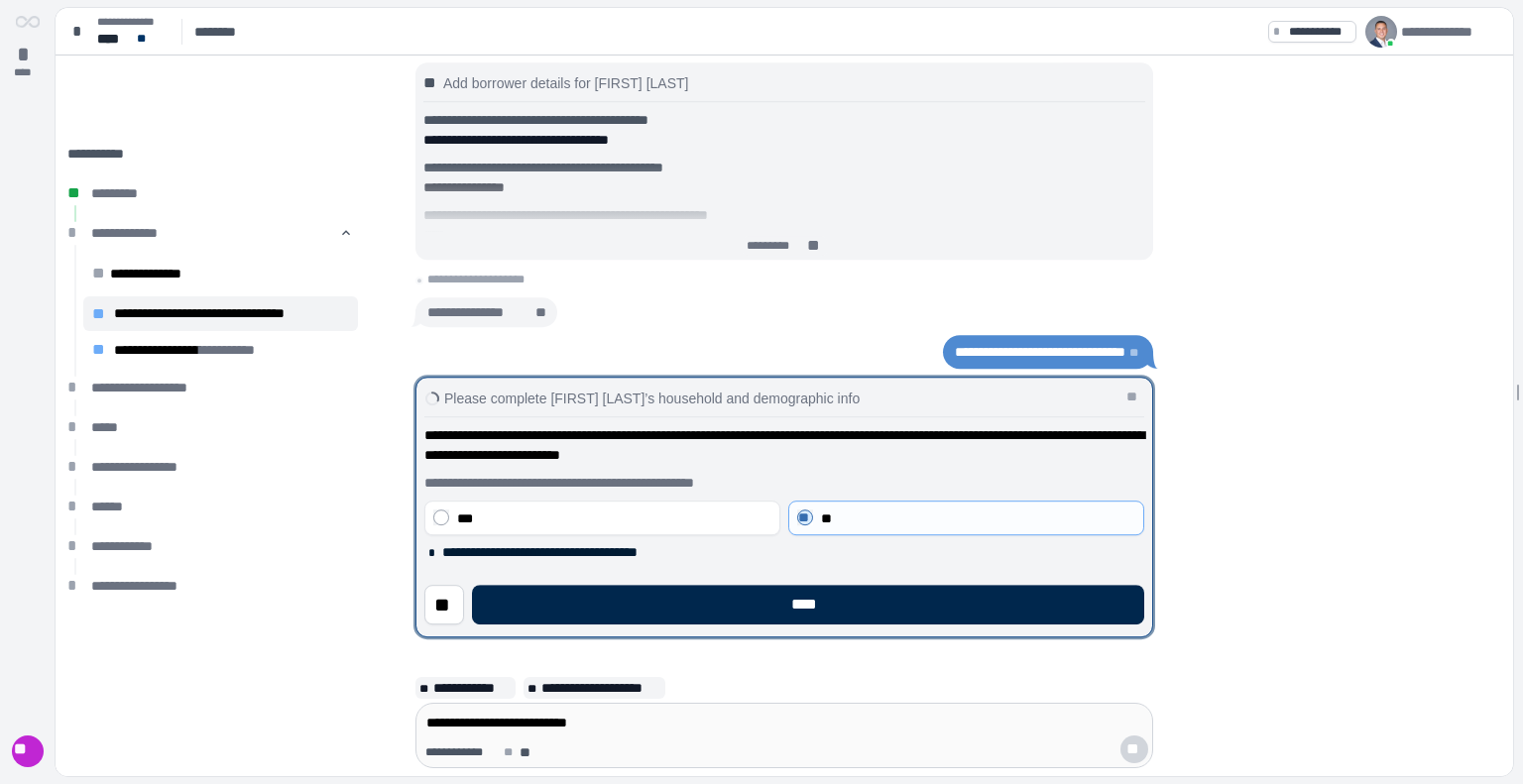click on "****" at bounding box center [808, 605] 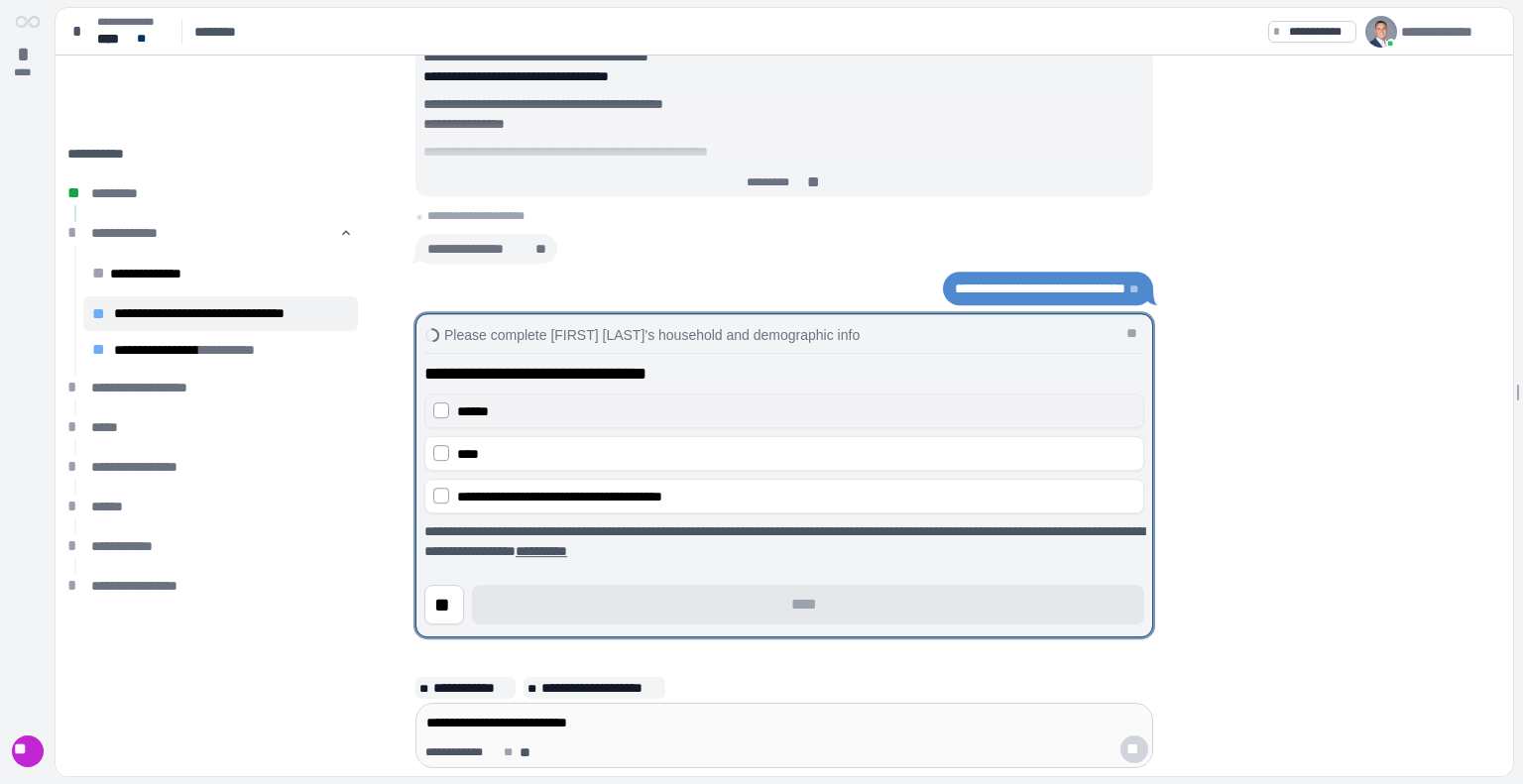 click on "******" at bounding box center [796, 411] 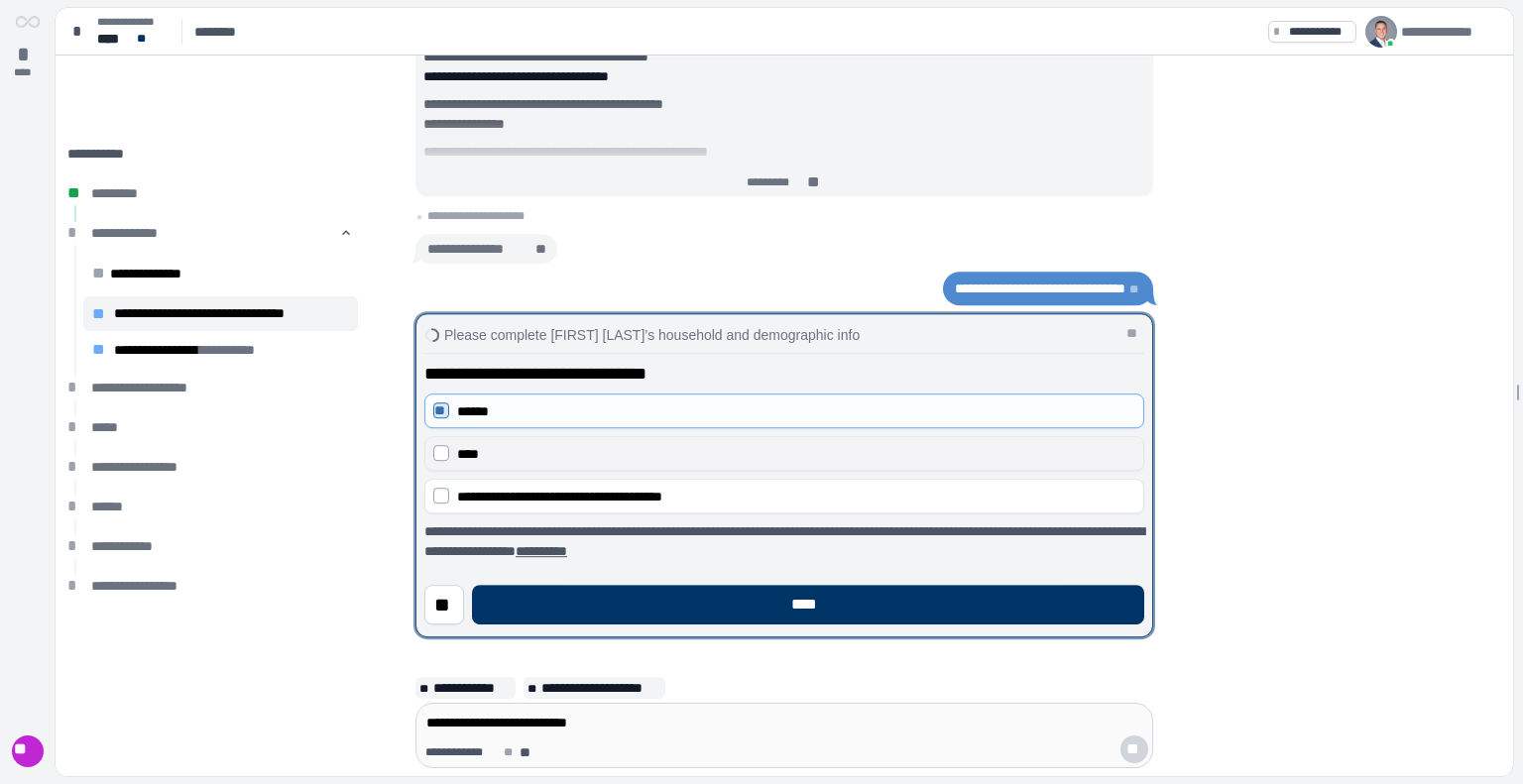 click on "****" at bounding box center (796, 454) 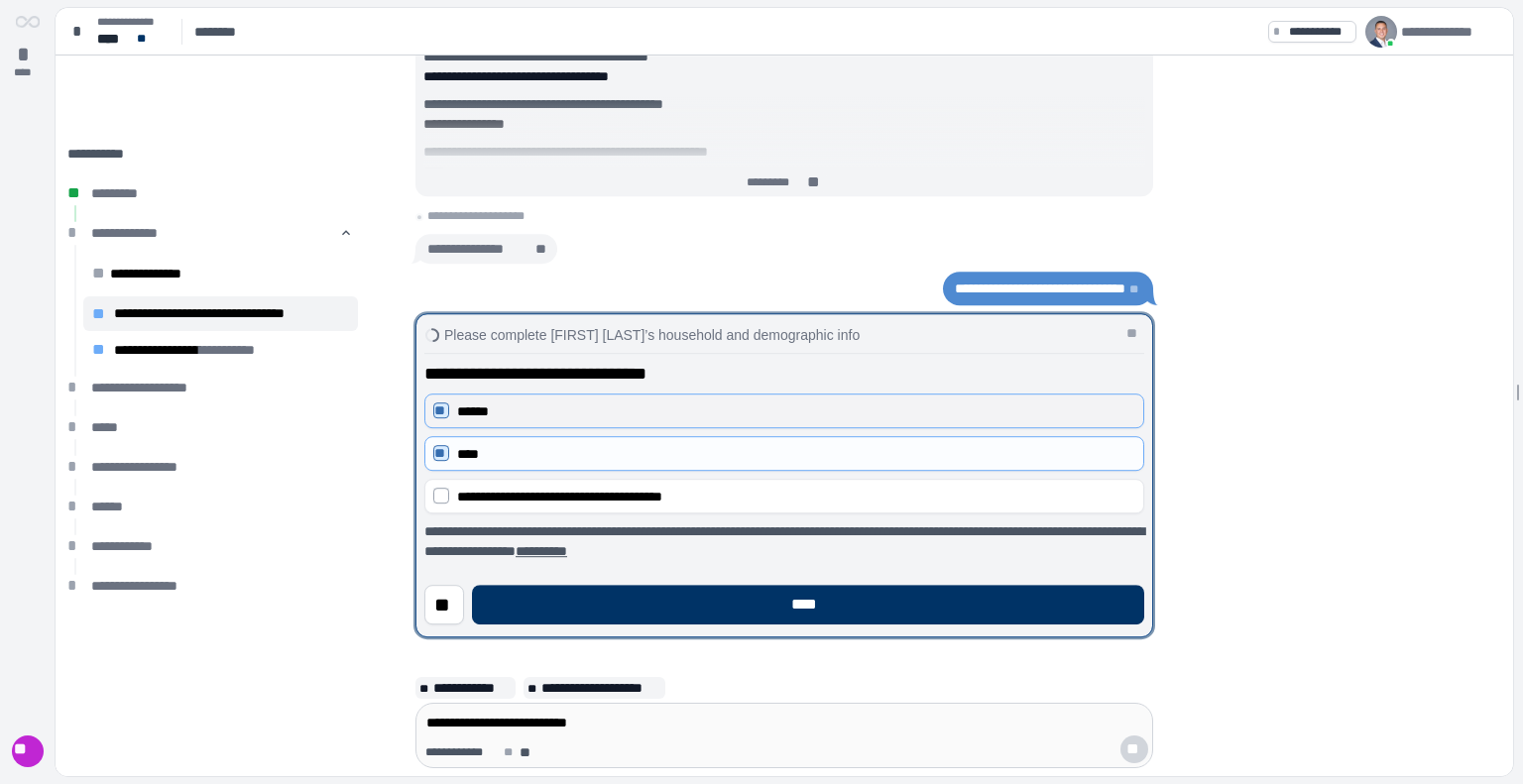 click on "******" at bounding box center (796, 411) 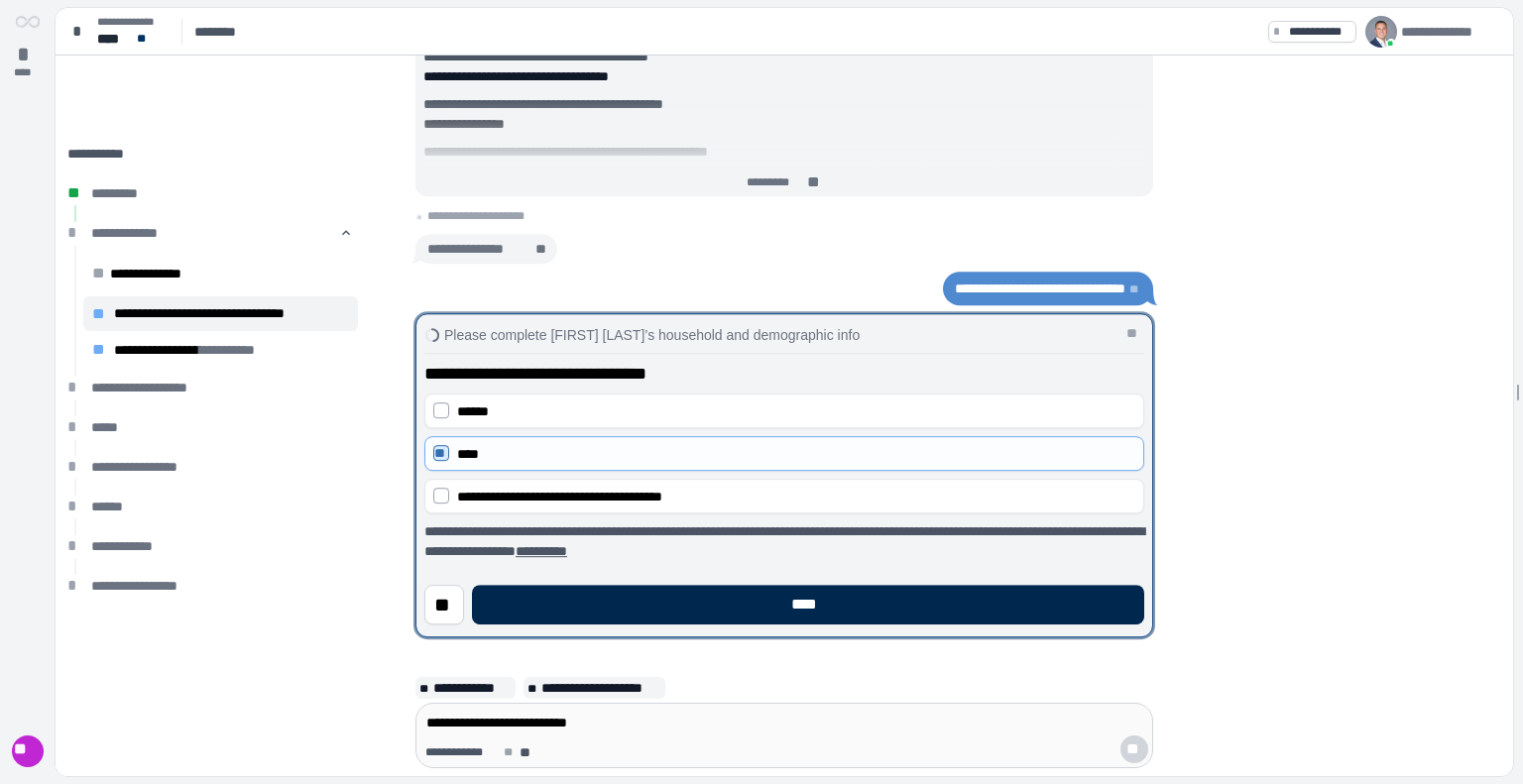 click on "****" at bounding box center [808, 605] 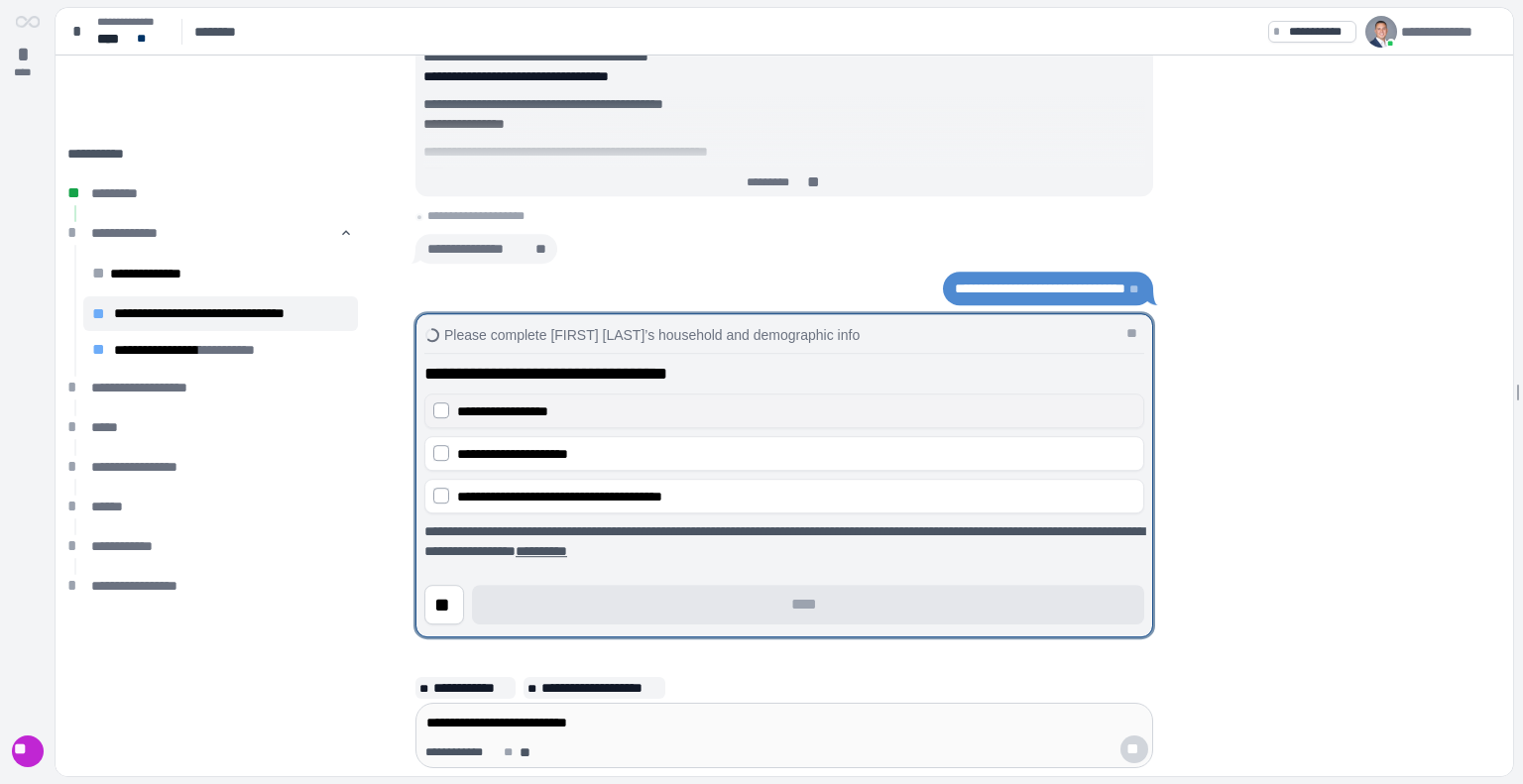 click on "**********" at bounding box center (784, 410) 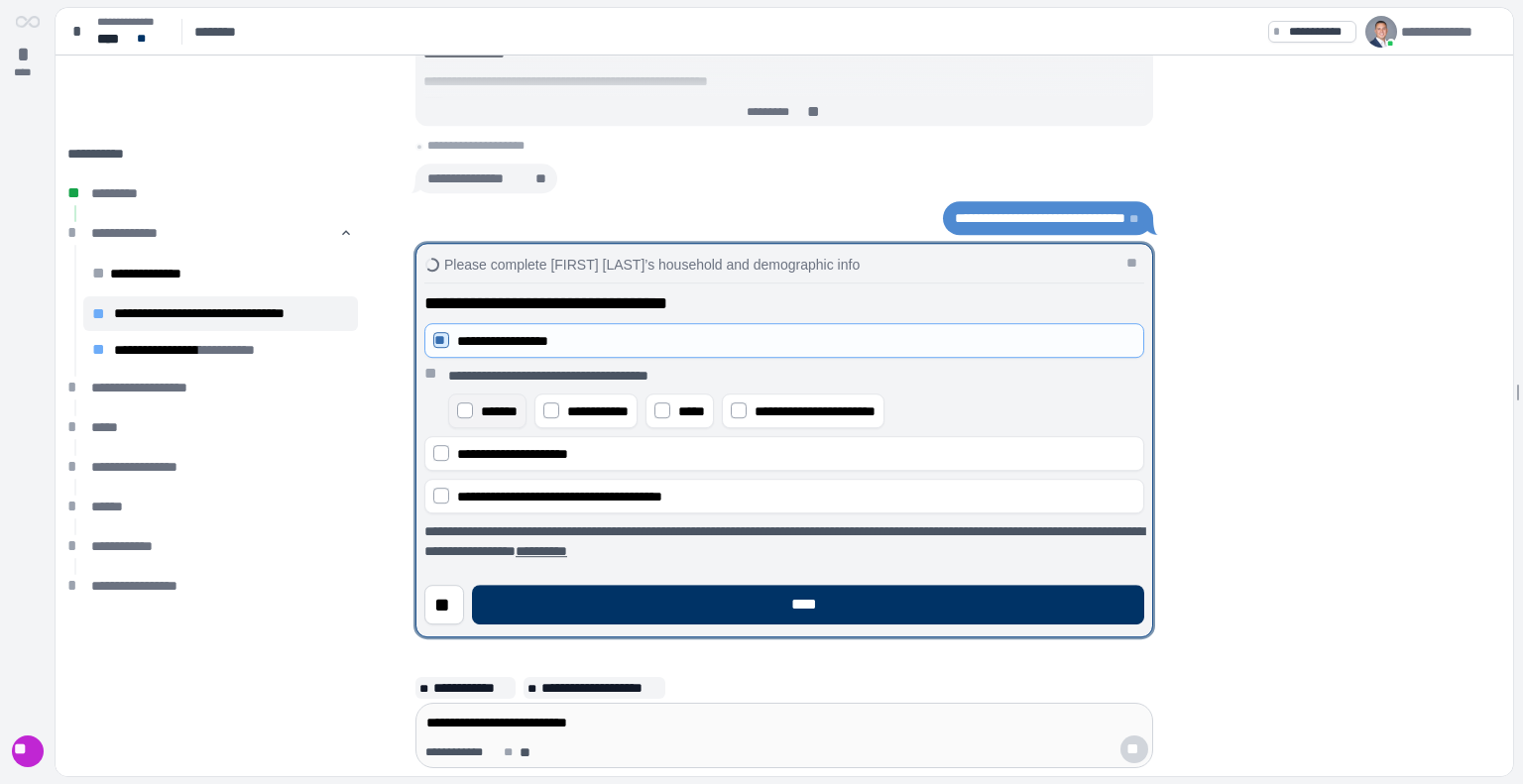 click on "*******" at bounding box center (487, 410) 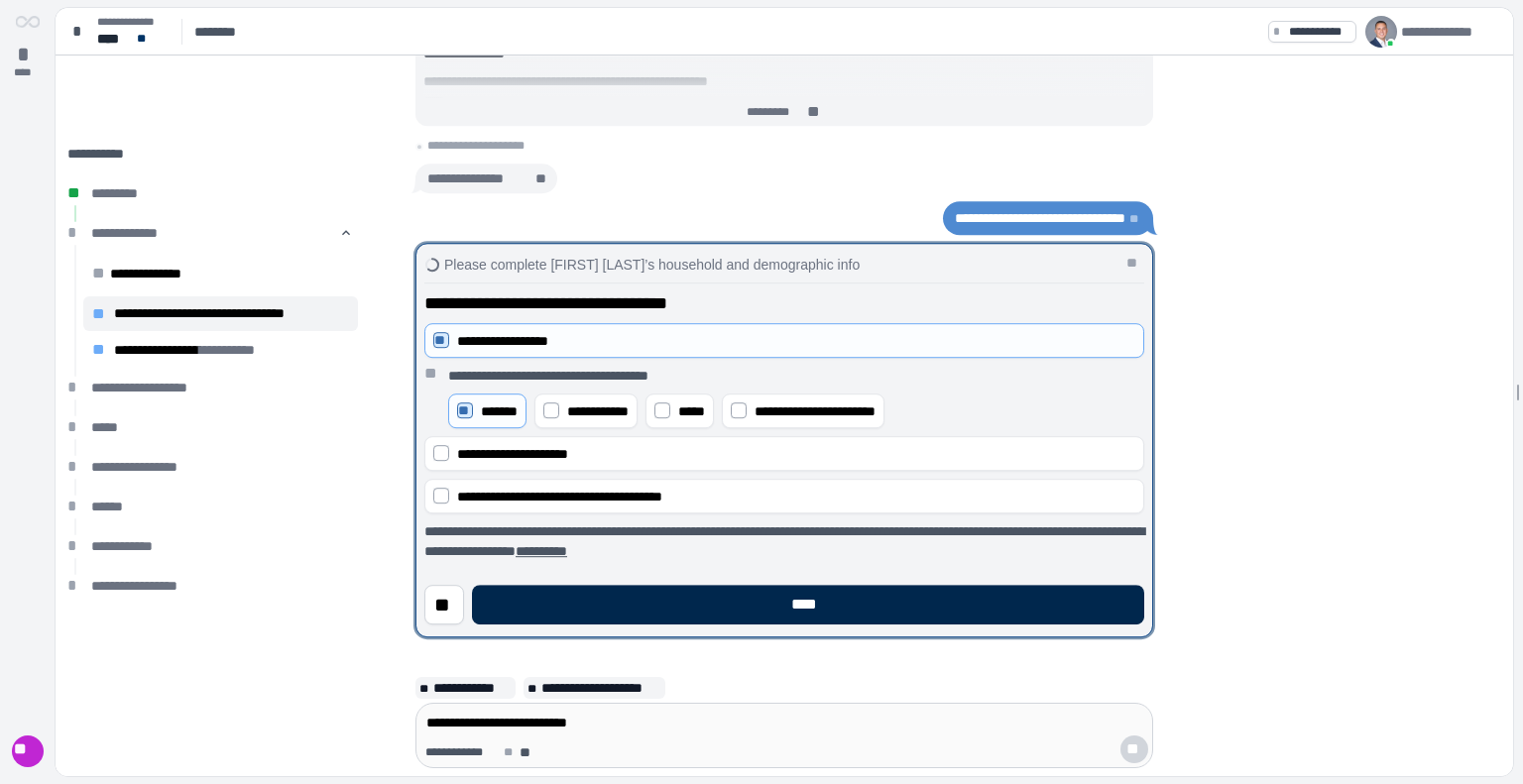 click on "****" at bounding box center [808, 605] 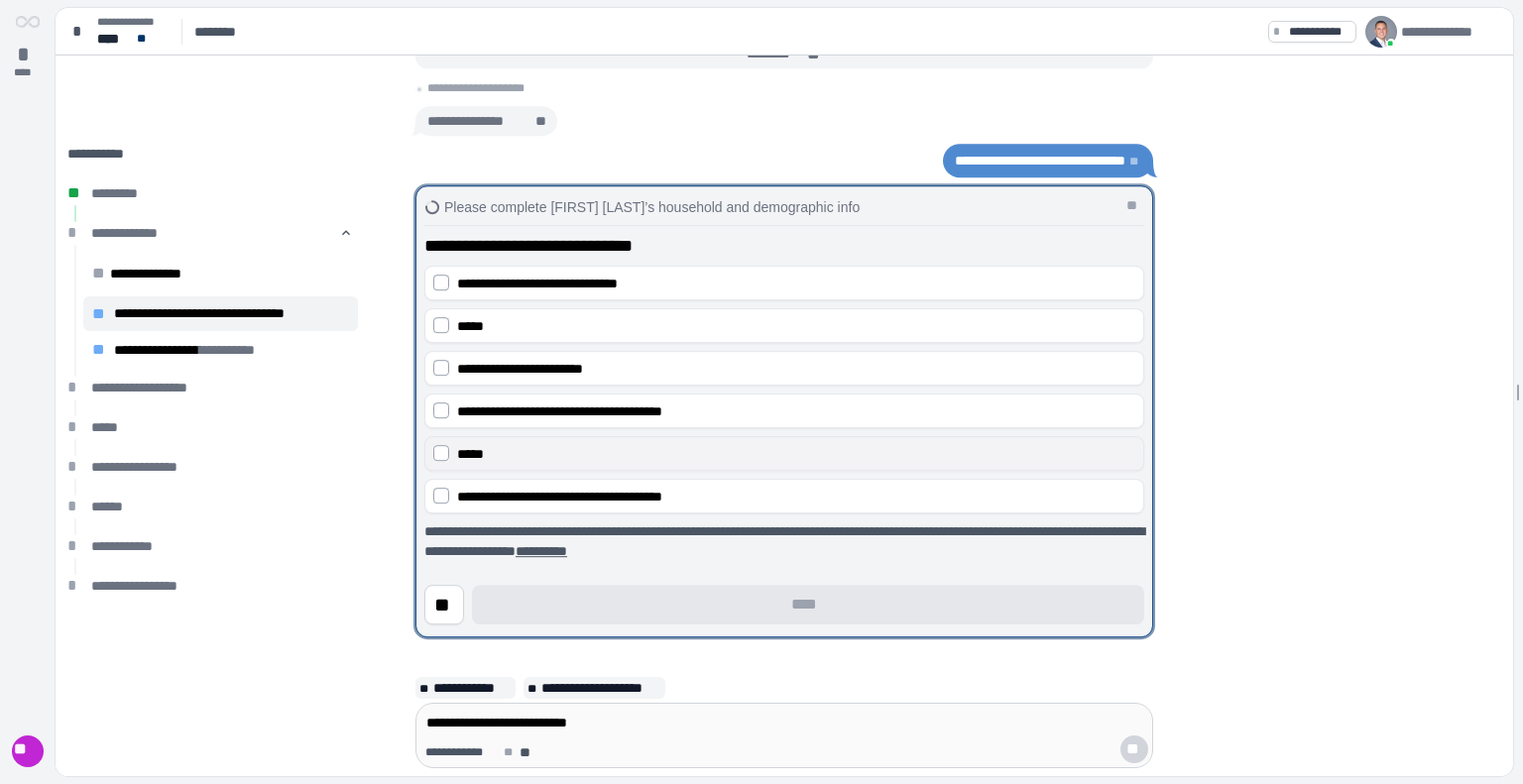 scroll, scrollTop: 5, scrollLeft: 0, axis: vertical 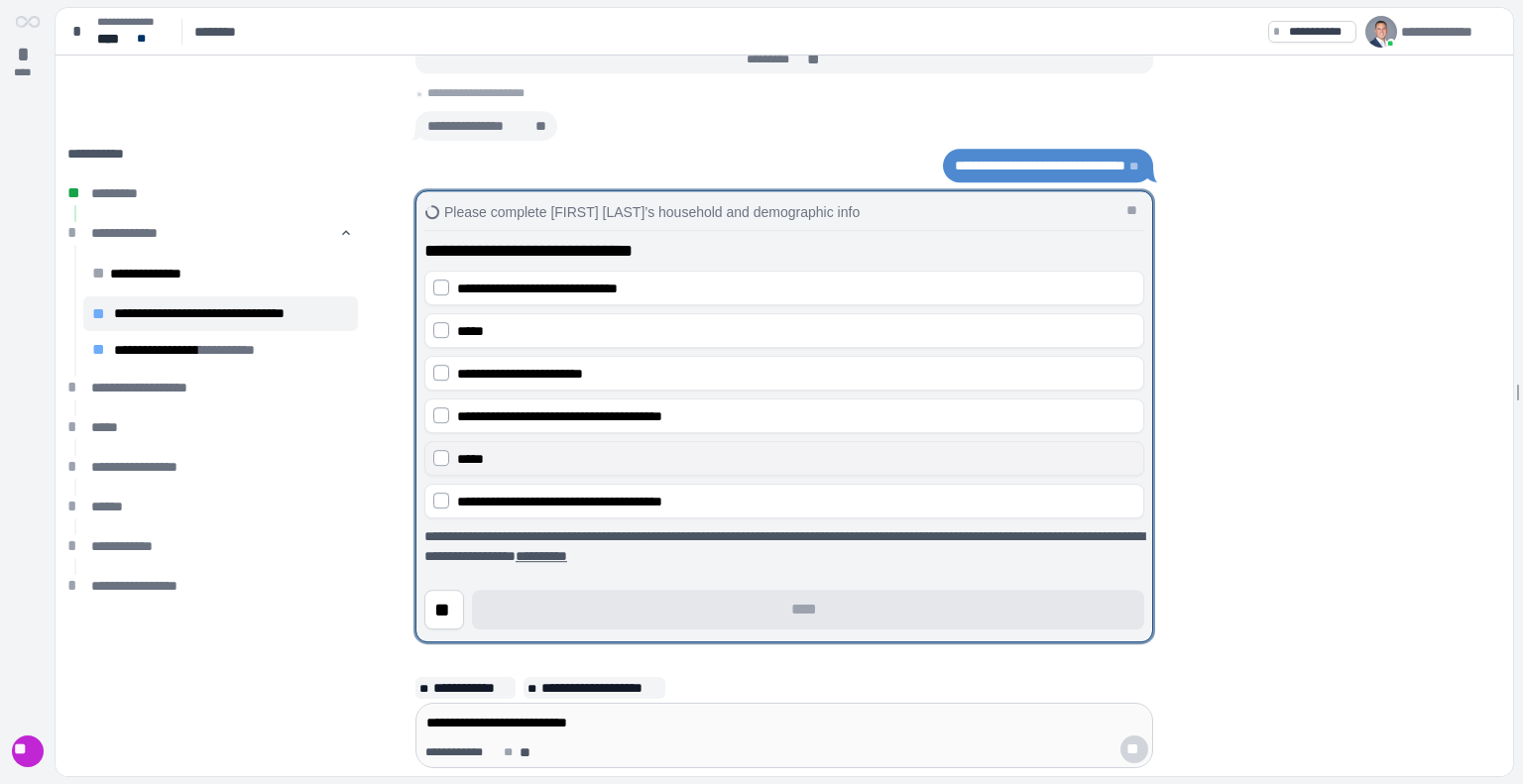 drag, startPoint x: 526, startPoint y: 442, endPoint x: 530, endPoint y: 454, distance: 13 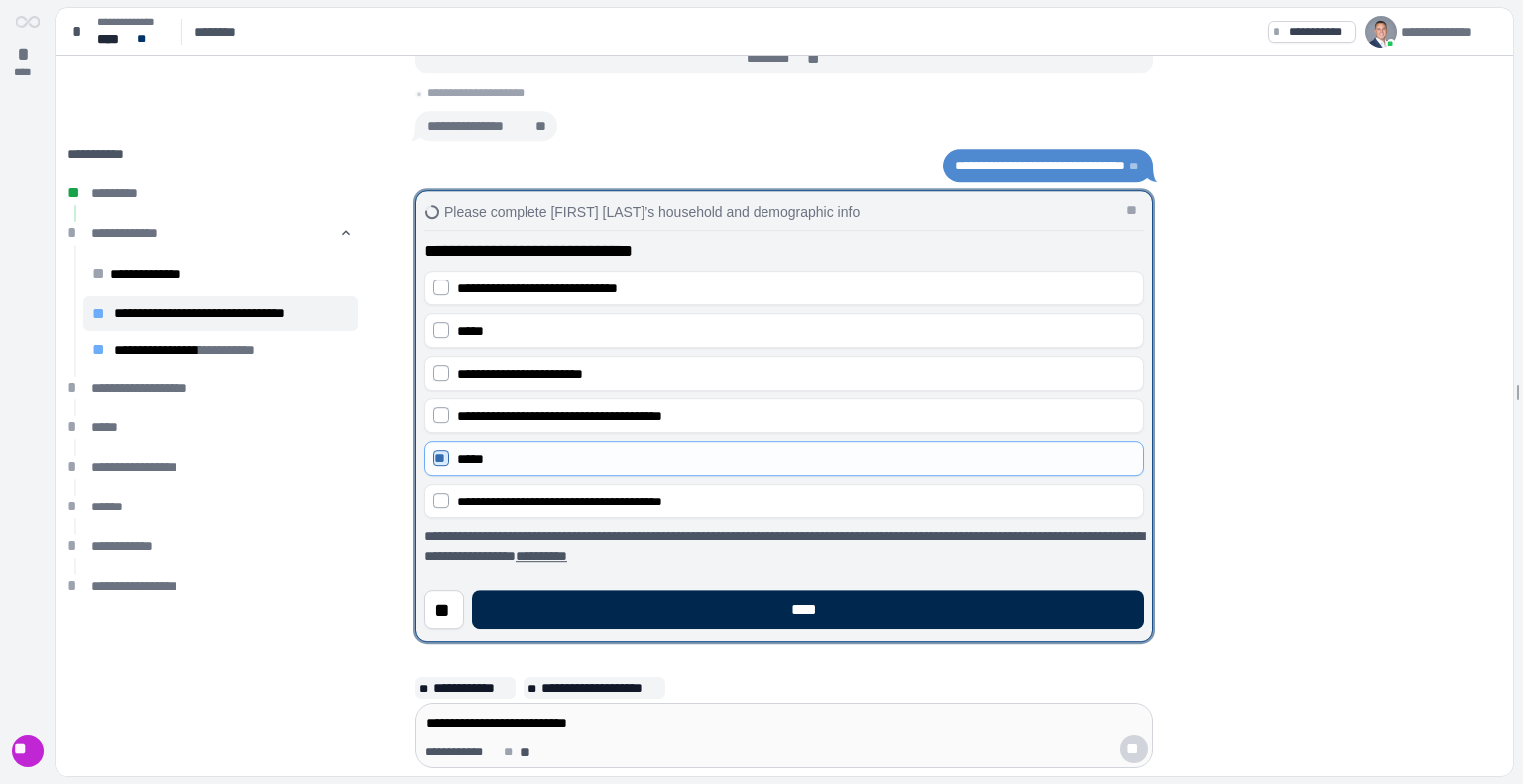 click on "****" at bounding box center (808, 610) 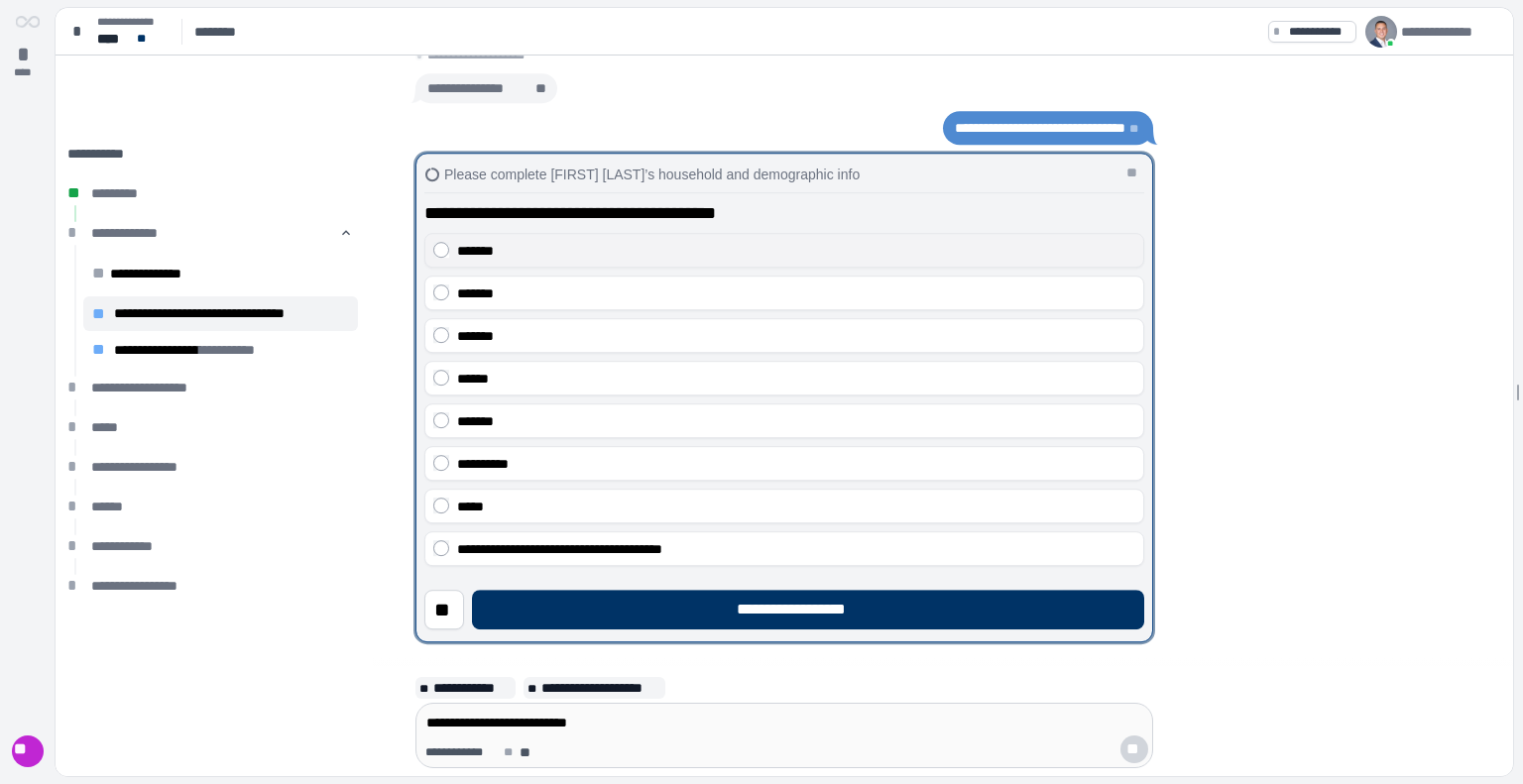 click on "*******" at bounding box center (796, 251) 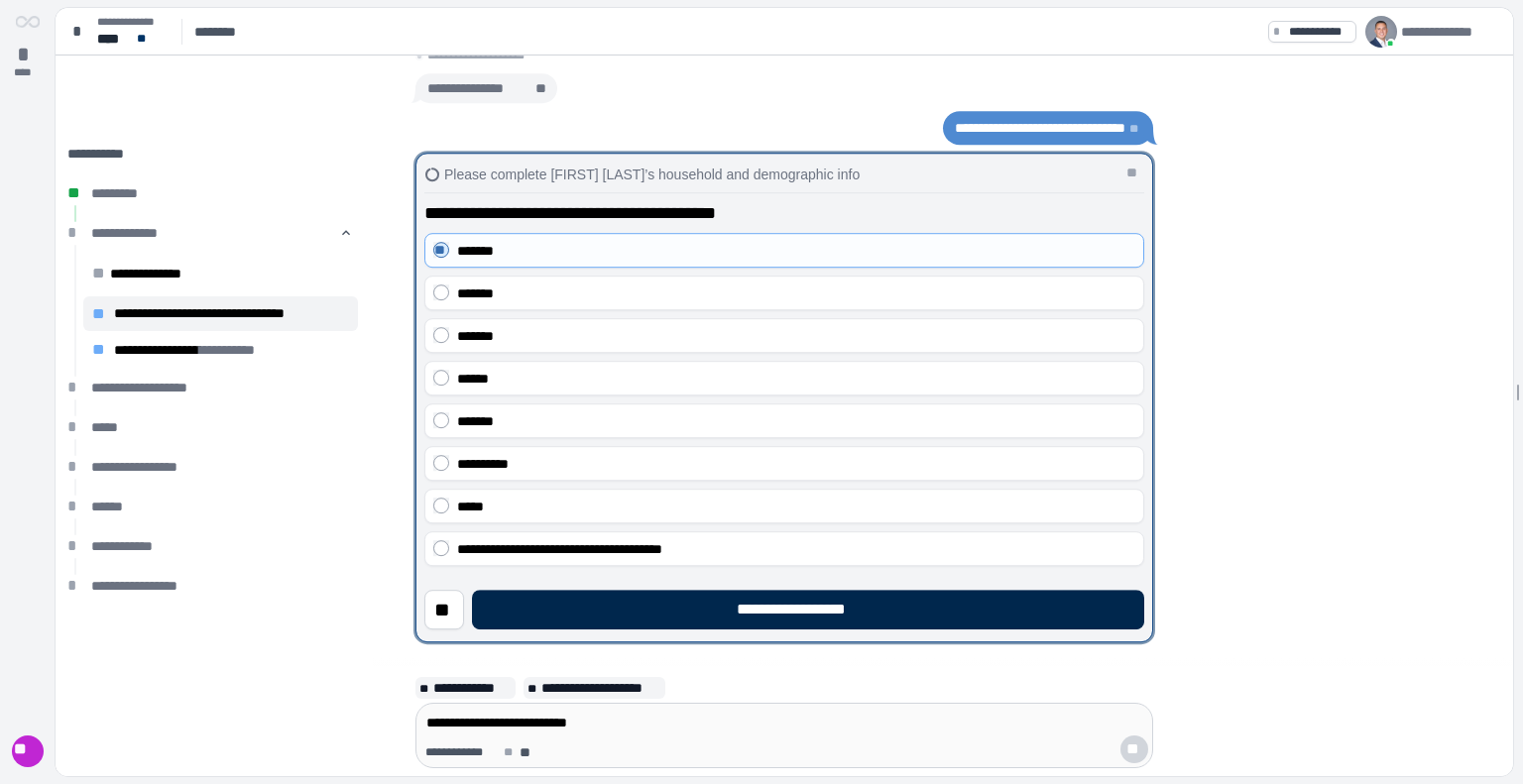 click on "**********" at bounding box center (808, 610) 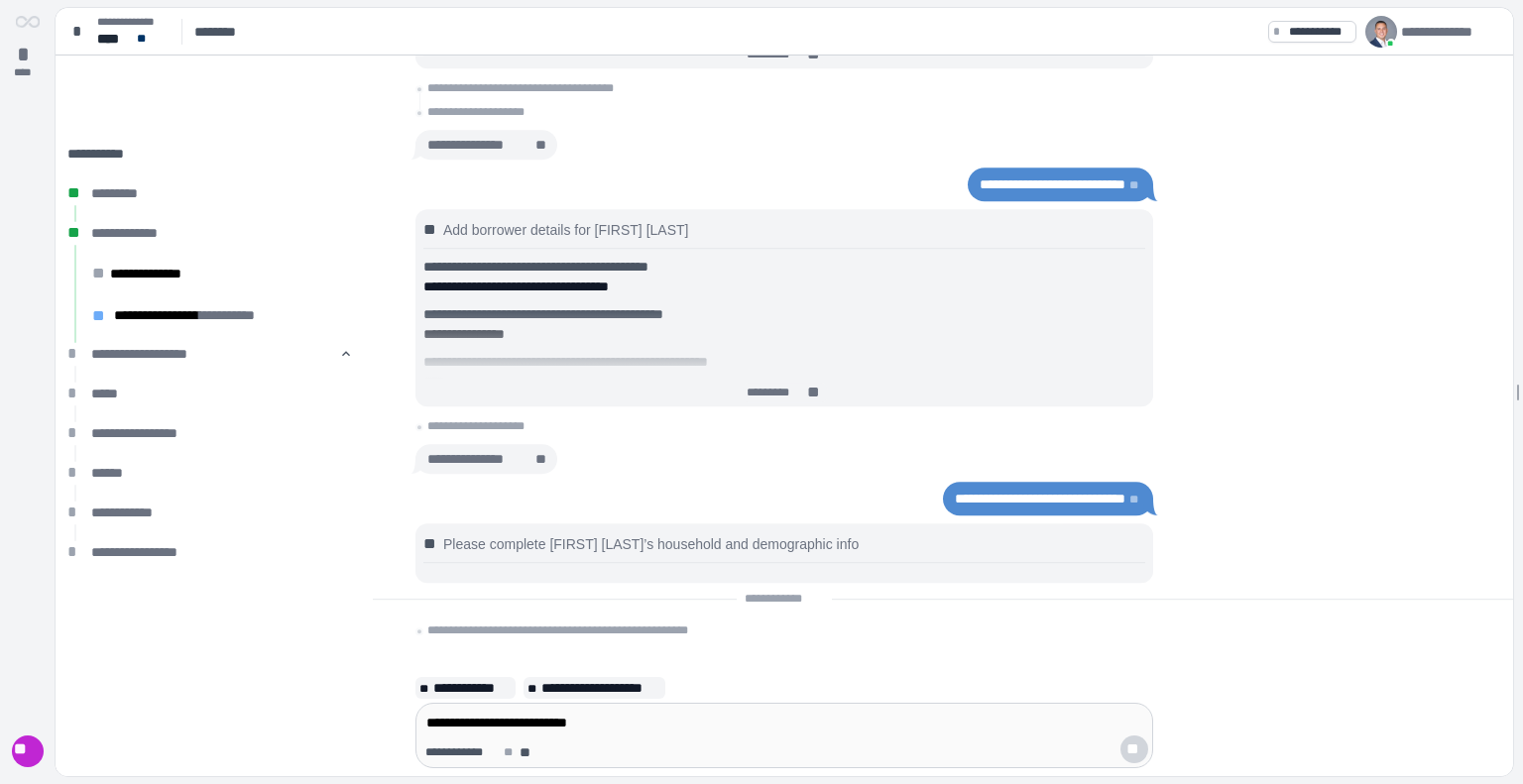 scroll, scrollTop: 0, scrollLeft: 0, axis: both 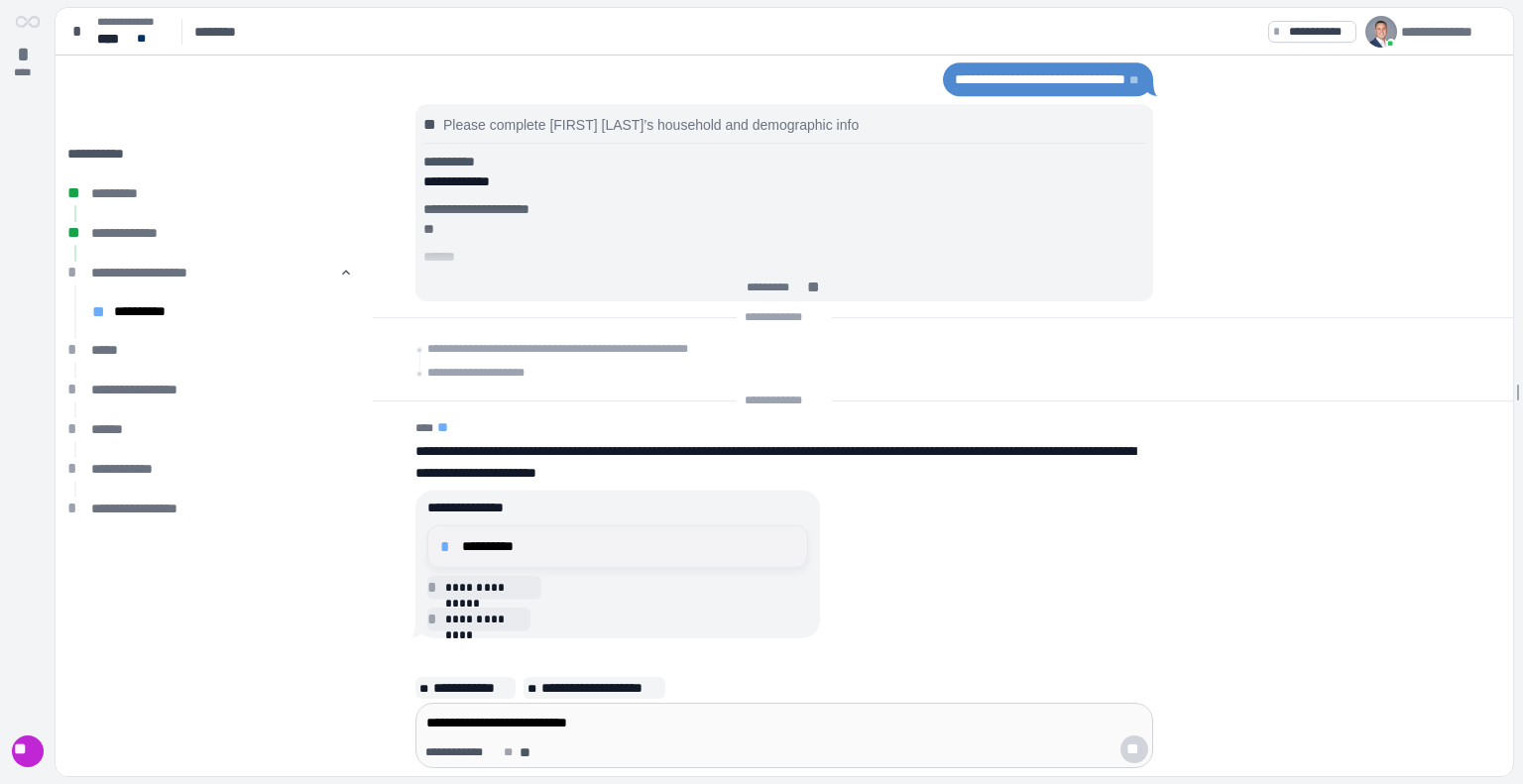 click on "**********" at bounding box center (629, 546) 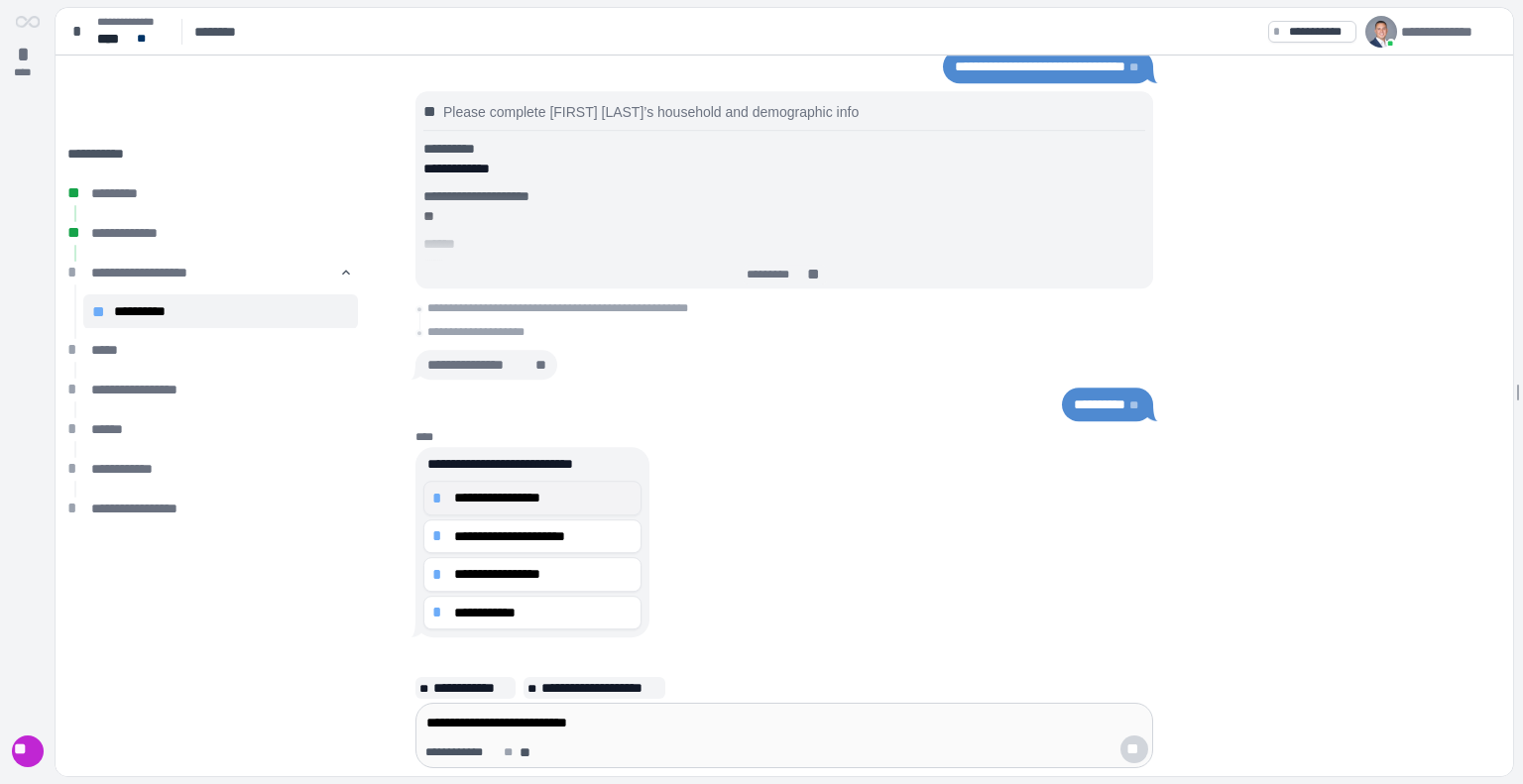 scroll, scrollTop: 6, scrollLeft: 0, axis: vertical 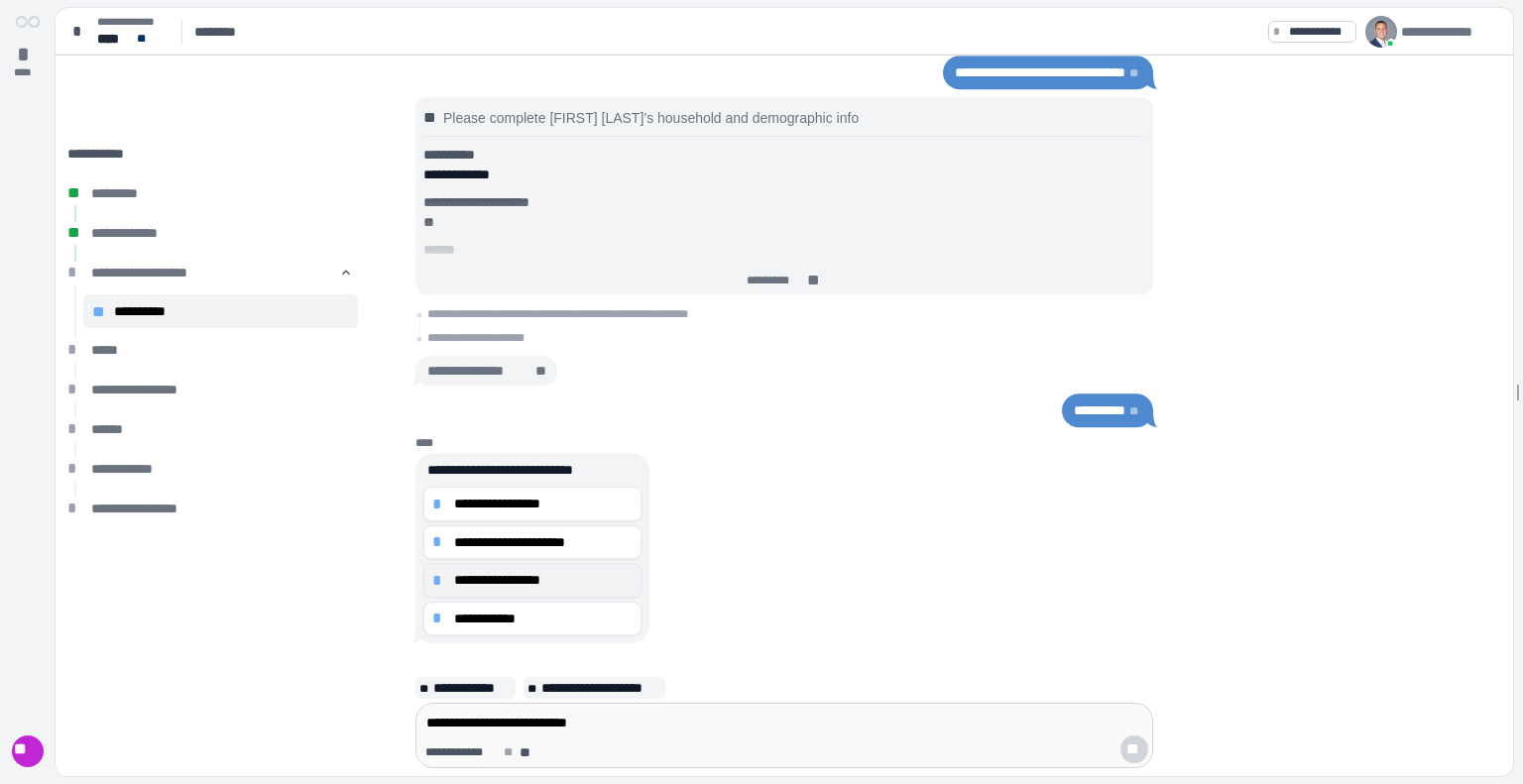 click on "**********" at bounding box center (543, 580) 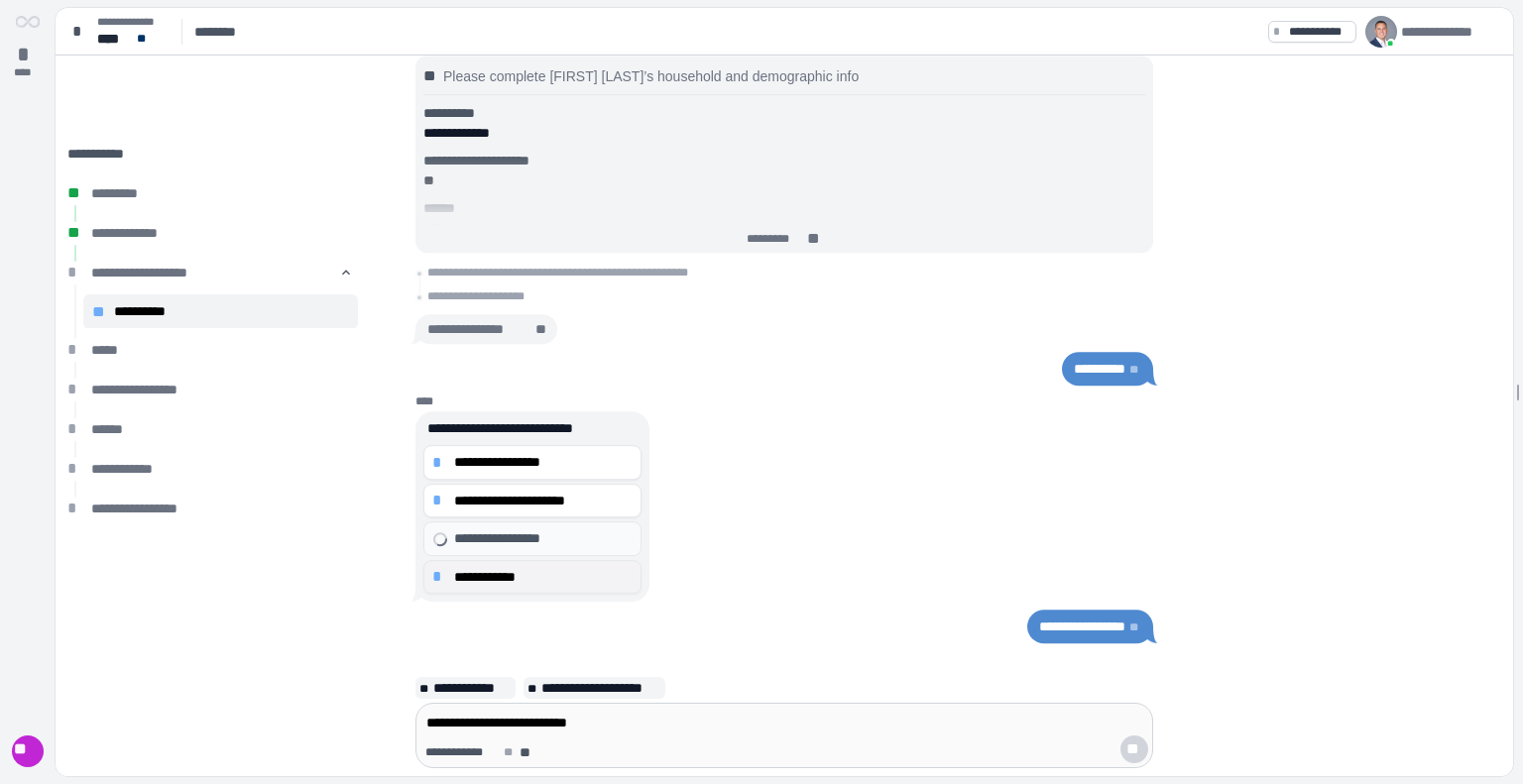 scroll, scrollTop: 0, scrollLeft: 0, axis: both 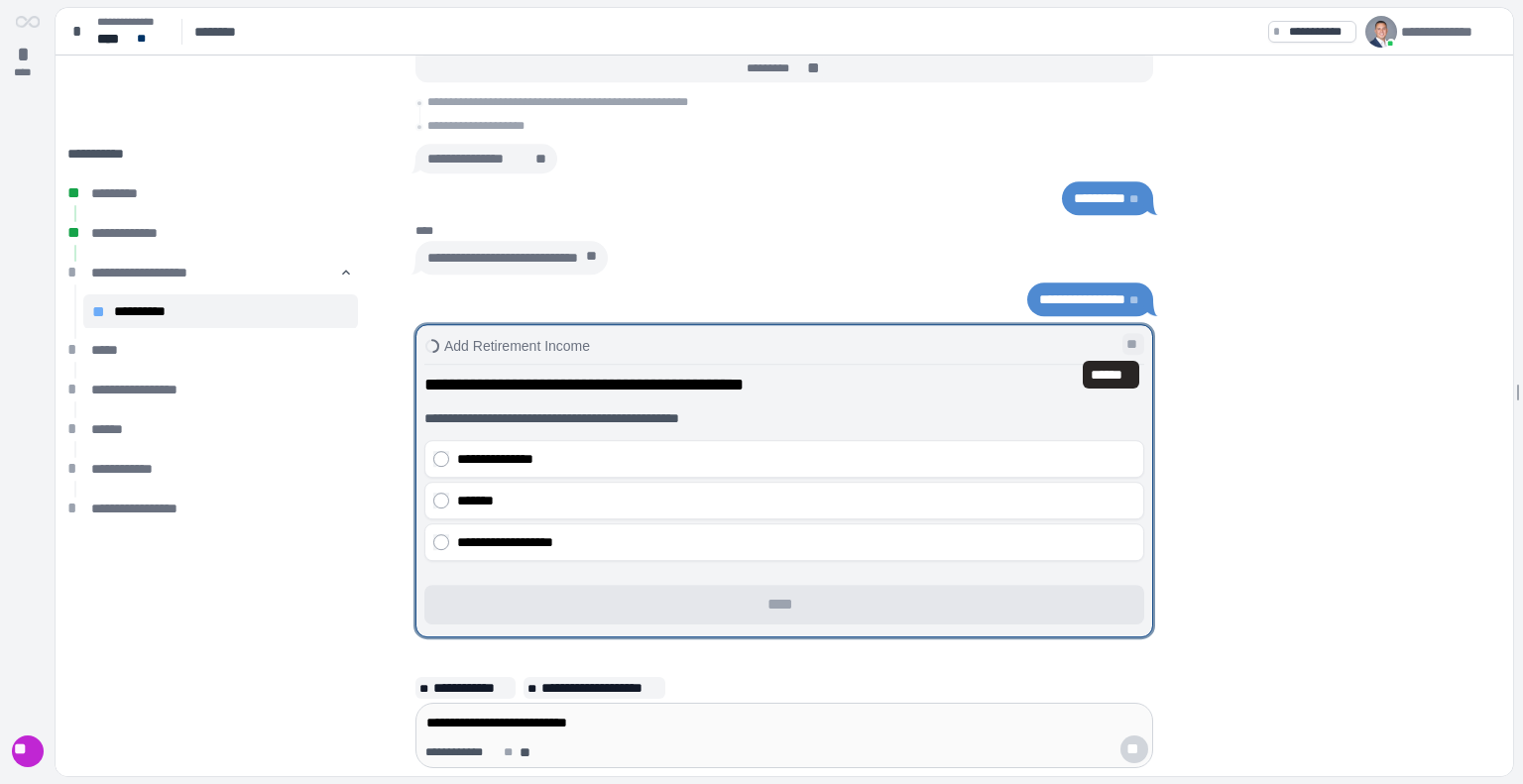 click on "**" at bounding box center (1133, 344) 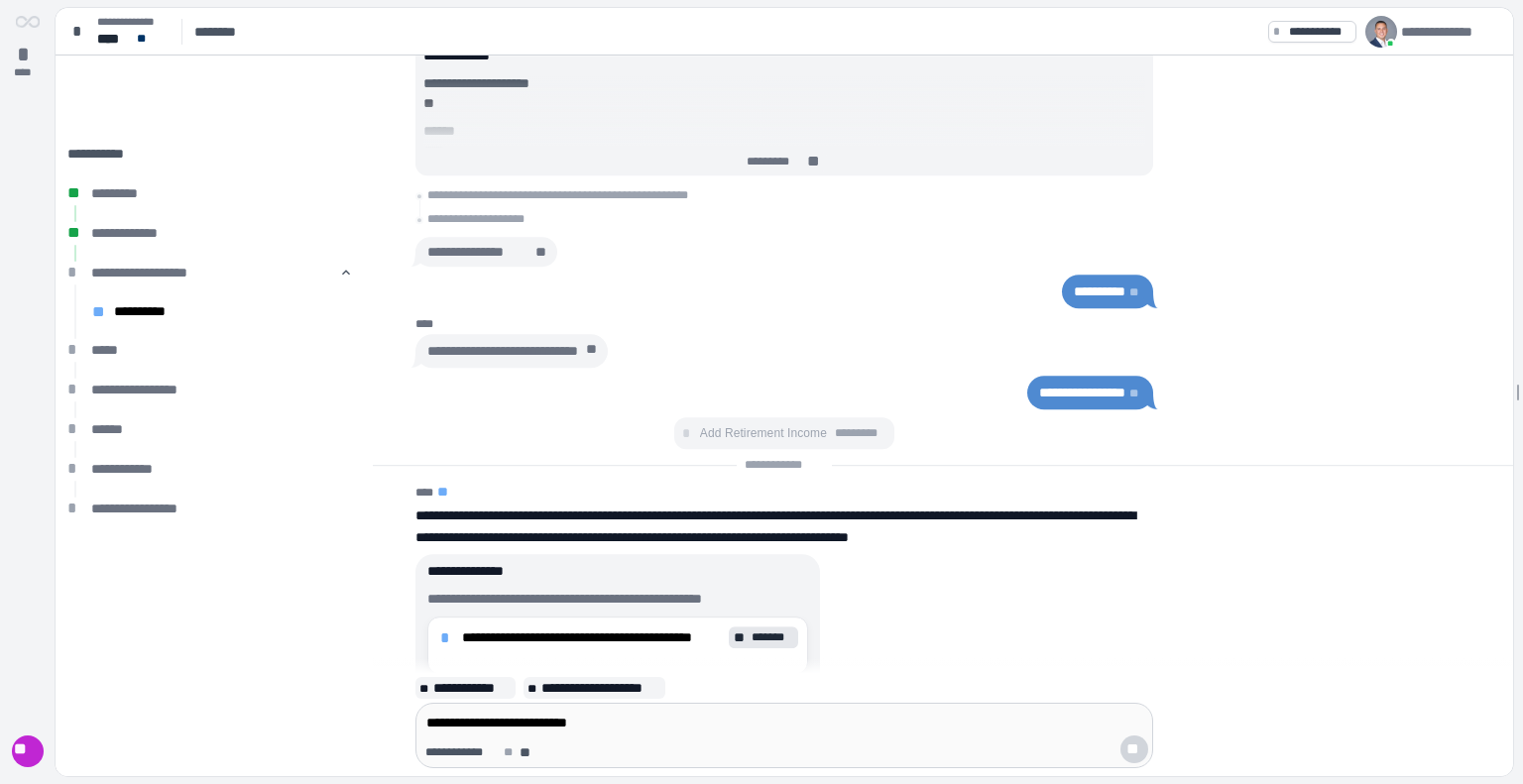 scroll, scrollTop: 115, scrollLeft: 0, axis: vertical 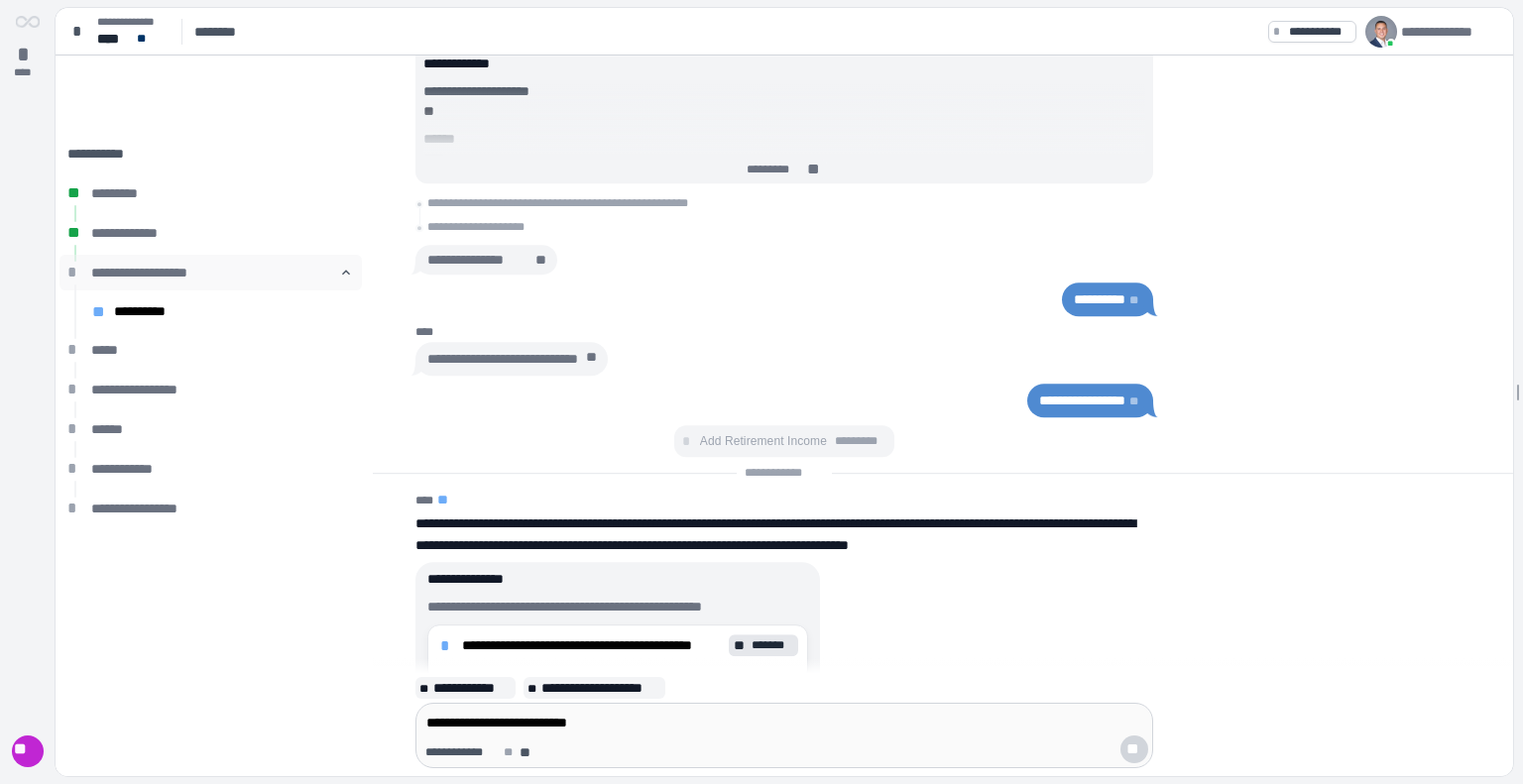 click on "**********" at bounding box center [210, 273] 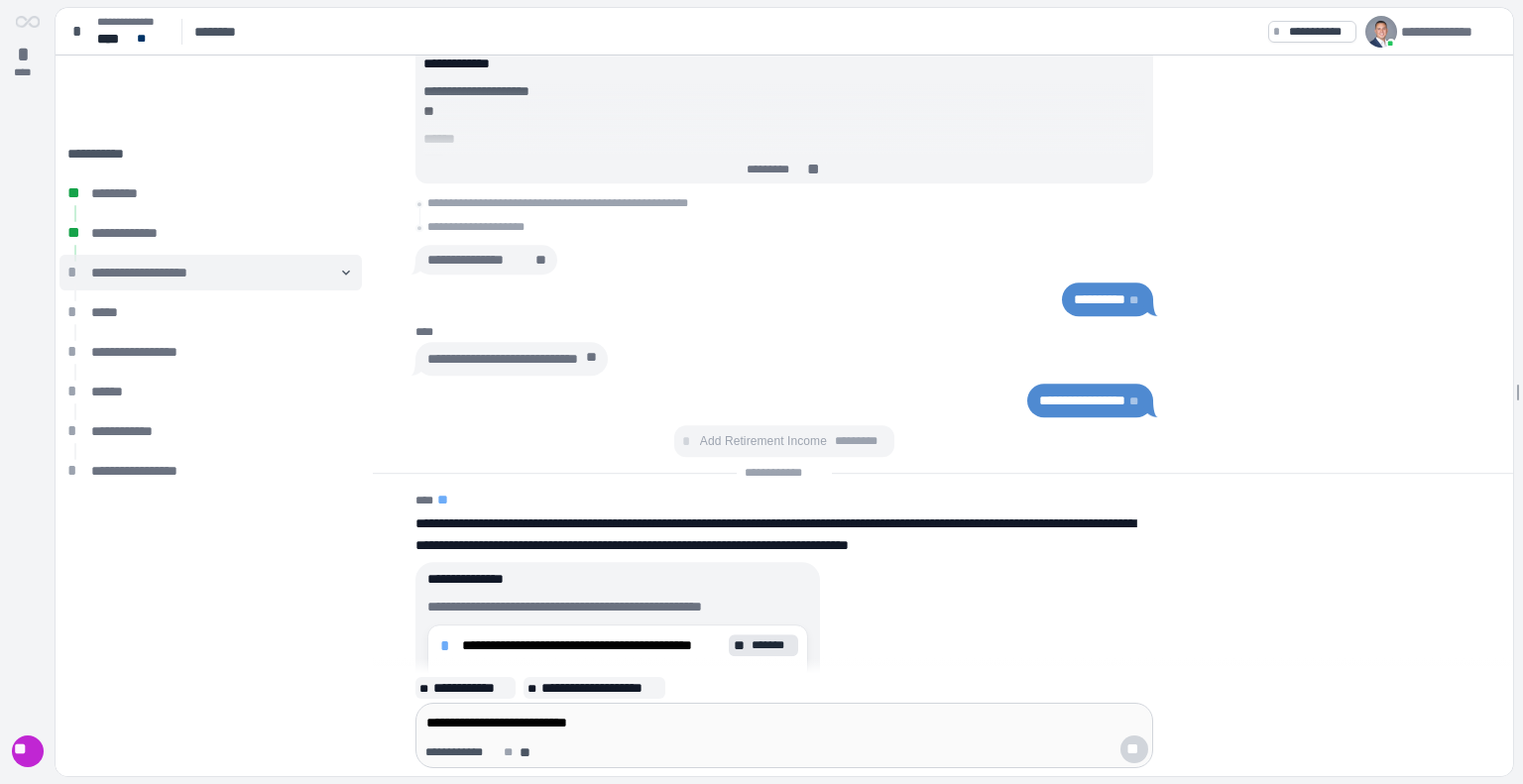 click on "**********" at bounding box center [210, 273] 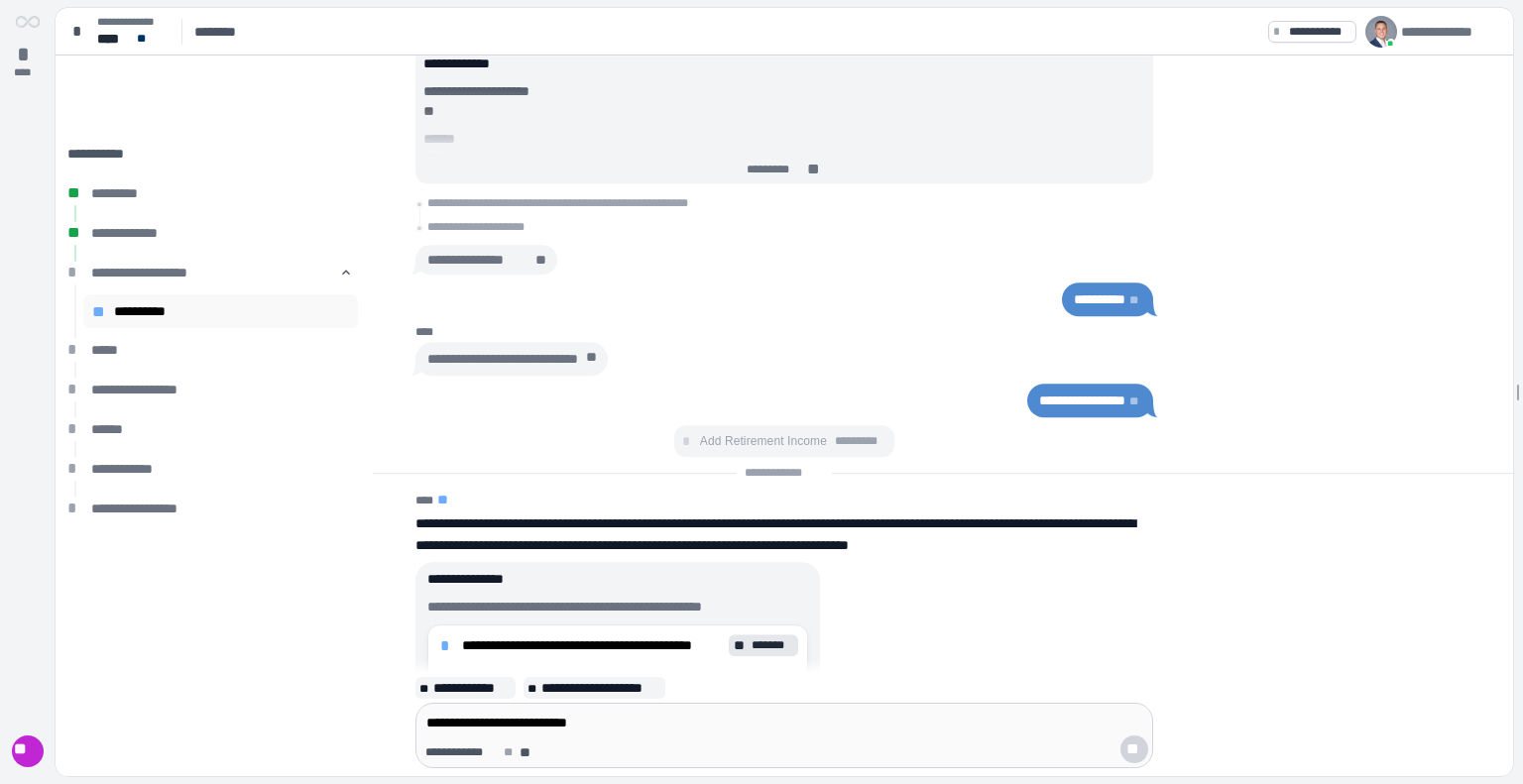 click on "**********" at bounding box center (231, 311) 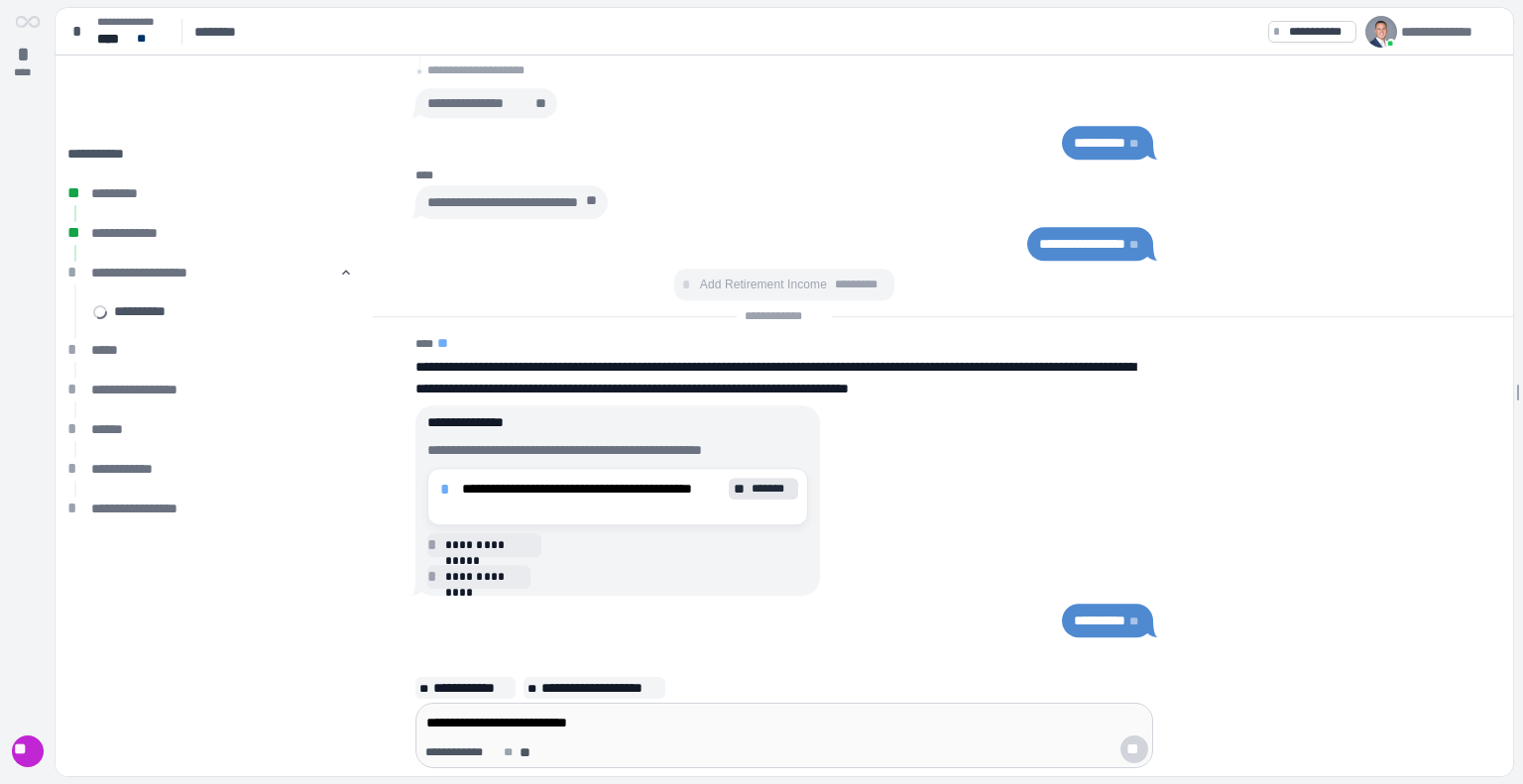 scroll, scrollTop: 0, scrollLeft: 0, axis: both 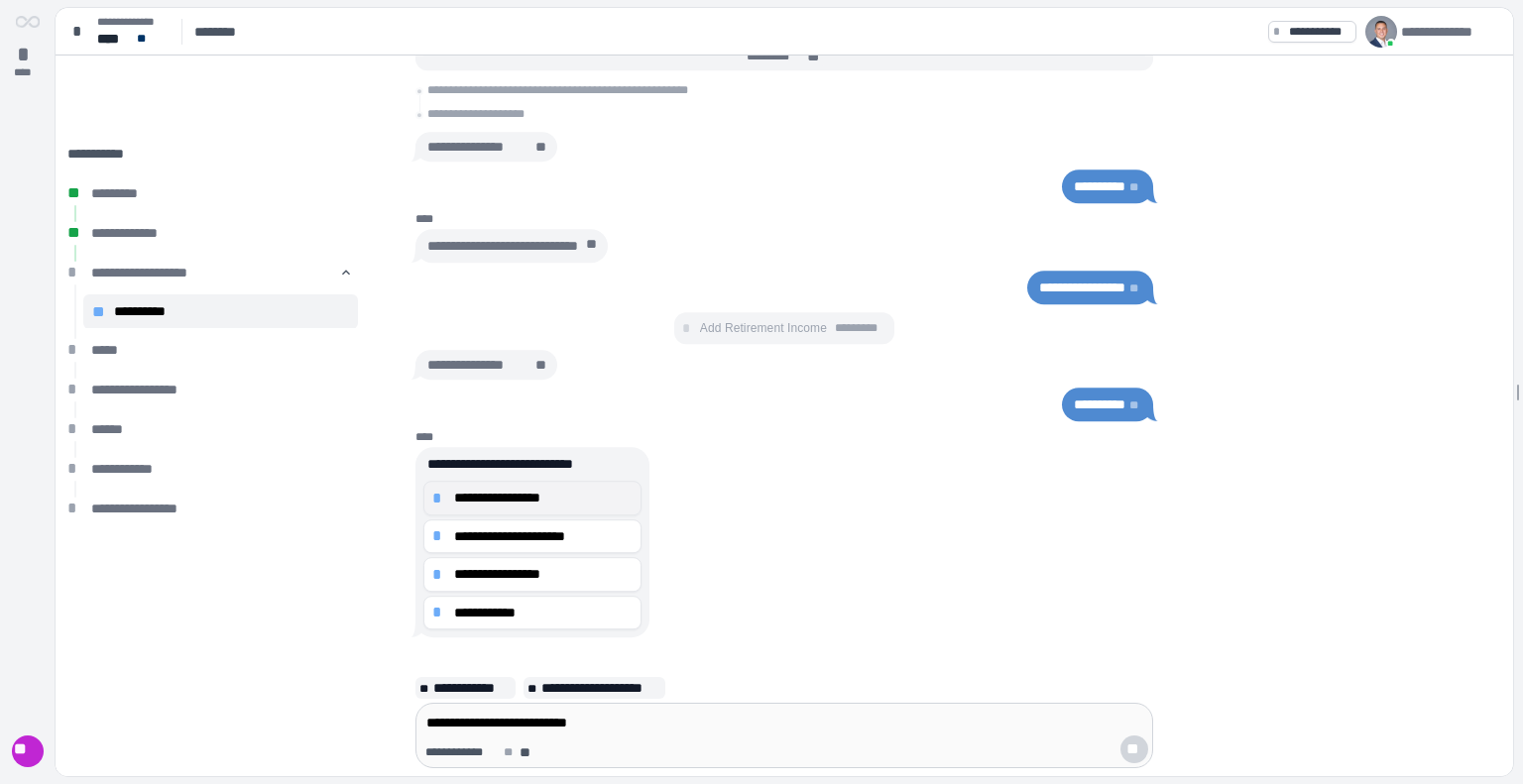click on "**********" at bounding box center [543, 498] 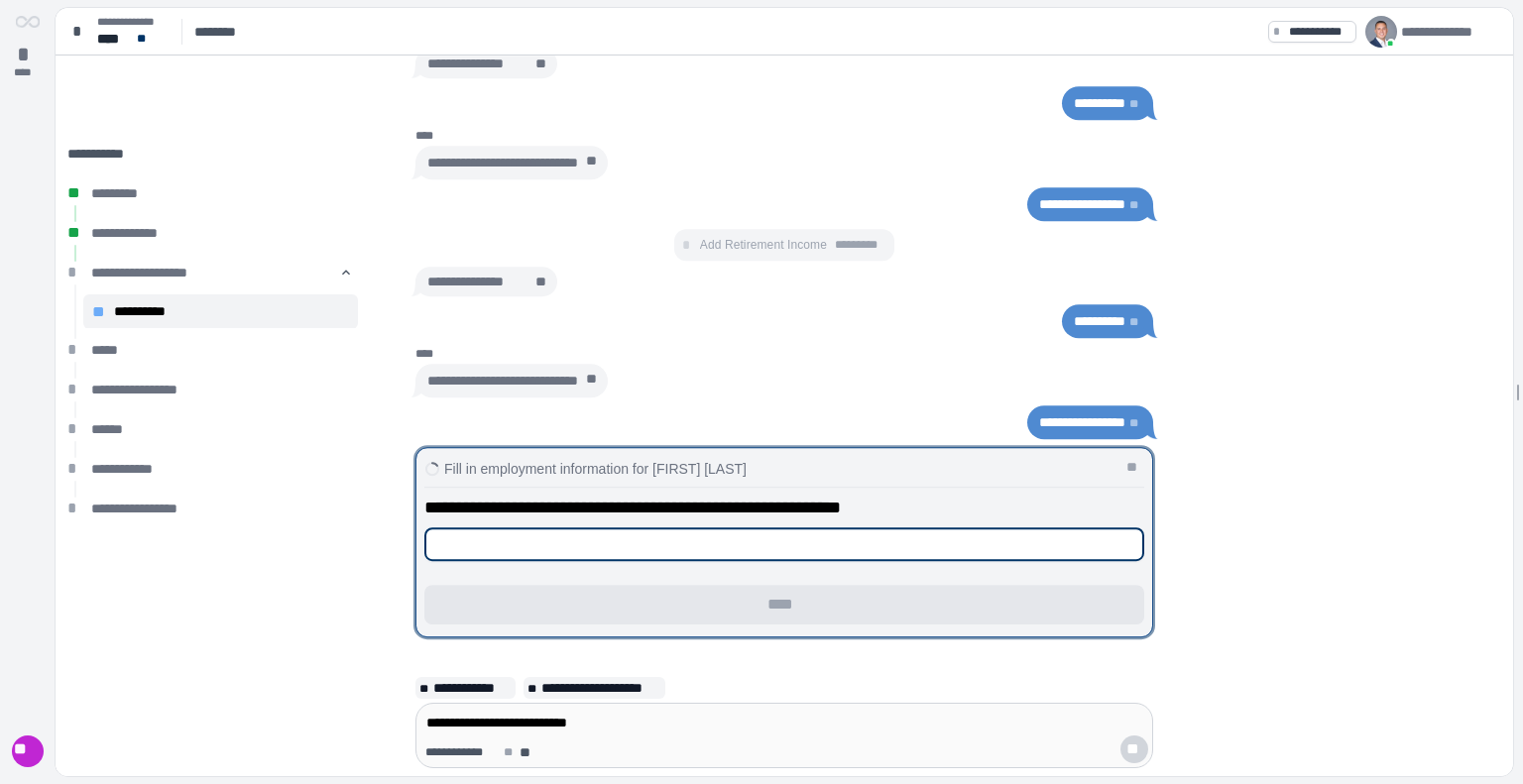 click at bounding box center [784, 544] 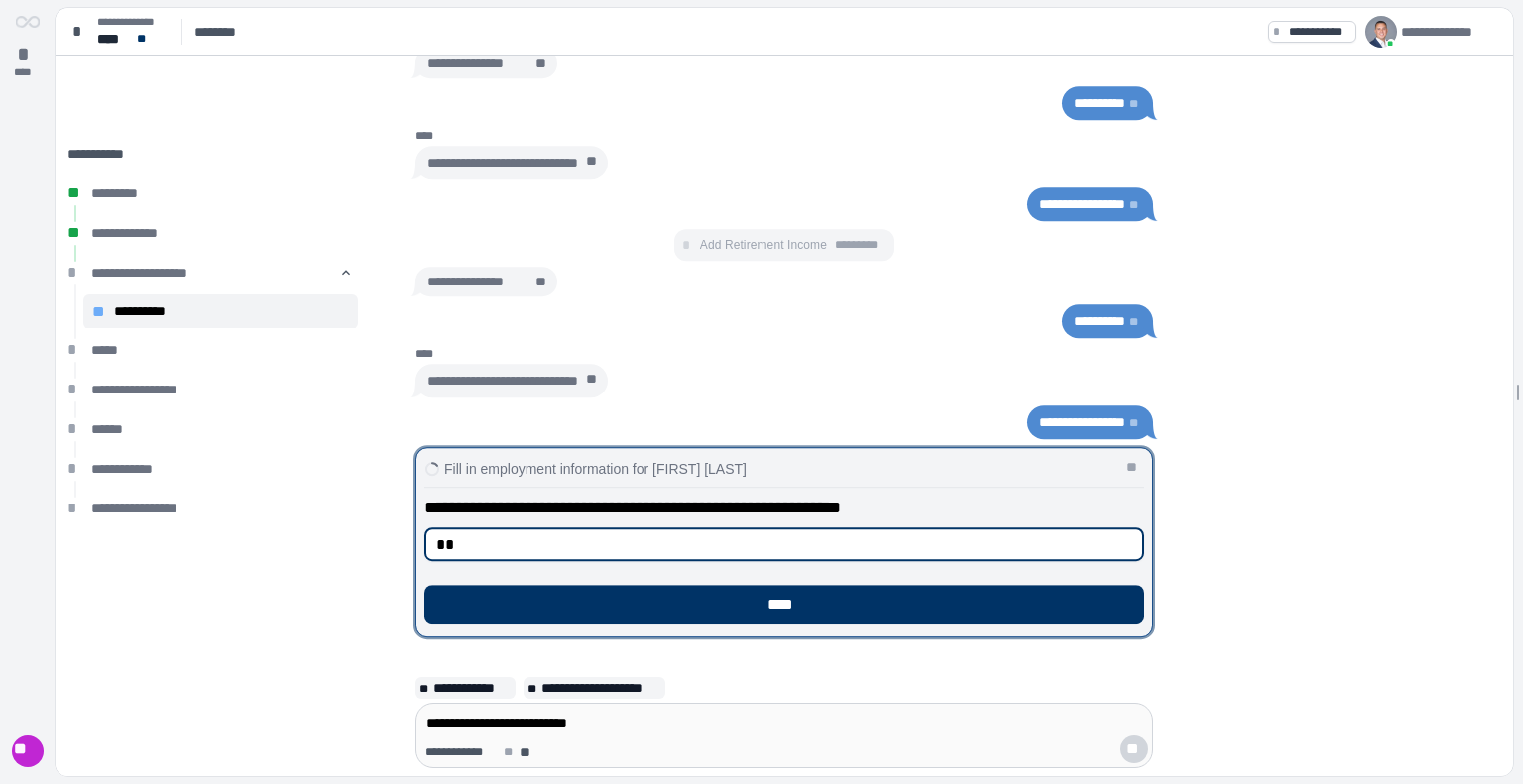 type on "*" 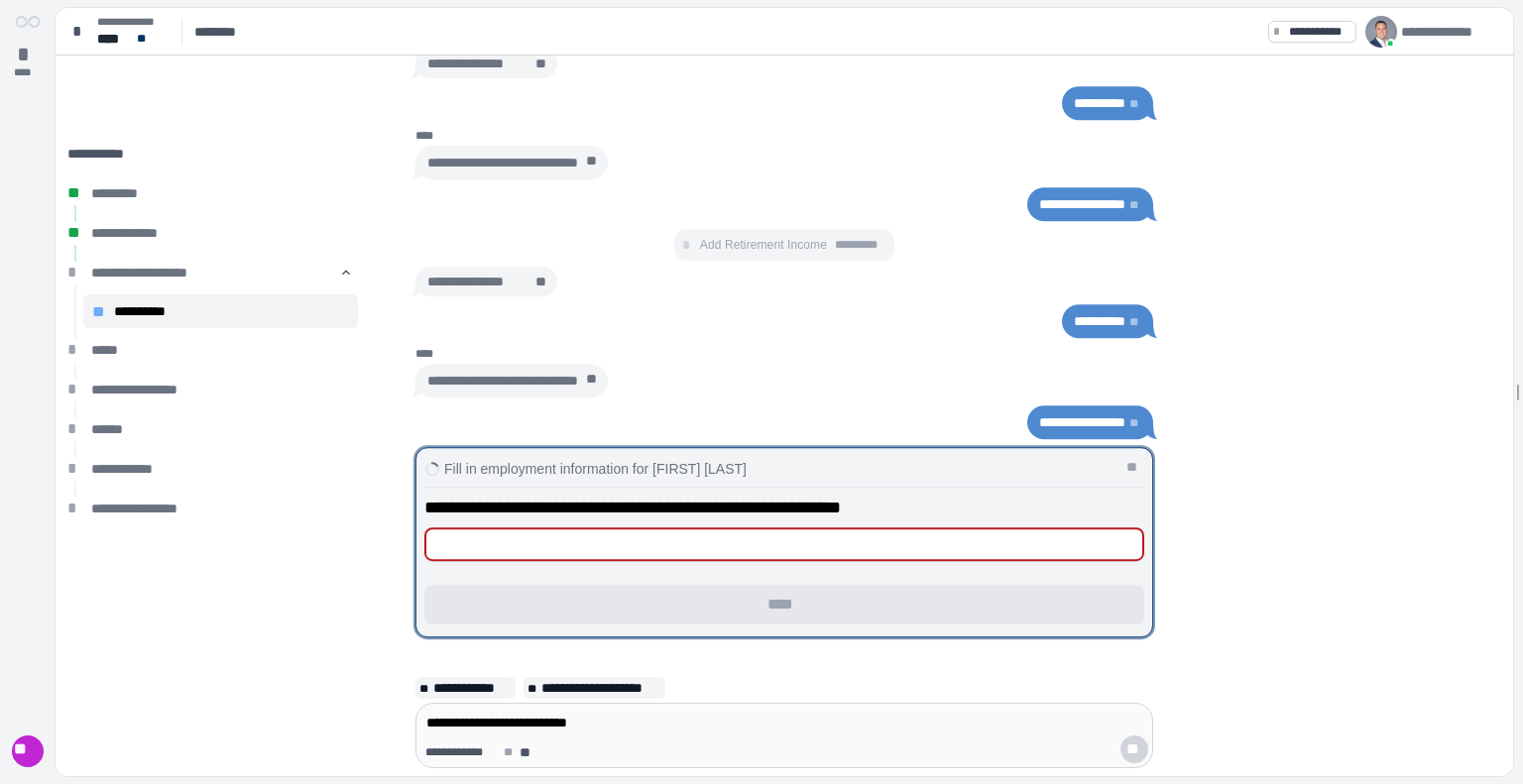 type on "*" 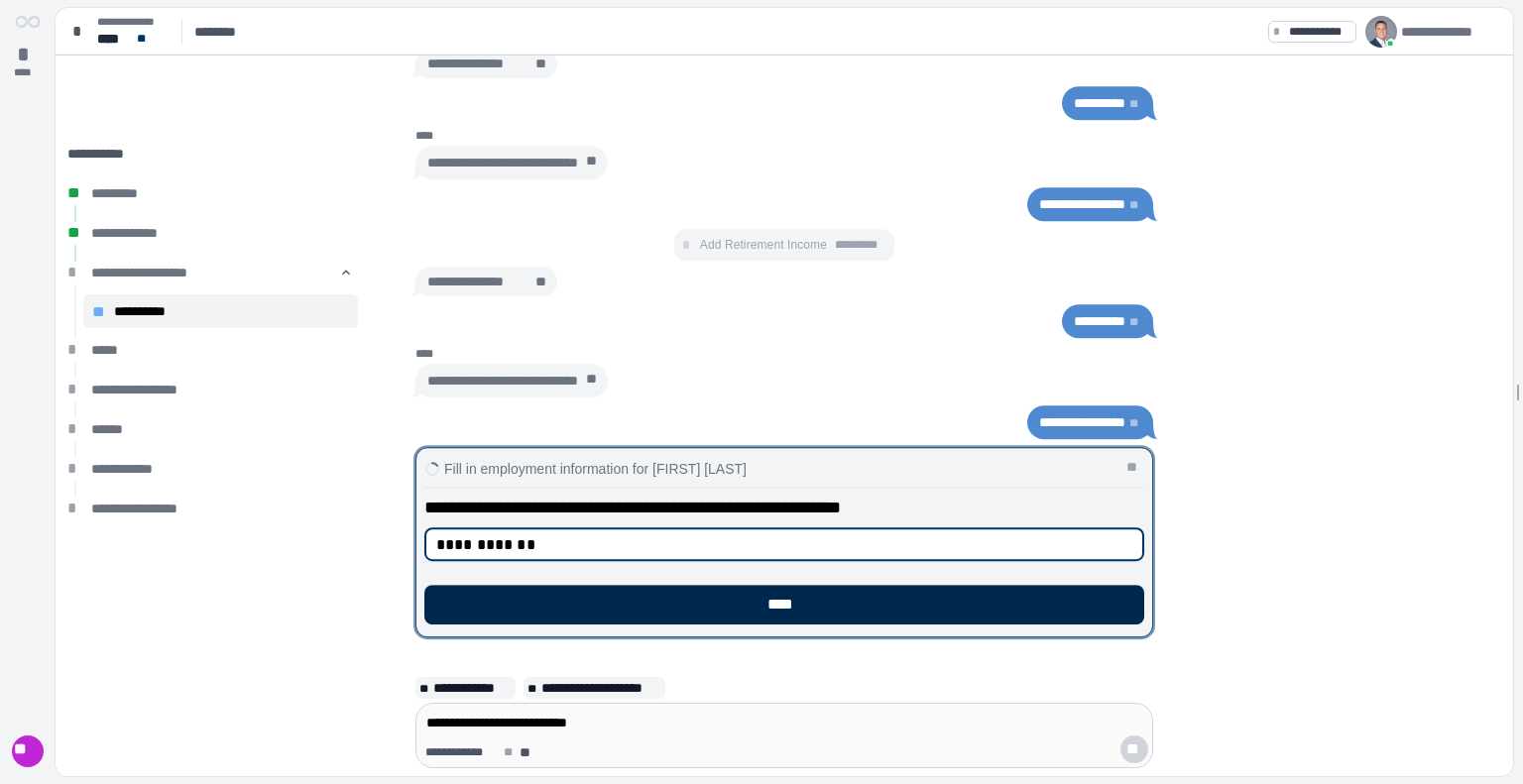 type on "**********" 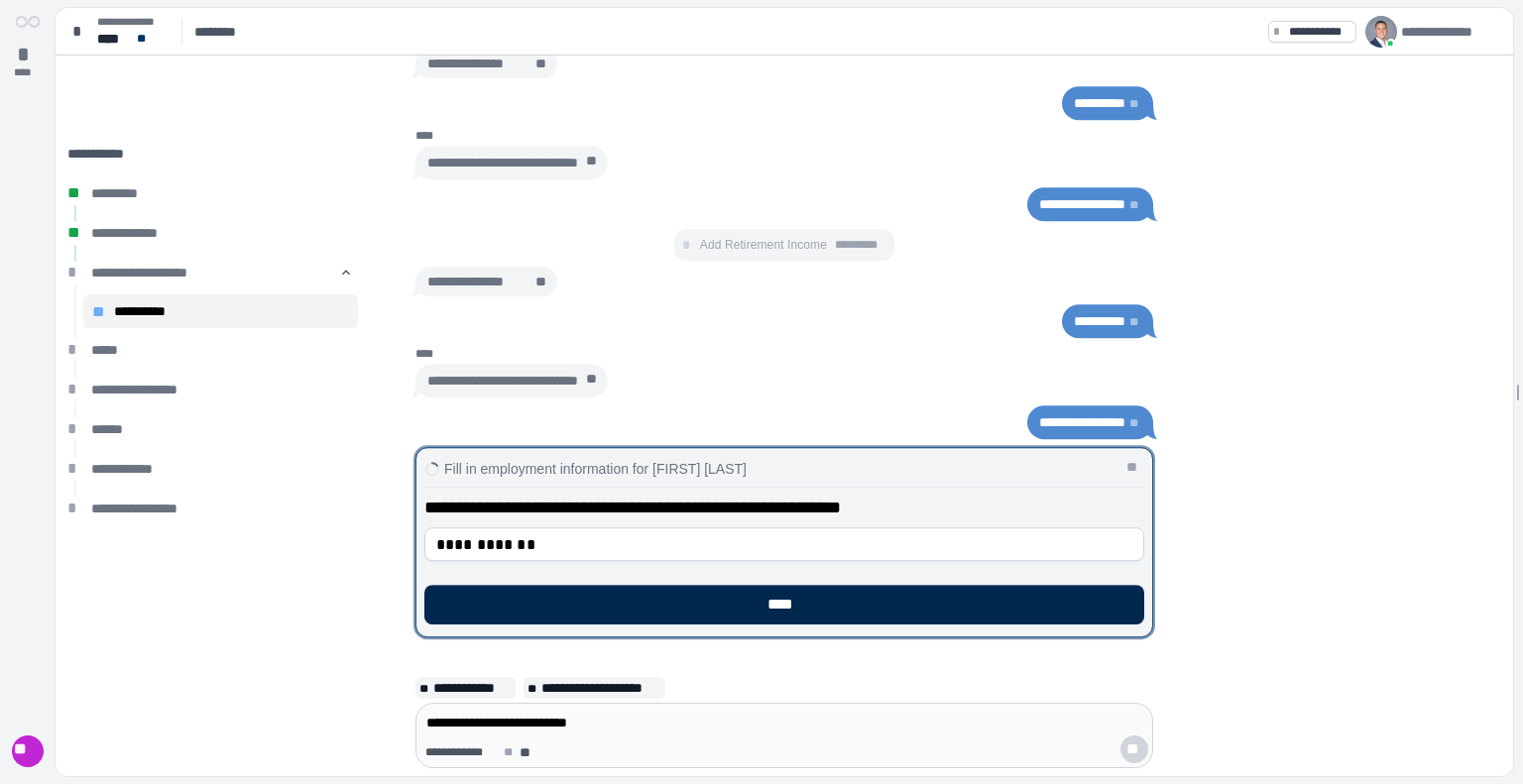 click on "****" at bounding box center [784, 605] 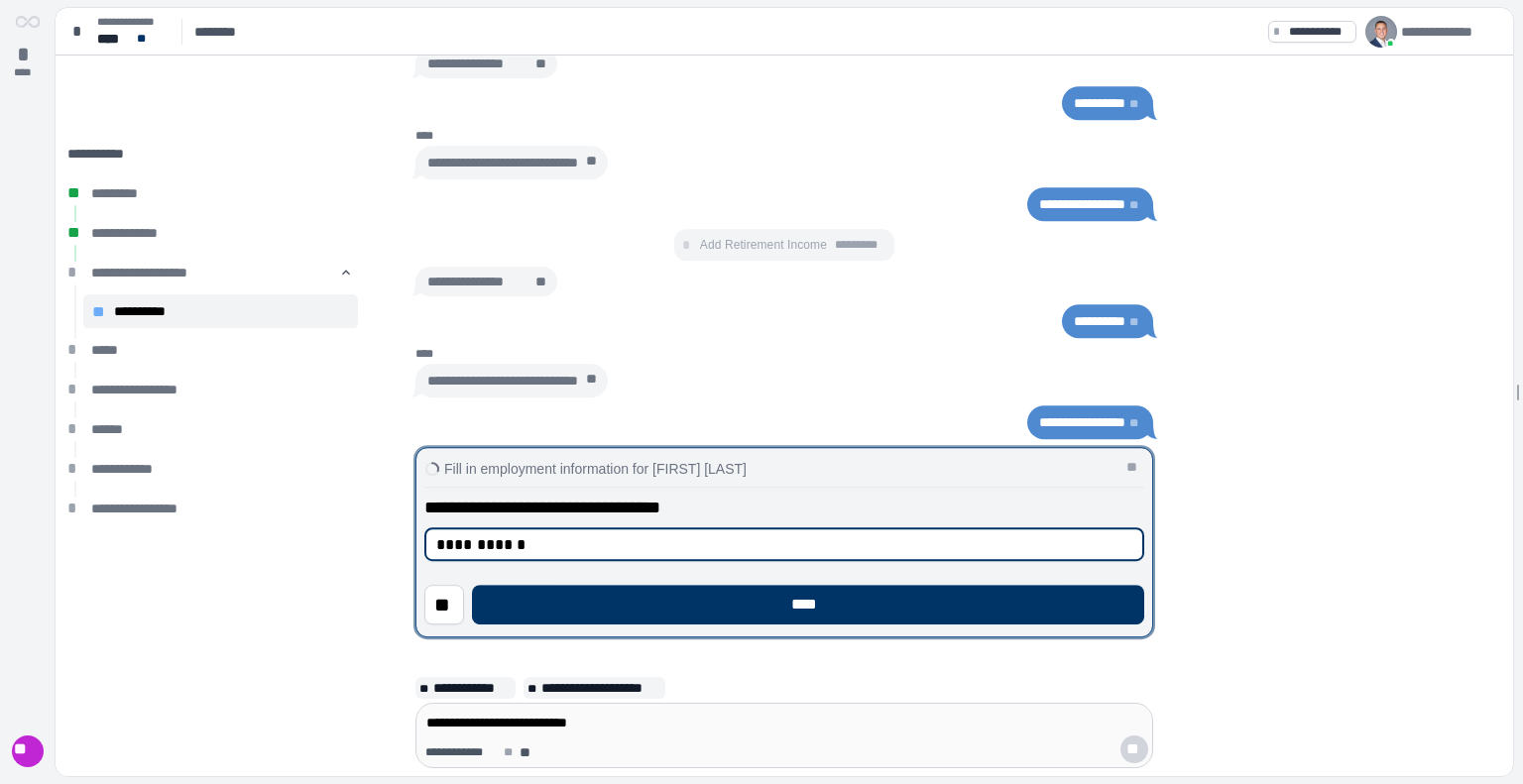 type on "**********" 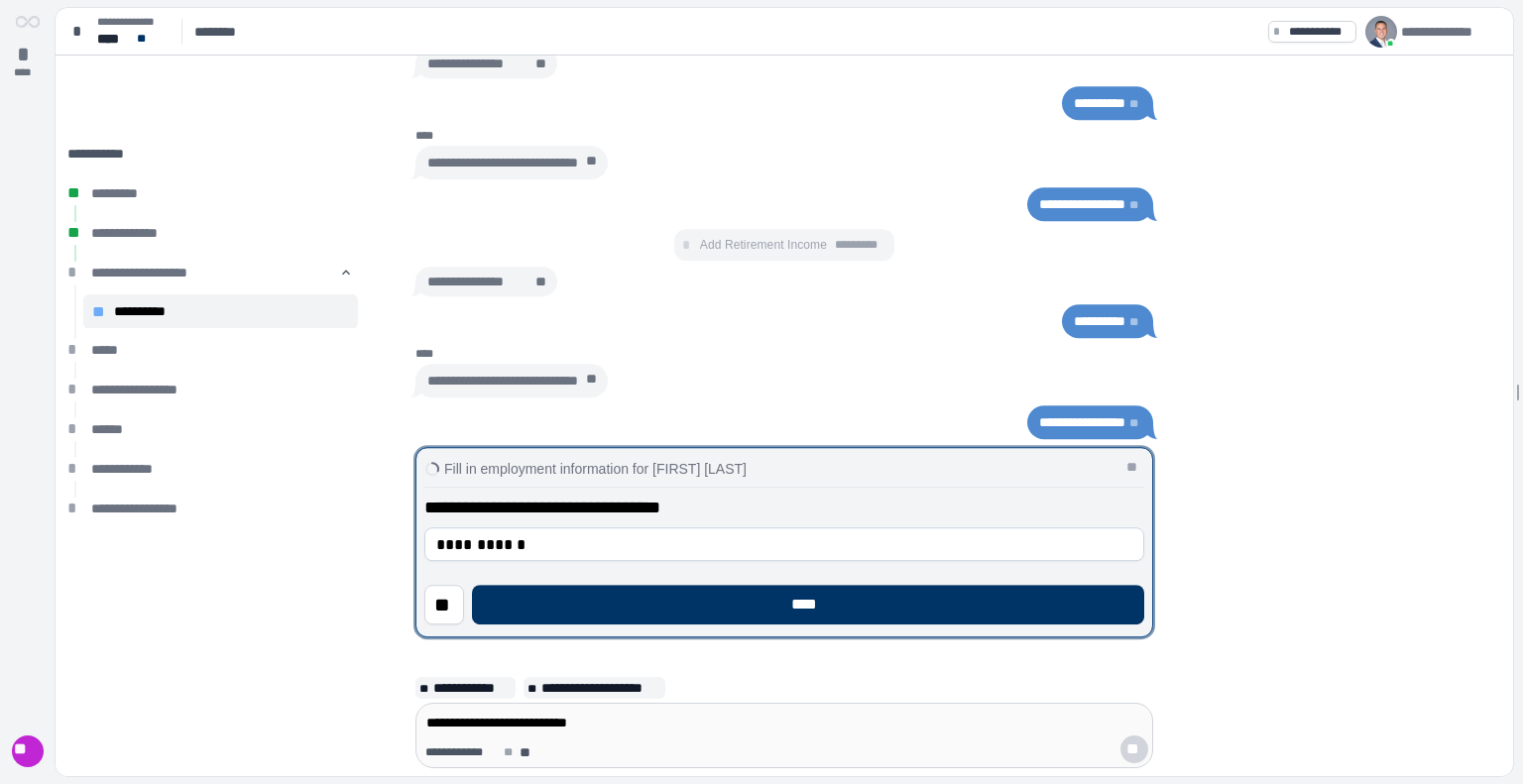 click on "**********" at bounding box center [784, 560] 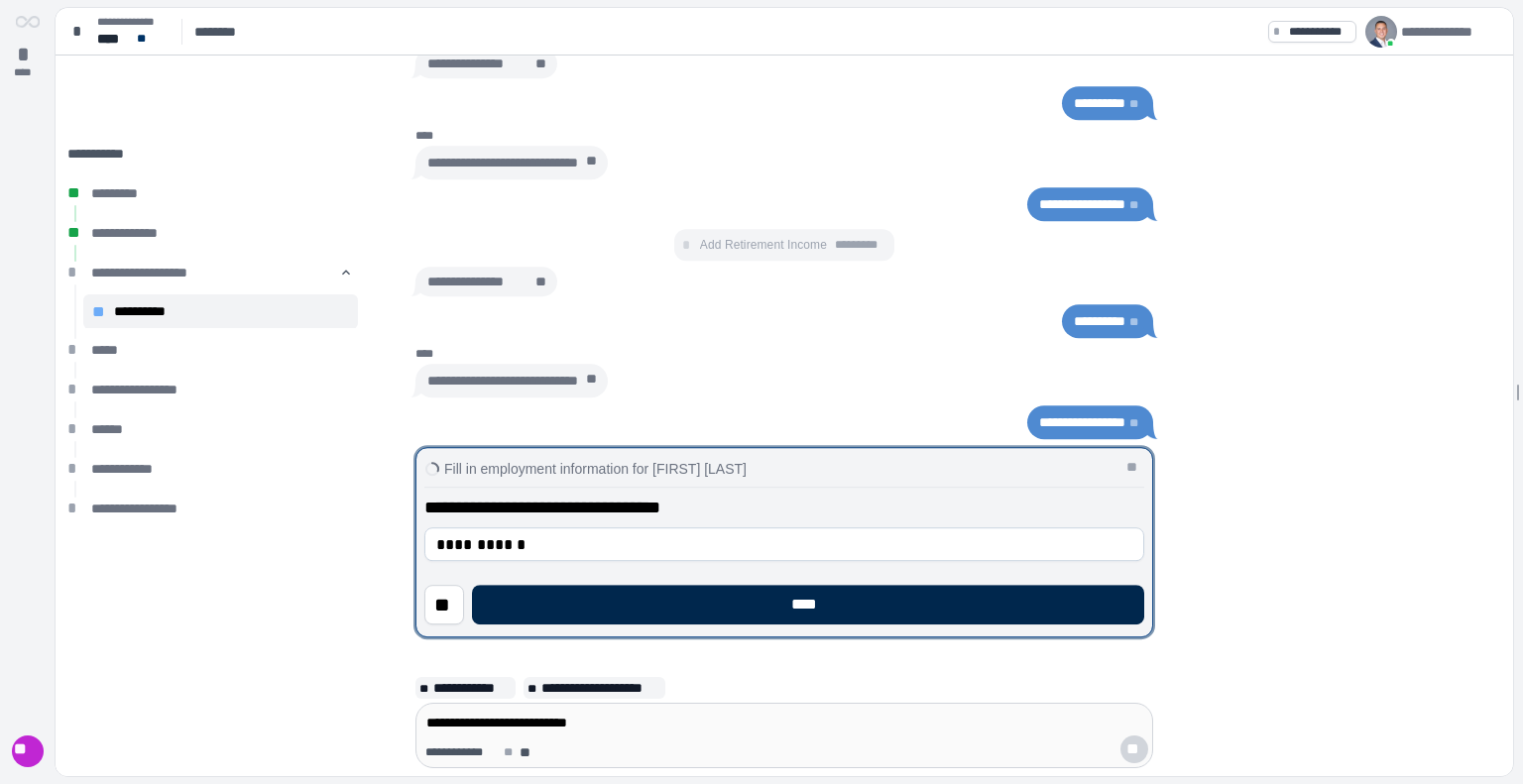 click on "****" at bounding box center [808, 605] 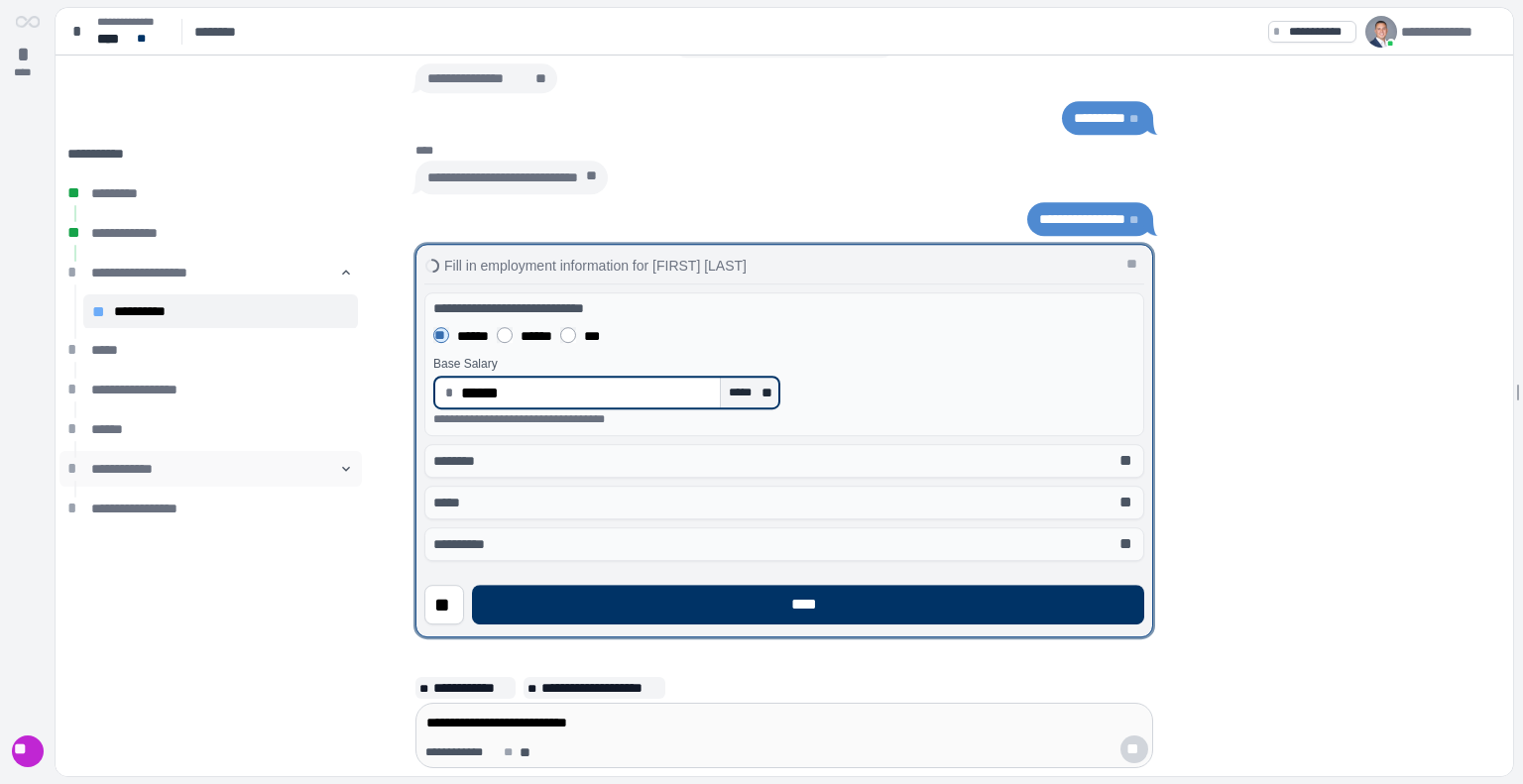 type on "*********" 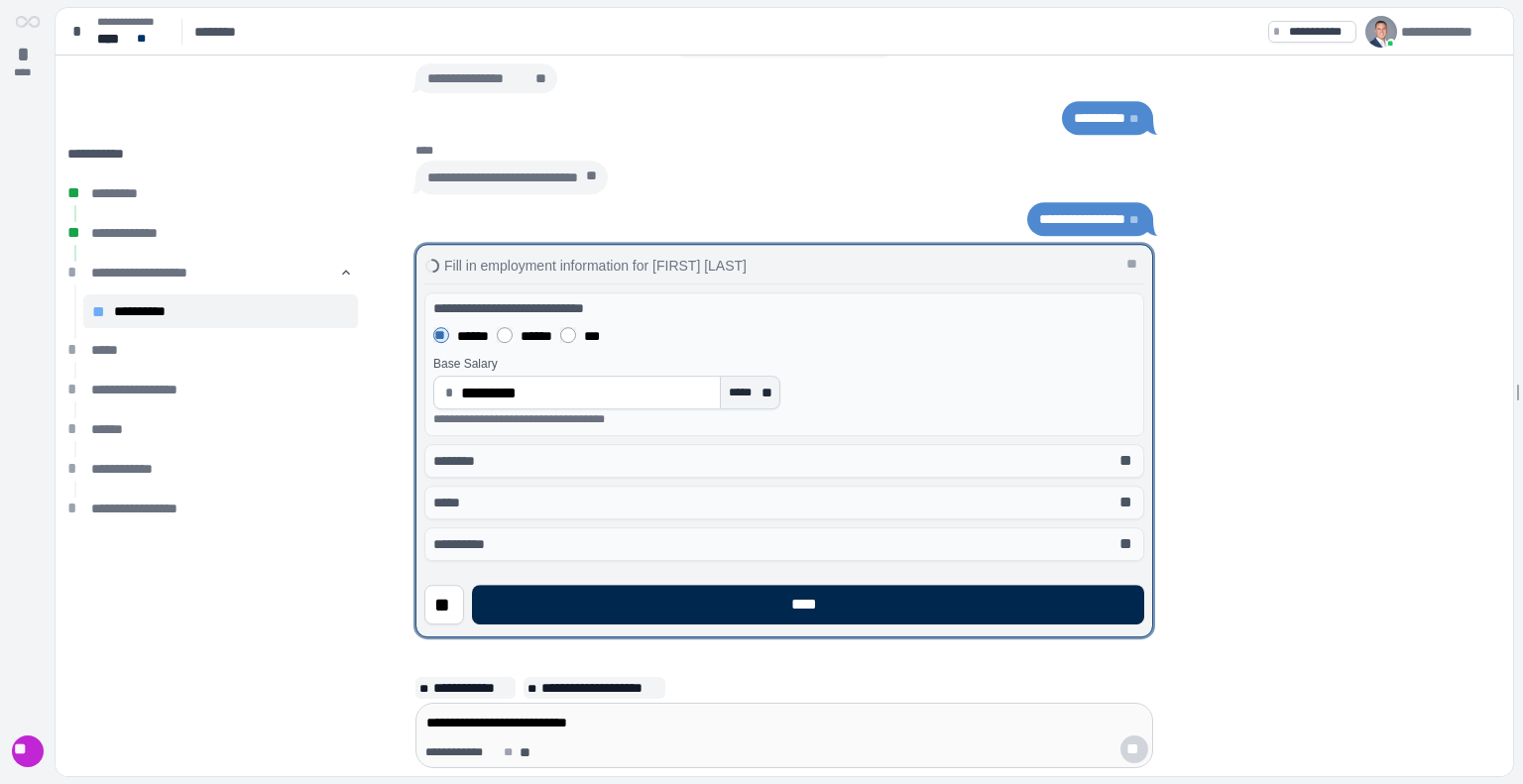 click on "****" at bounding box center (808, 605) 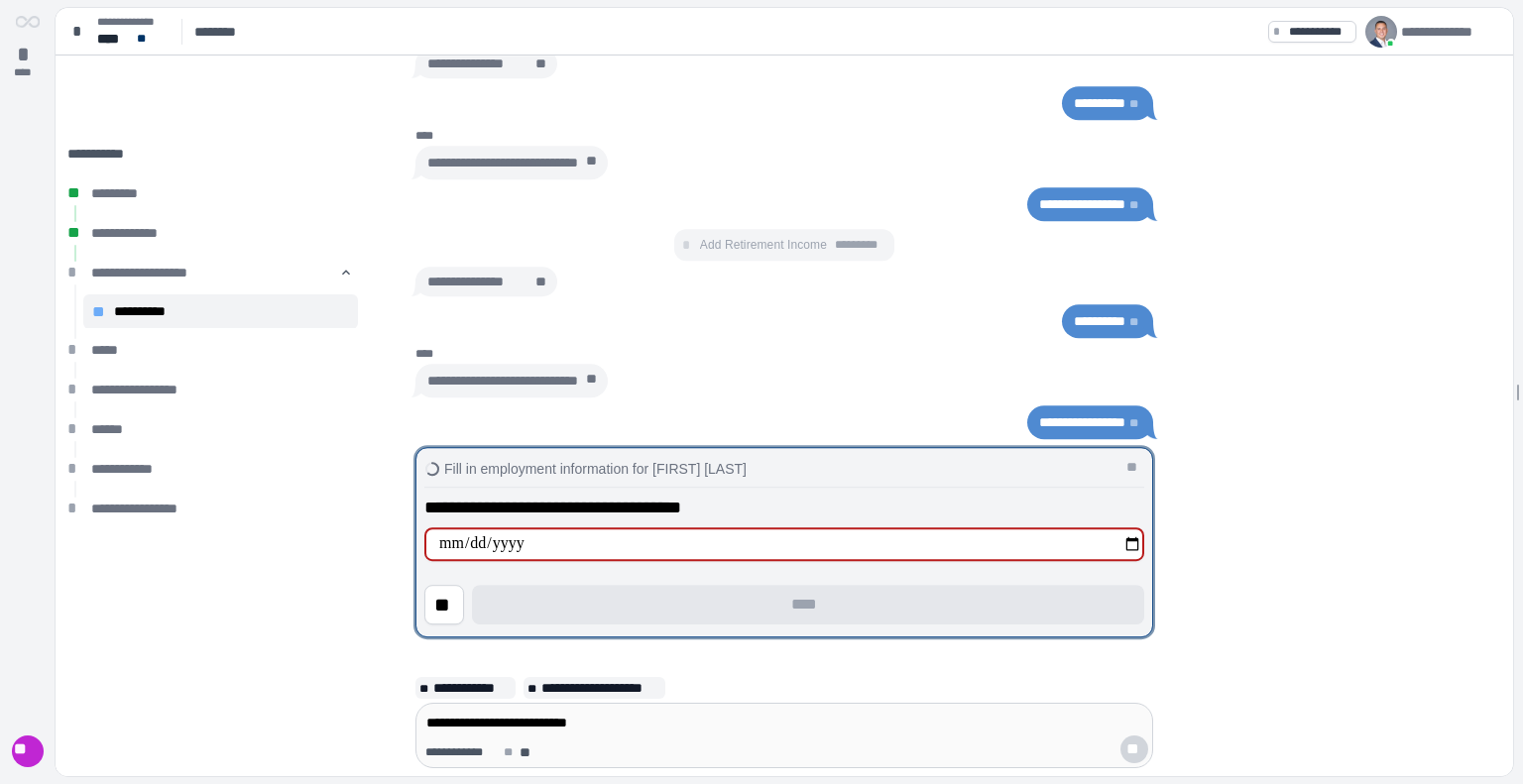 type on "**********" 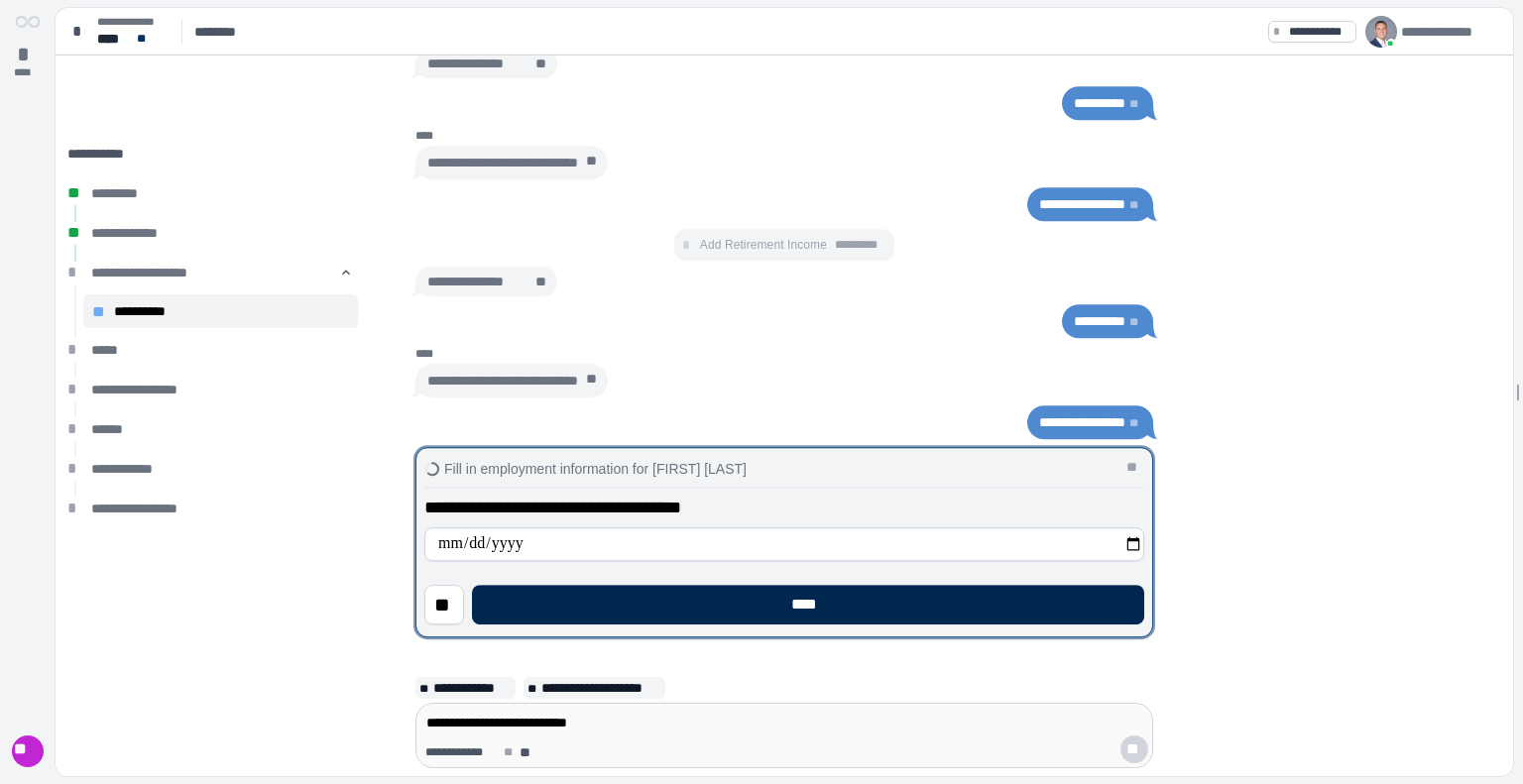 click on "****" at bounding box center (808, 605) 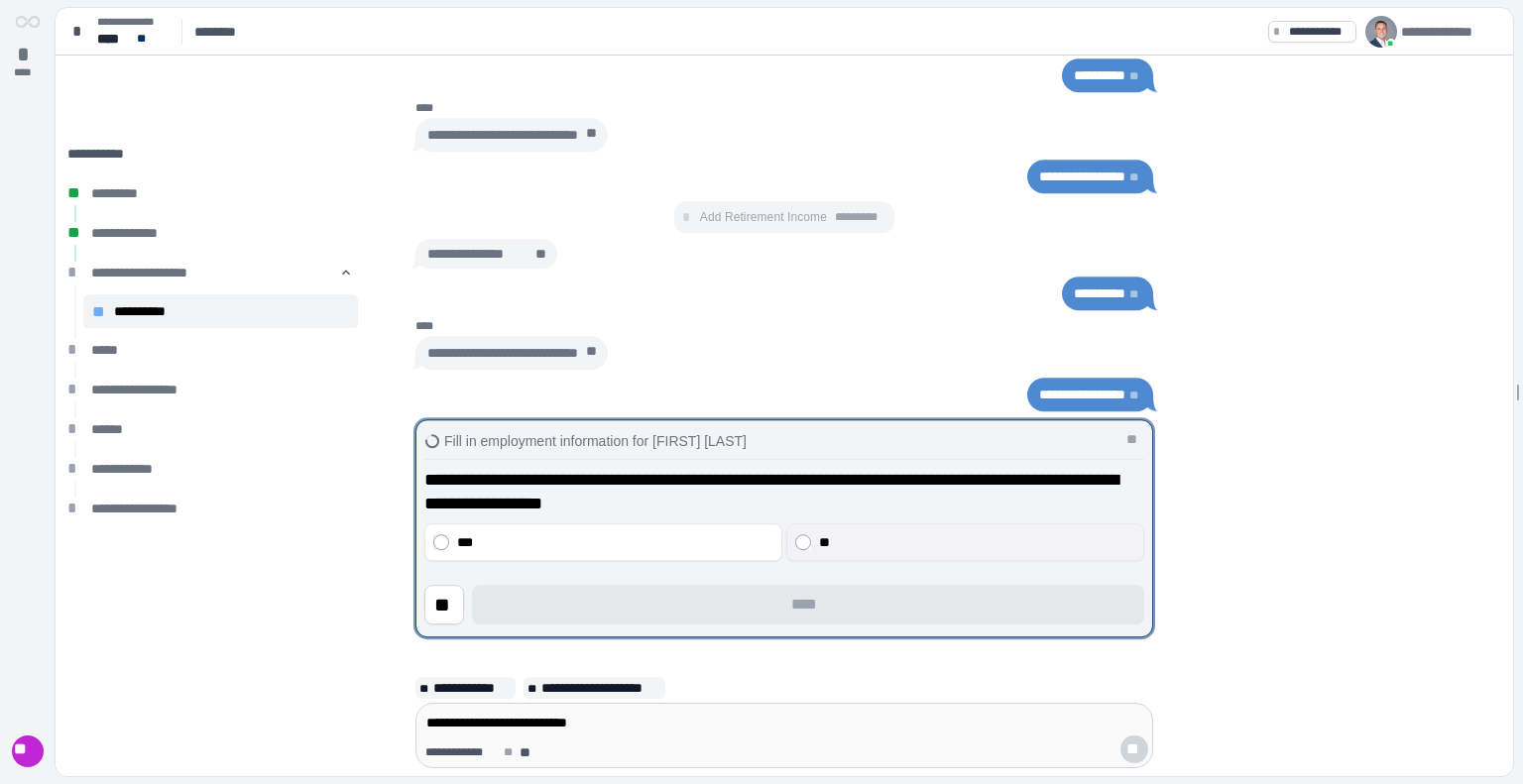 click on "**" at bounding box center [978, 542] 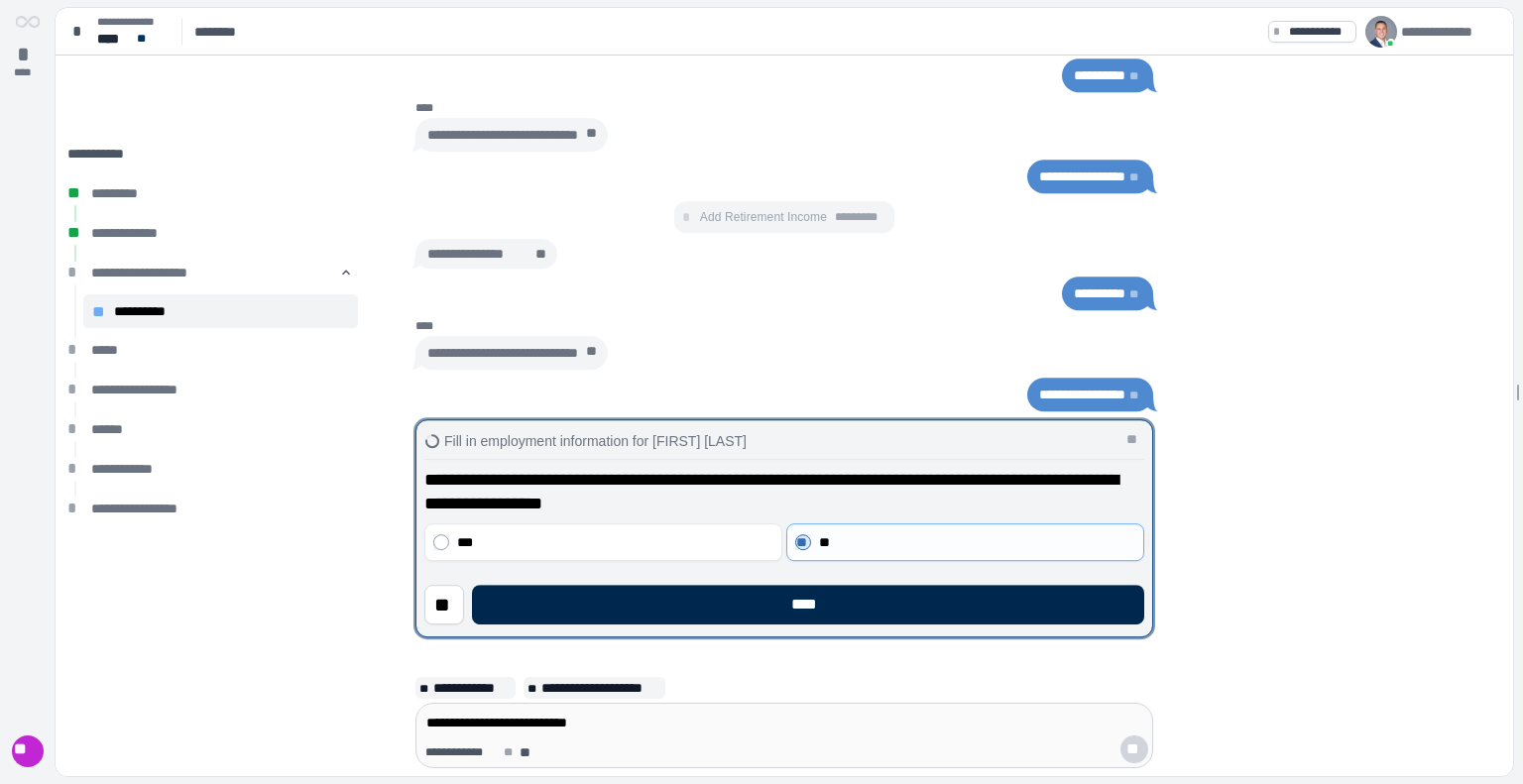 click on "****" at bounding box center (808, 605) 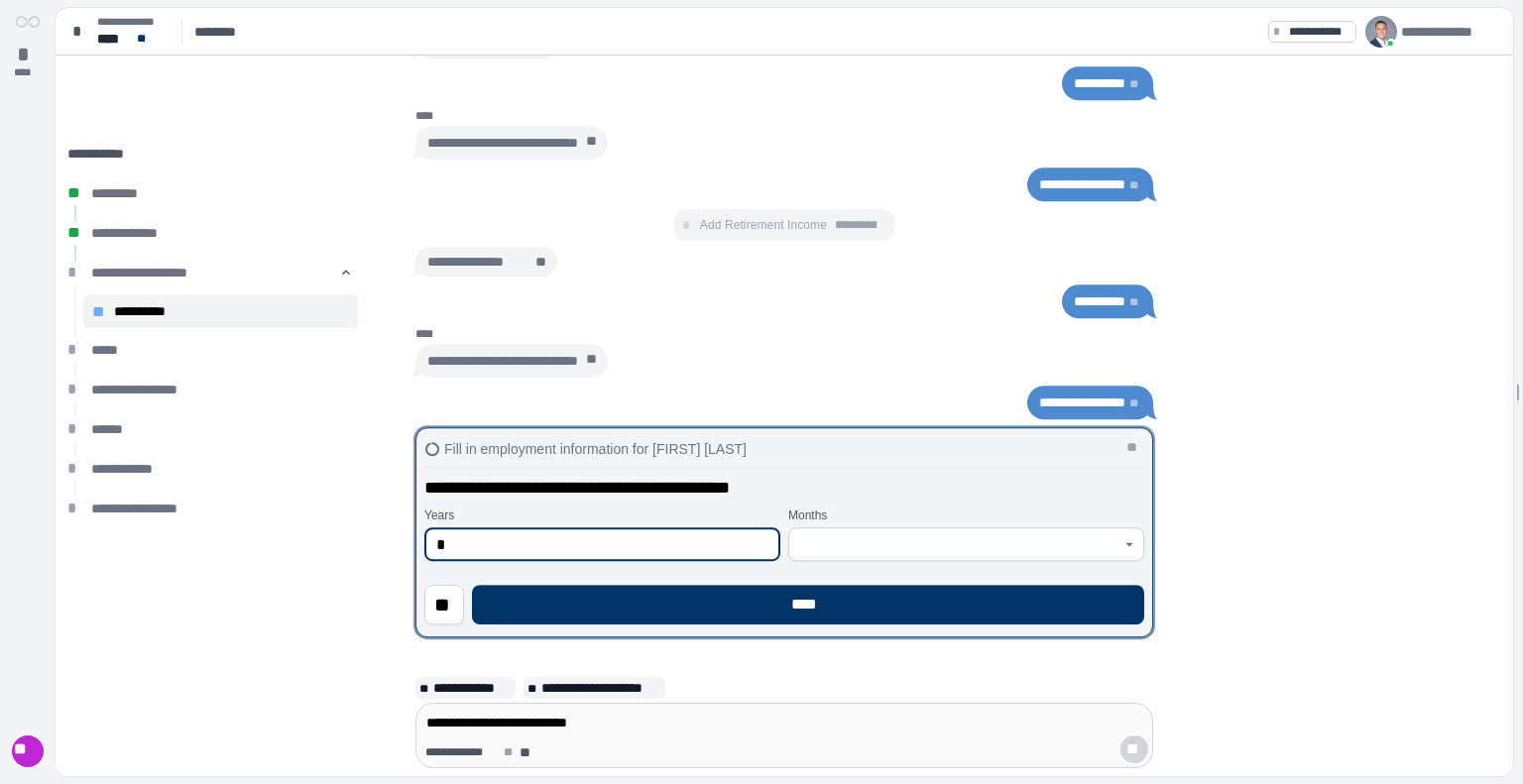 type on "*" 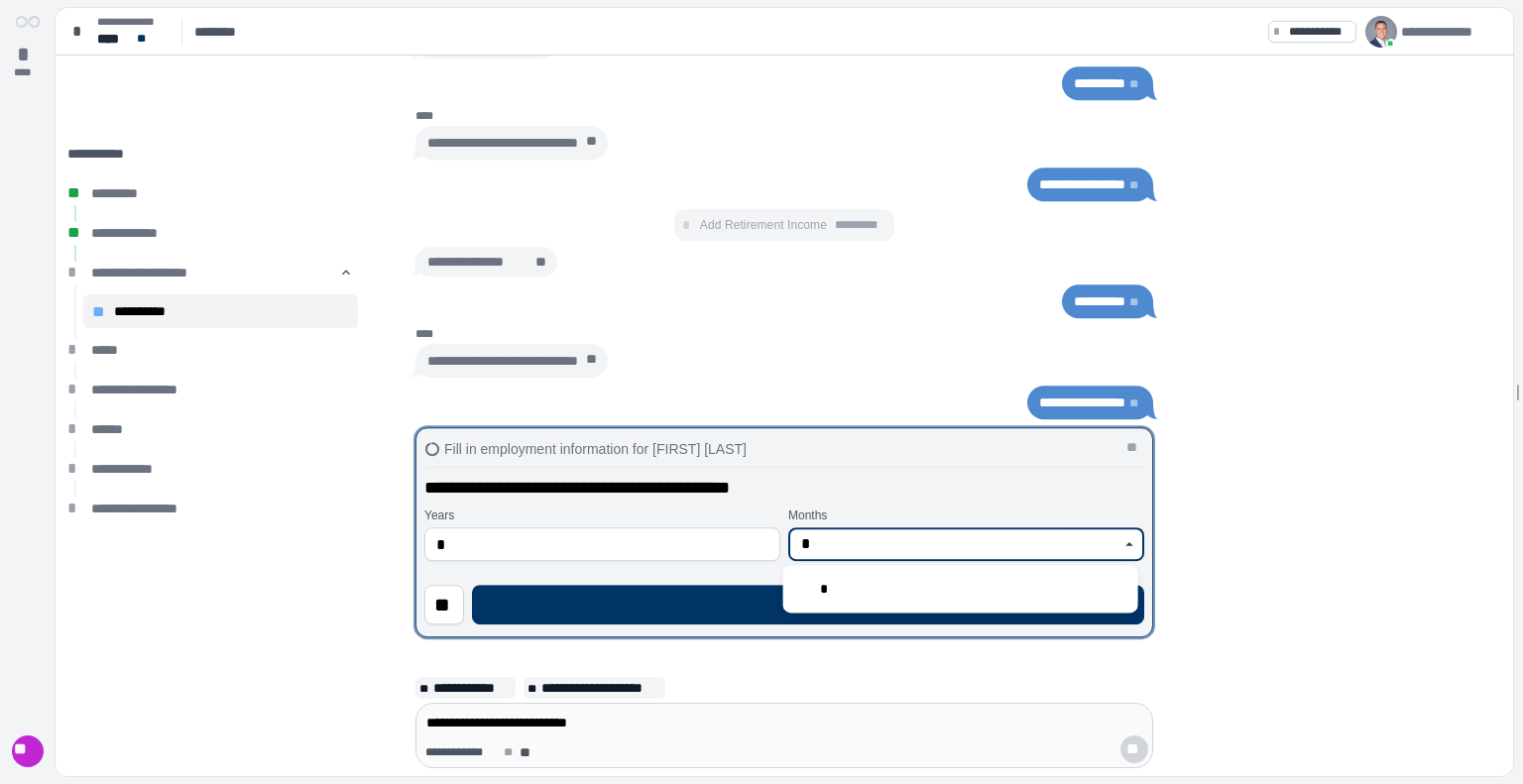 type on "*" 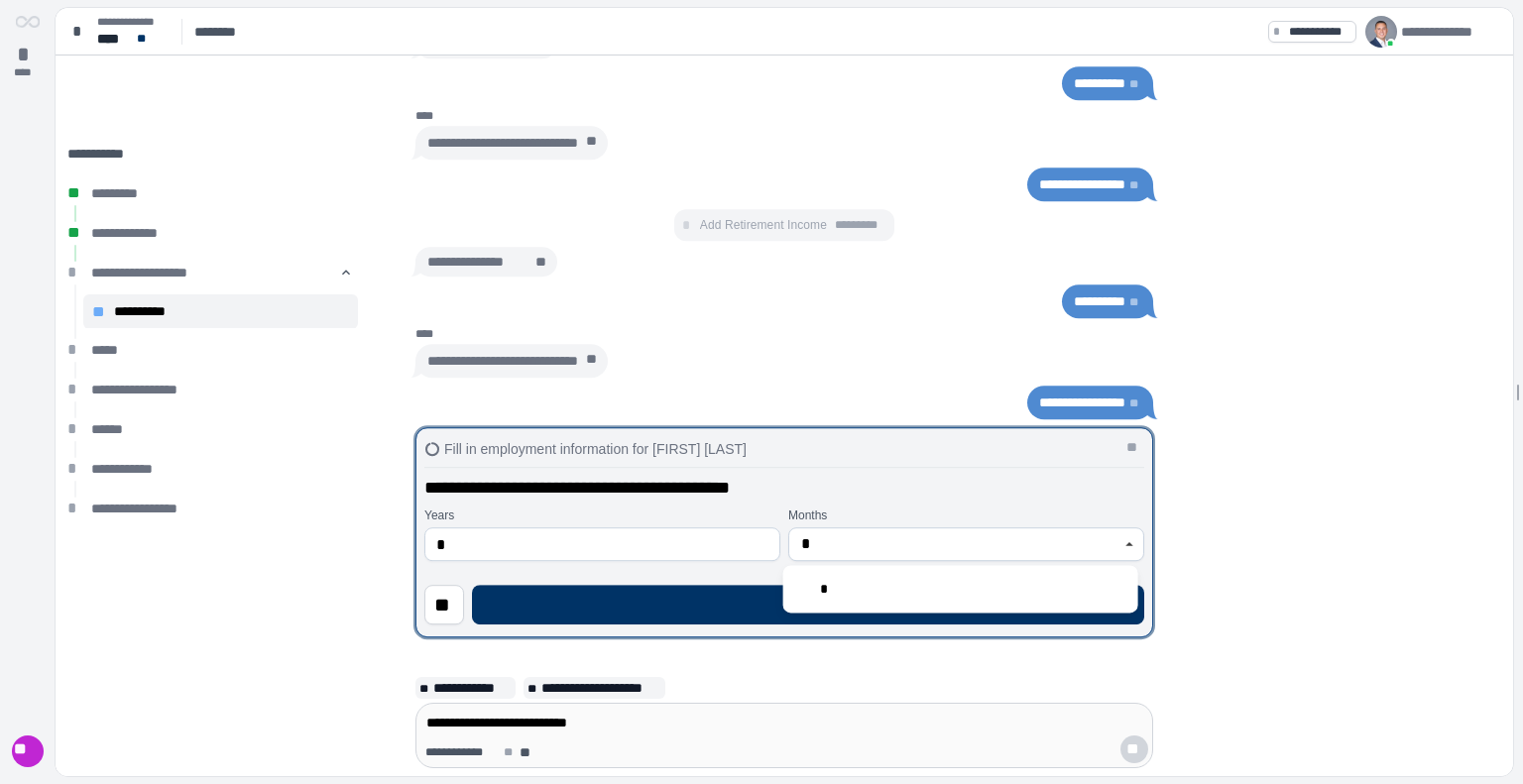 type 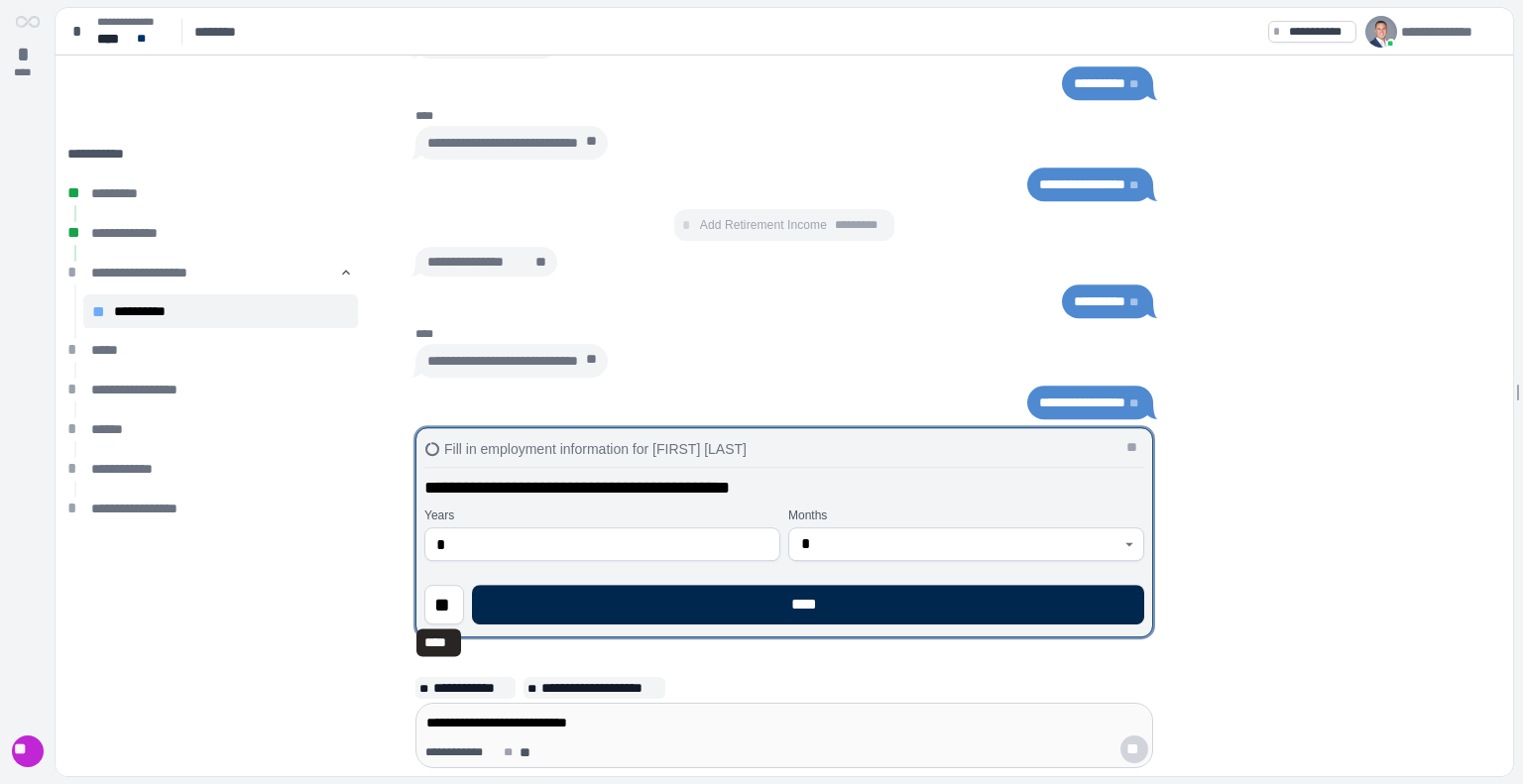 click on "****" at bounding box center [808, 605] 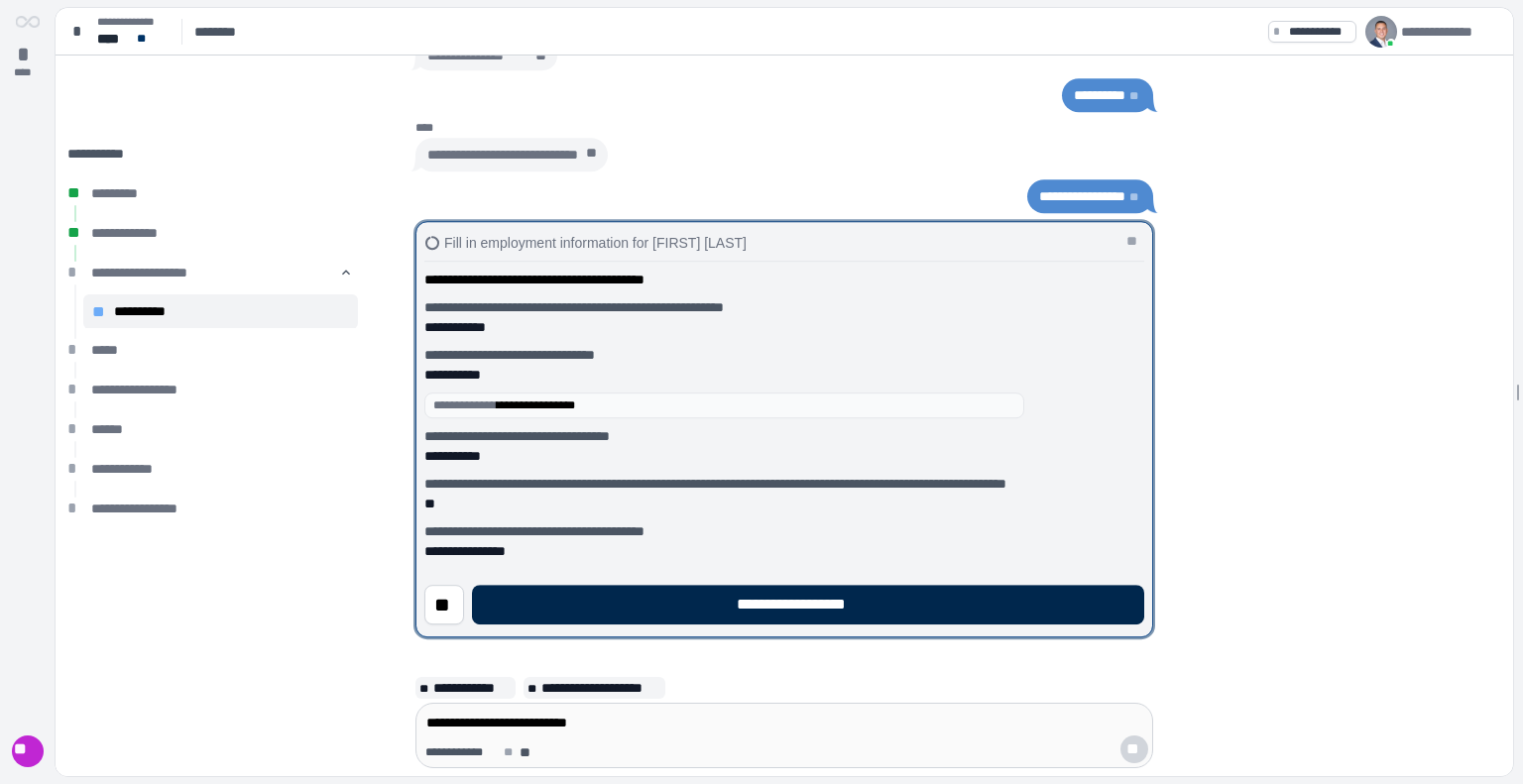 scroll, scrollTop: 5, scrollLeft: 0, axis: vertical 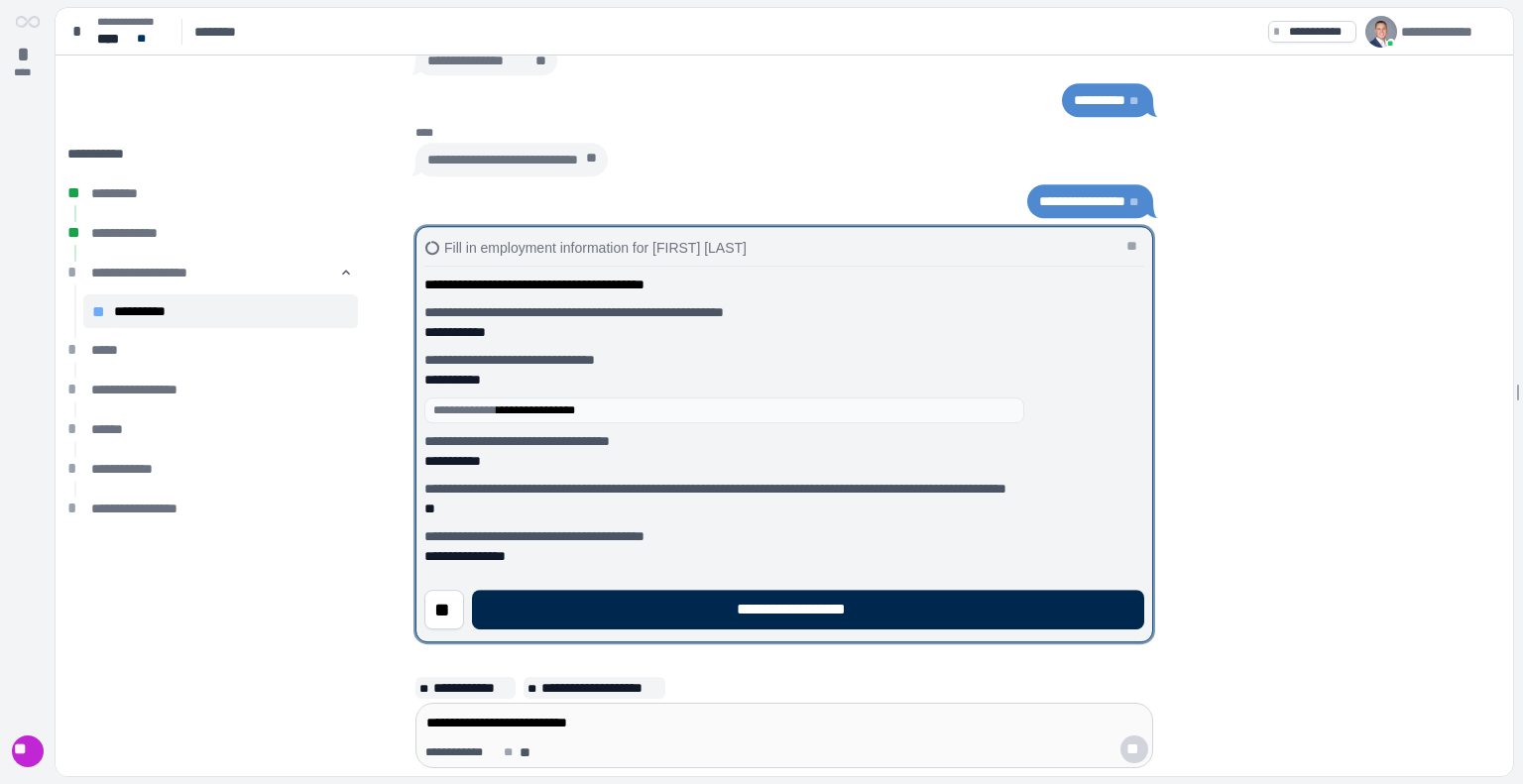 click on "**********" at bounding box center [808, 610] 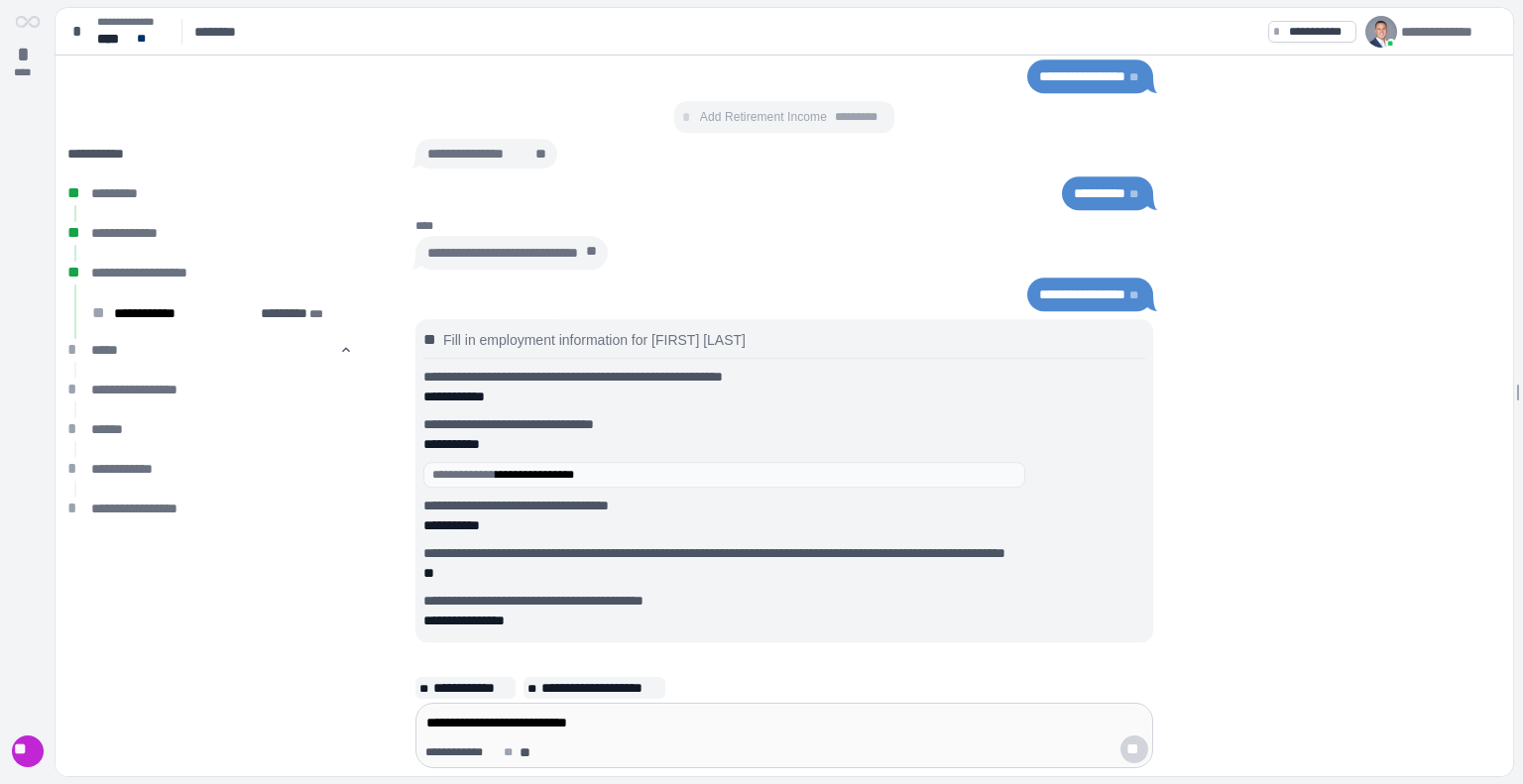 scroll, scrollTop: 0, scrollLeft: 0, axis: both 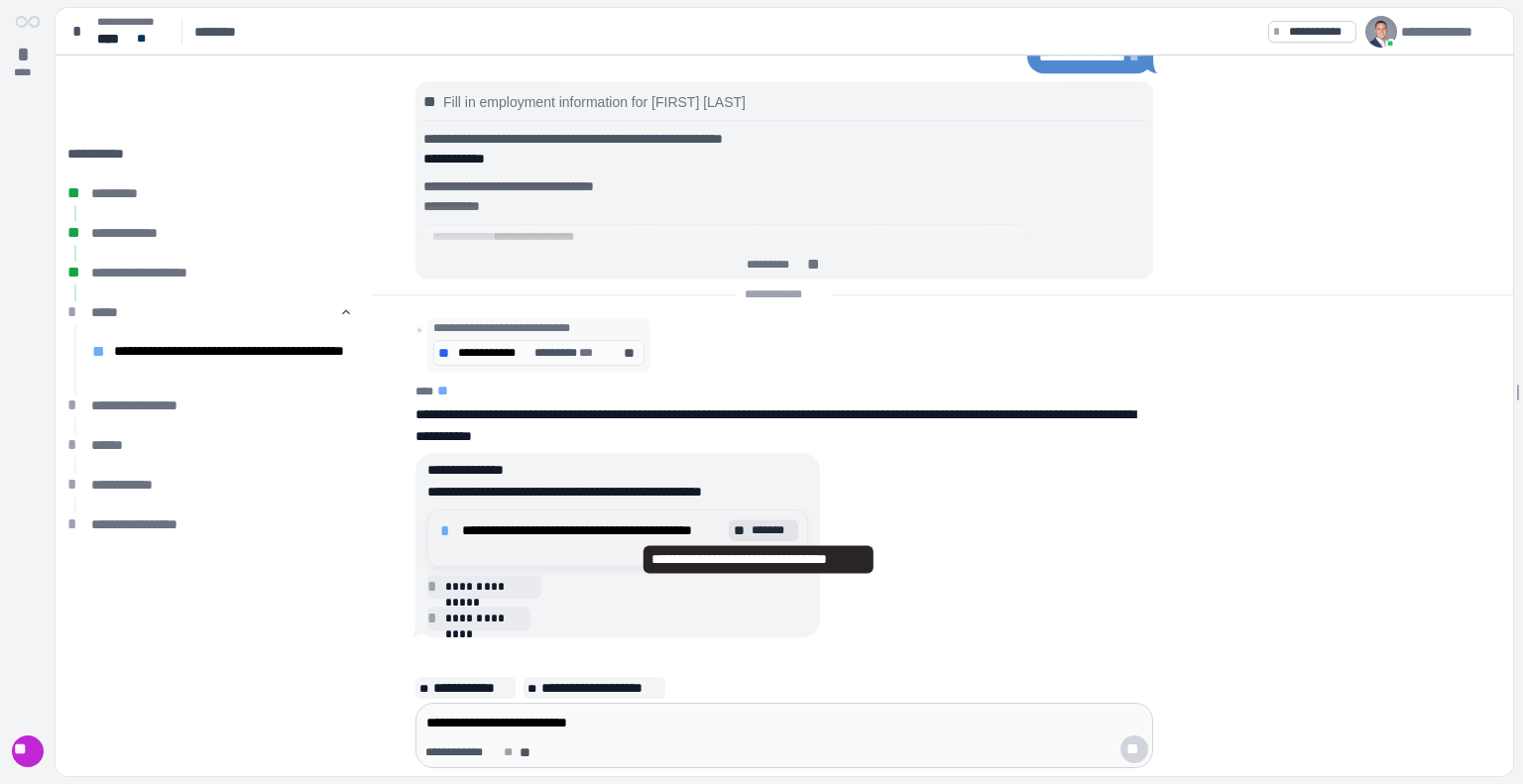 click on "**" at bounding box center (741, 530) 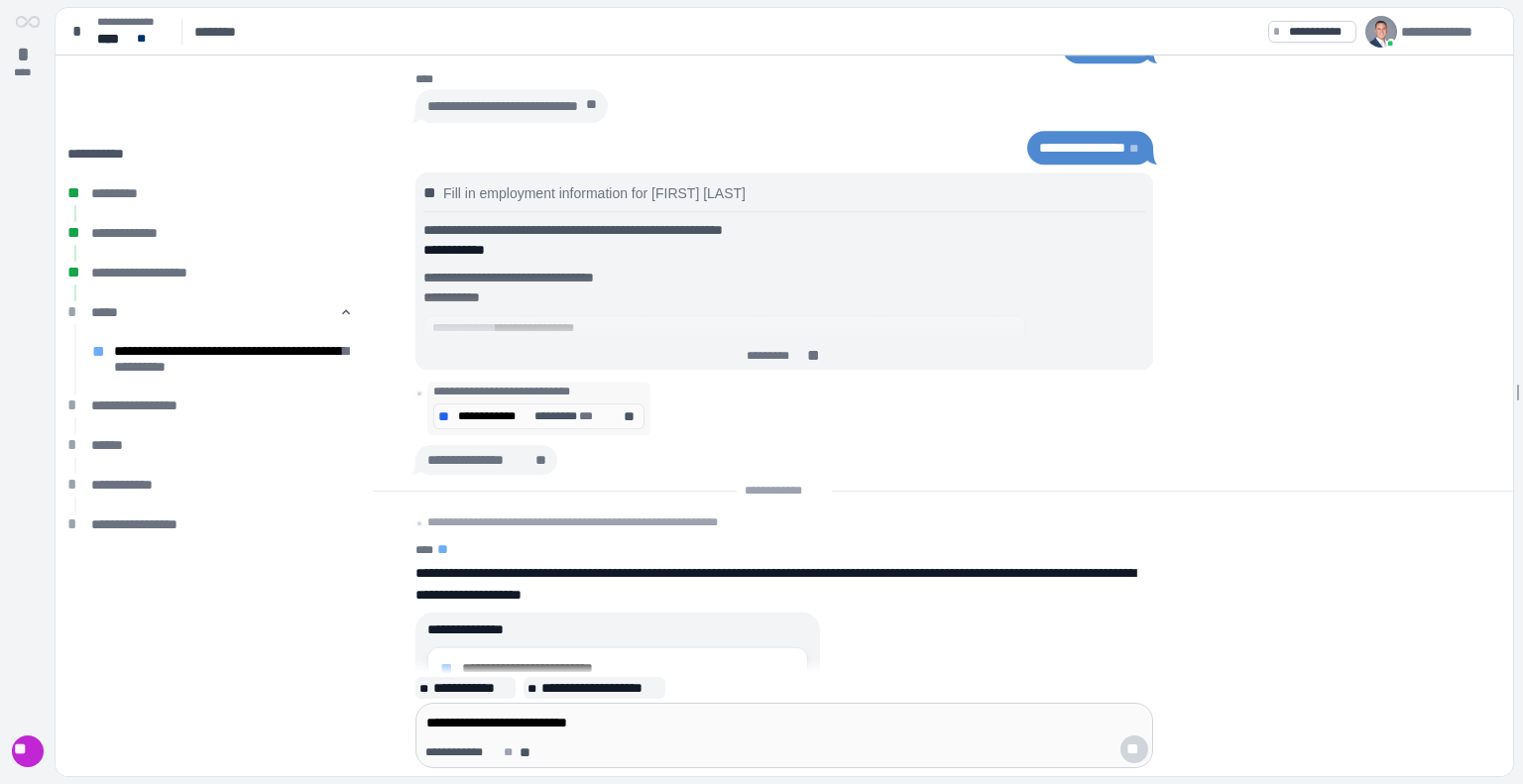 scroll, scrollTop: 127, scrollLeft: 0, axis: vertical 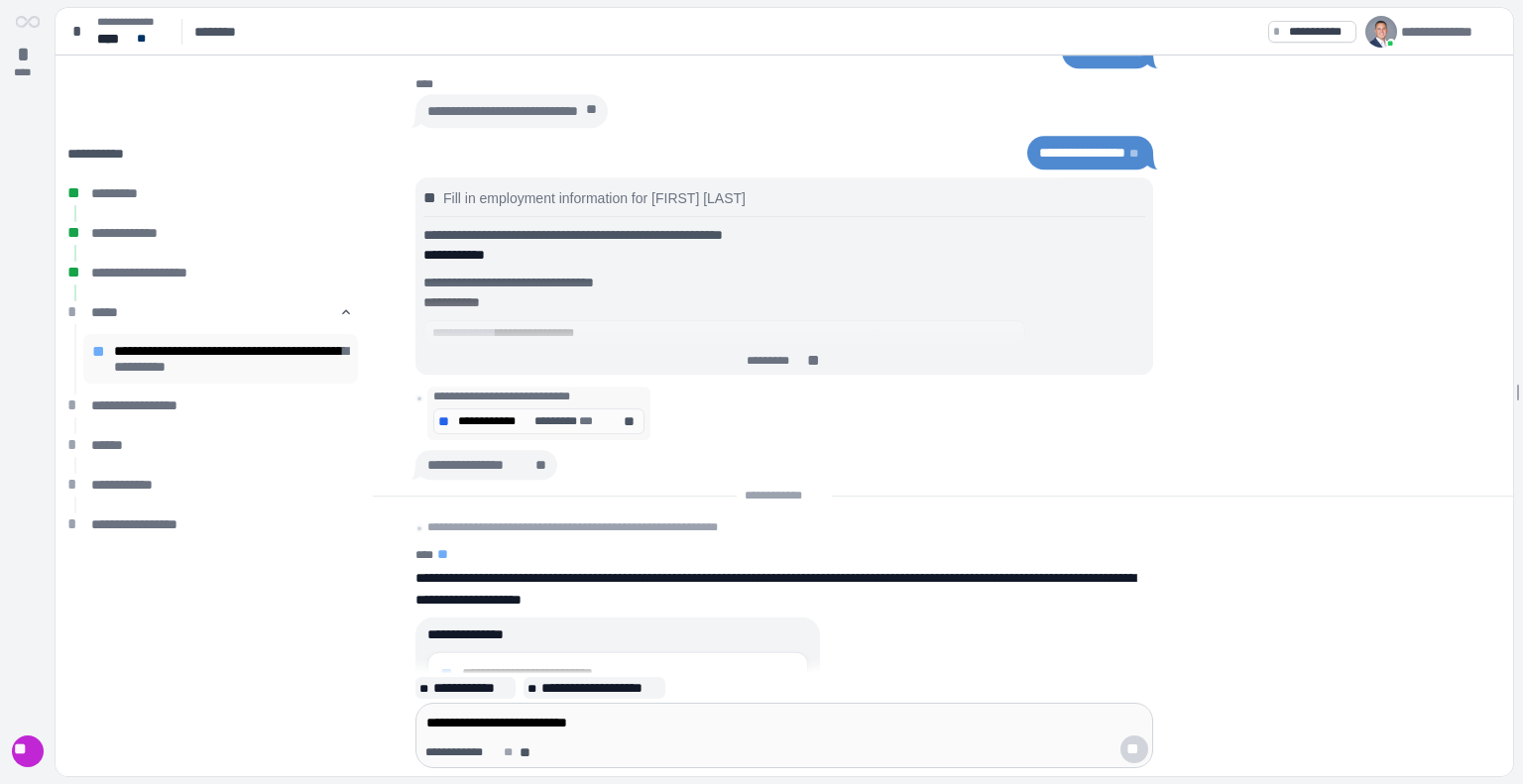 click on "**********" at bounding box center (231, 359) 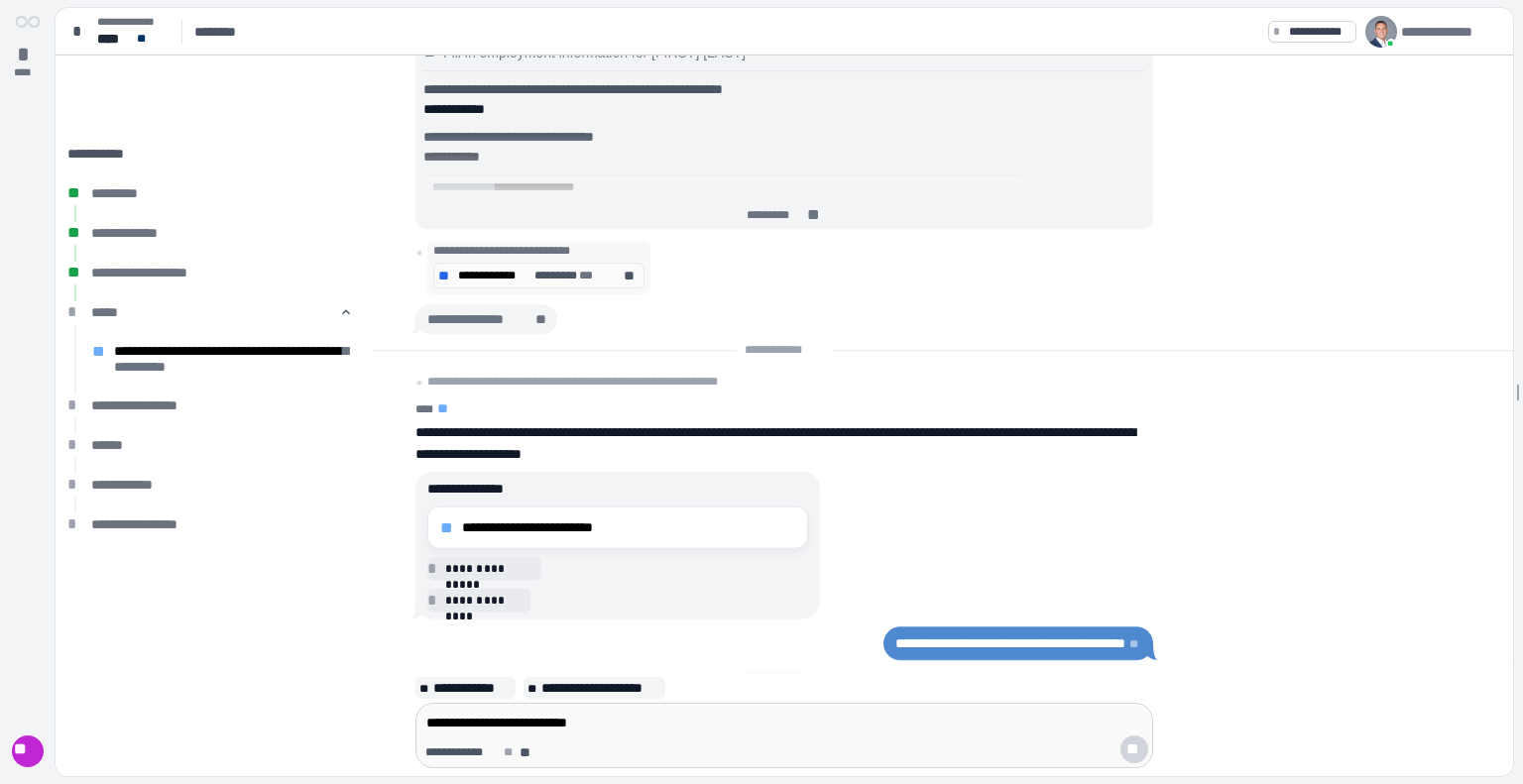 scroll, scrollTop: 0, scrollLeft: 0, axis: both 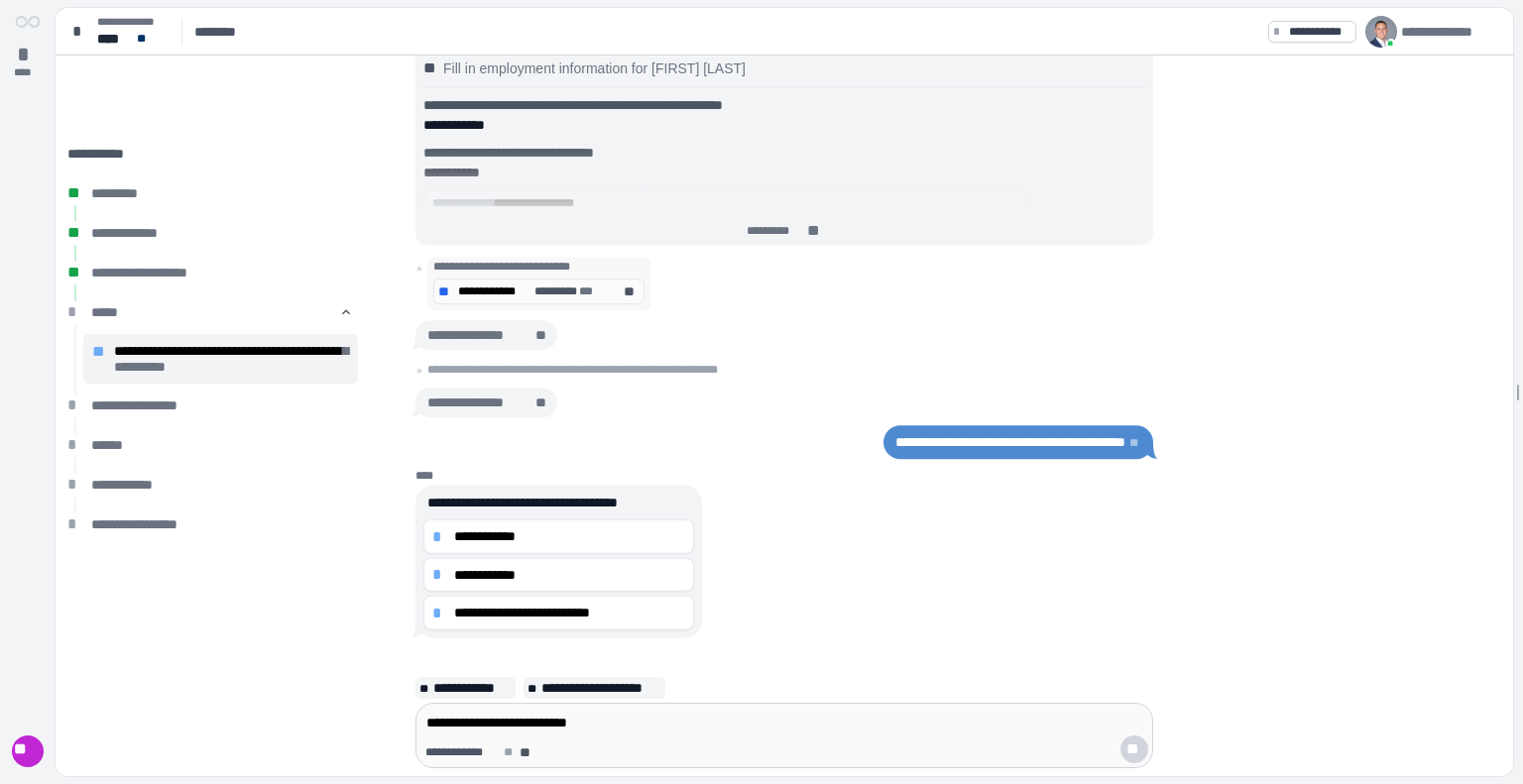 click on "**********" at bounding box center [784, 723] 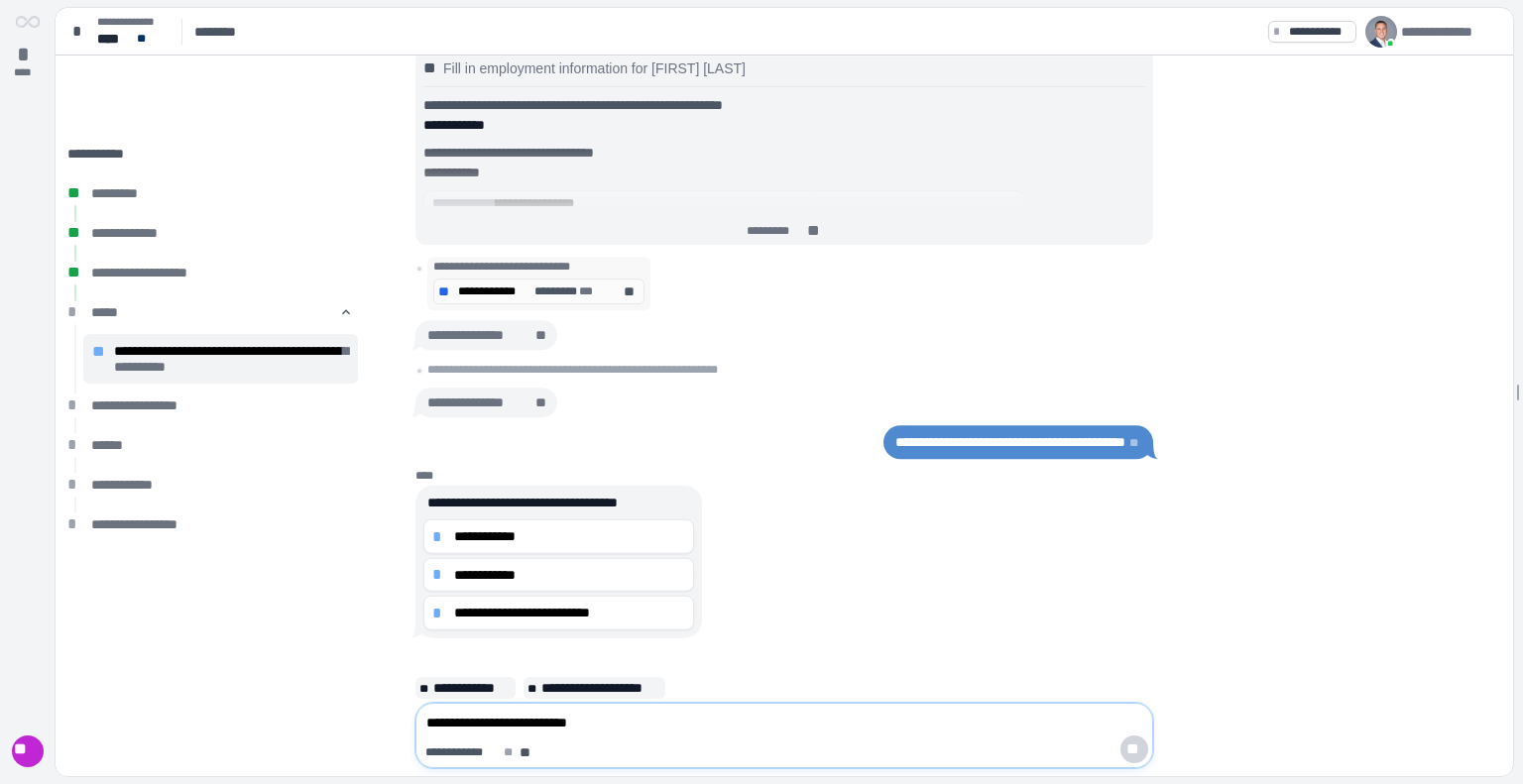 click on "**********" at bounding box center (784, 723) 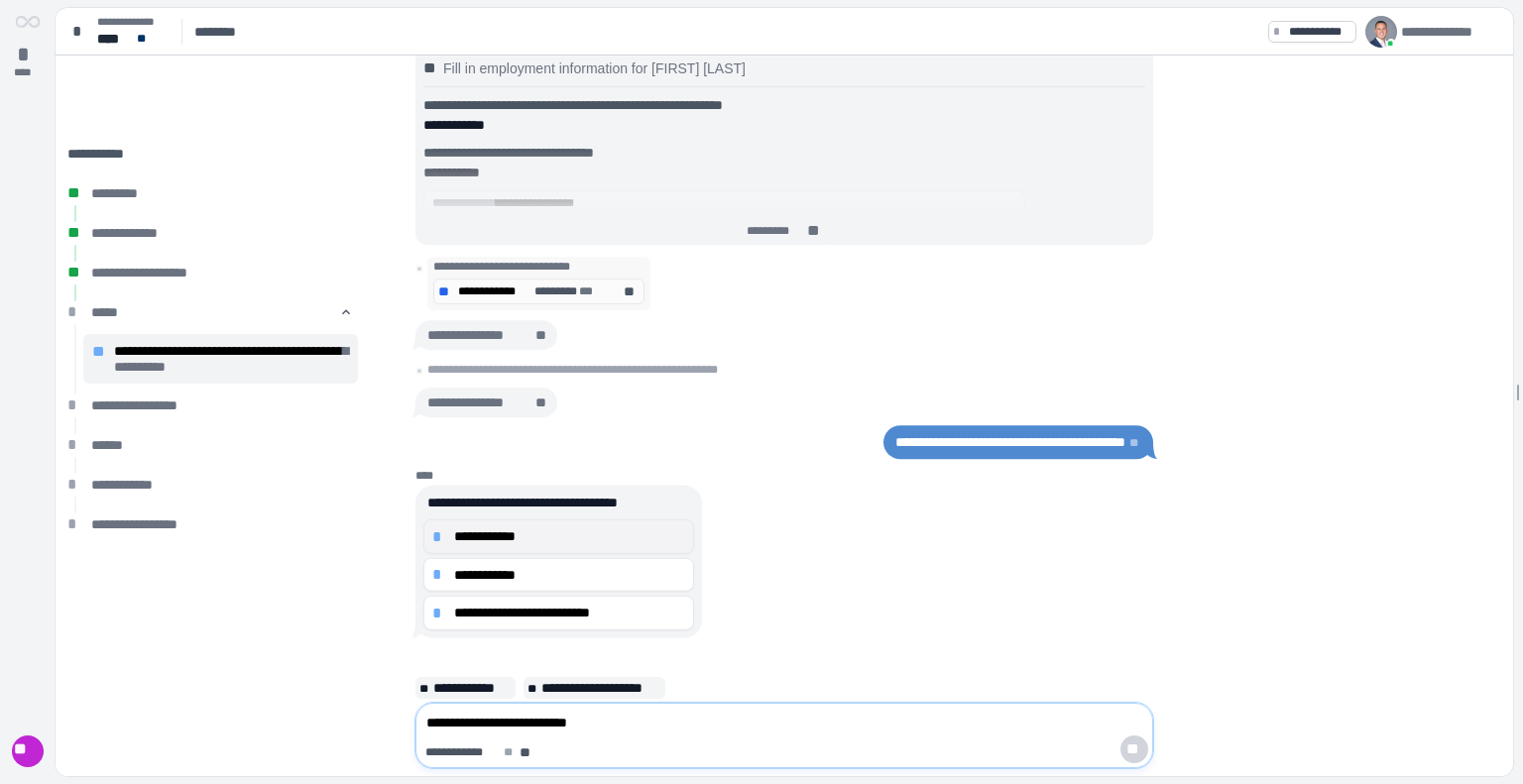 click on "**********" at bounding box center [569, 536] 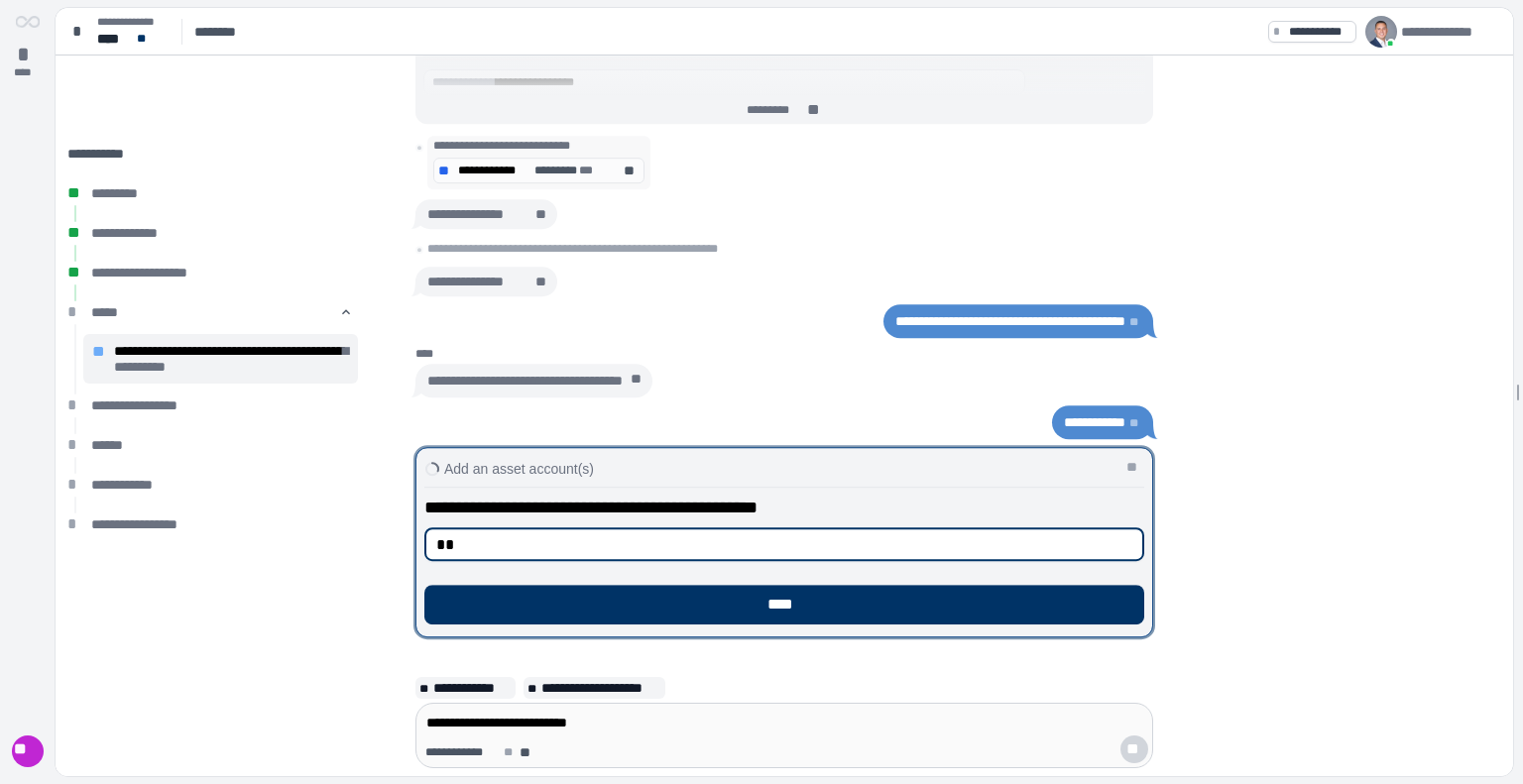 type on "*" 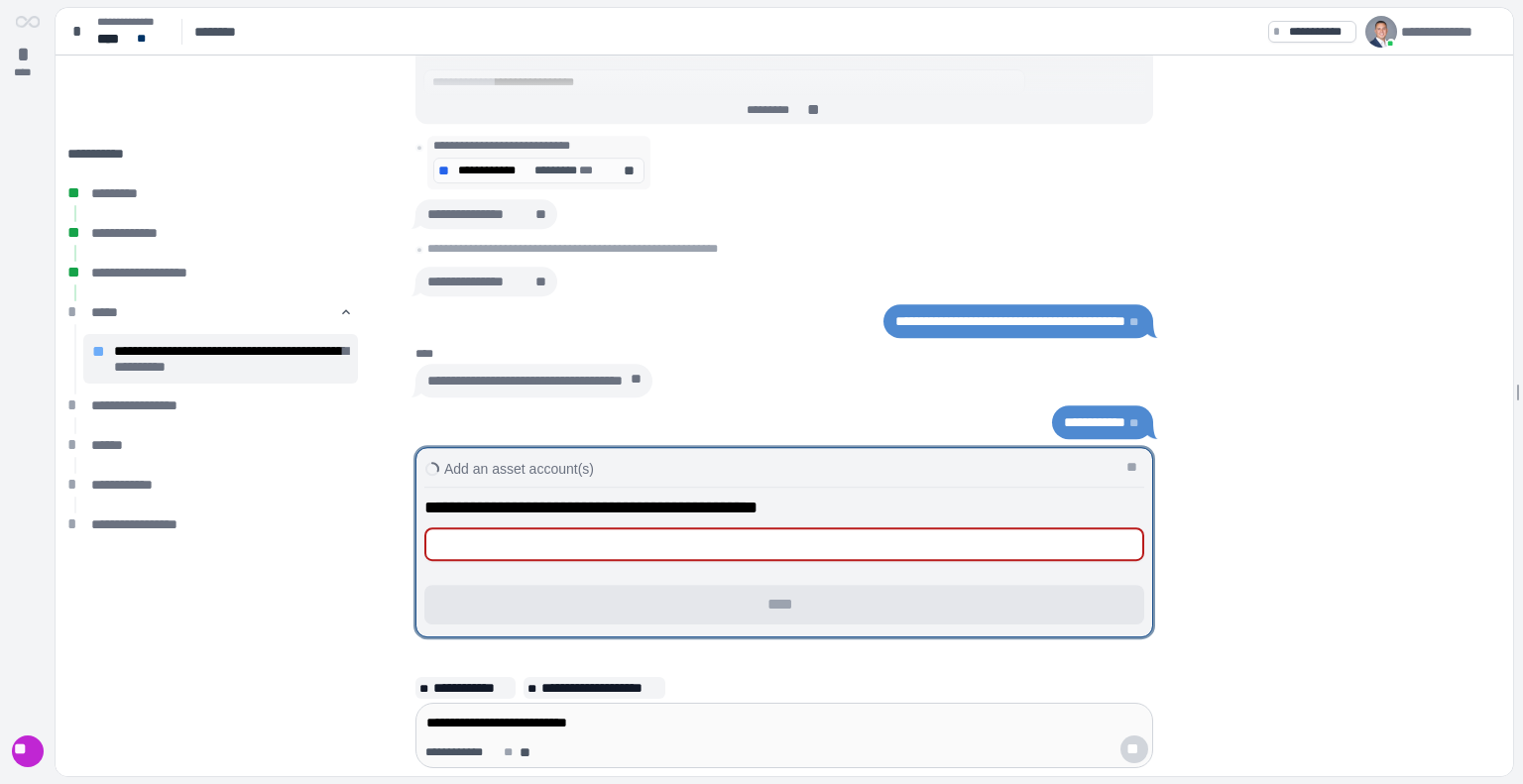 type on "*" 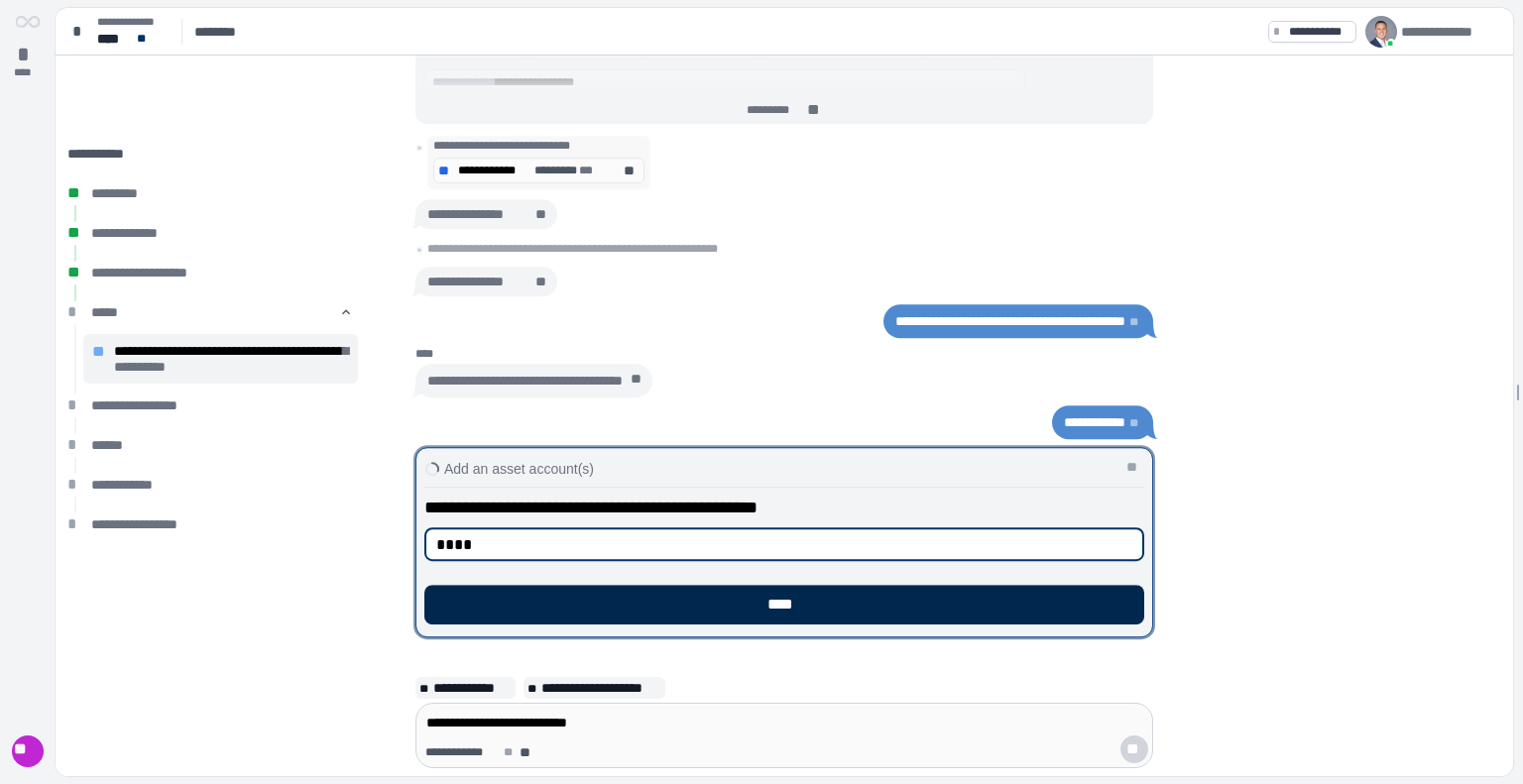 type on "****" 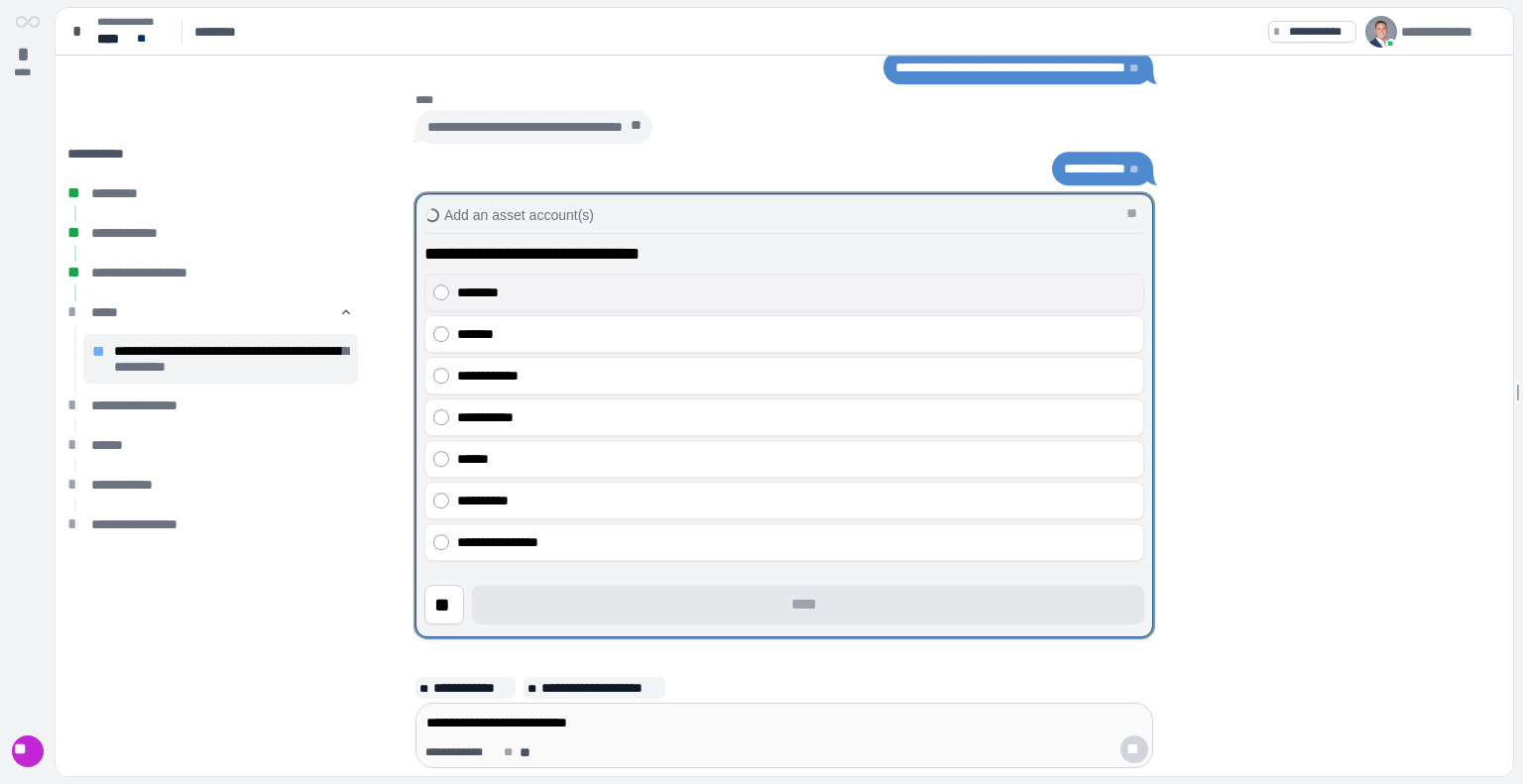 click on "********" at bounding box center [796, 292] 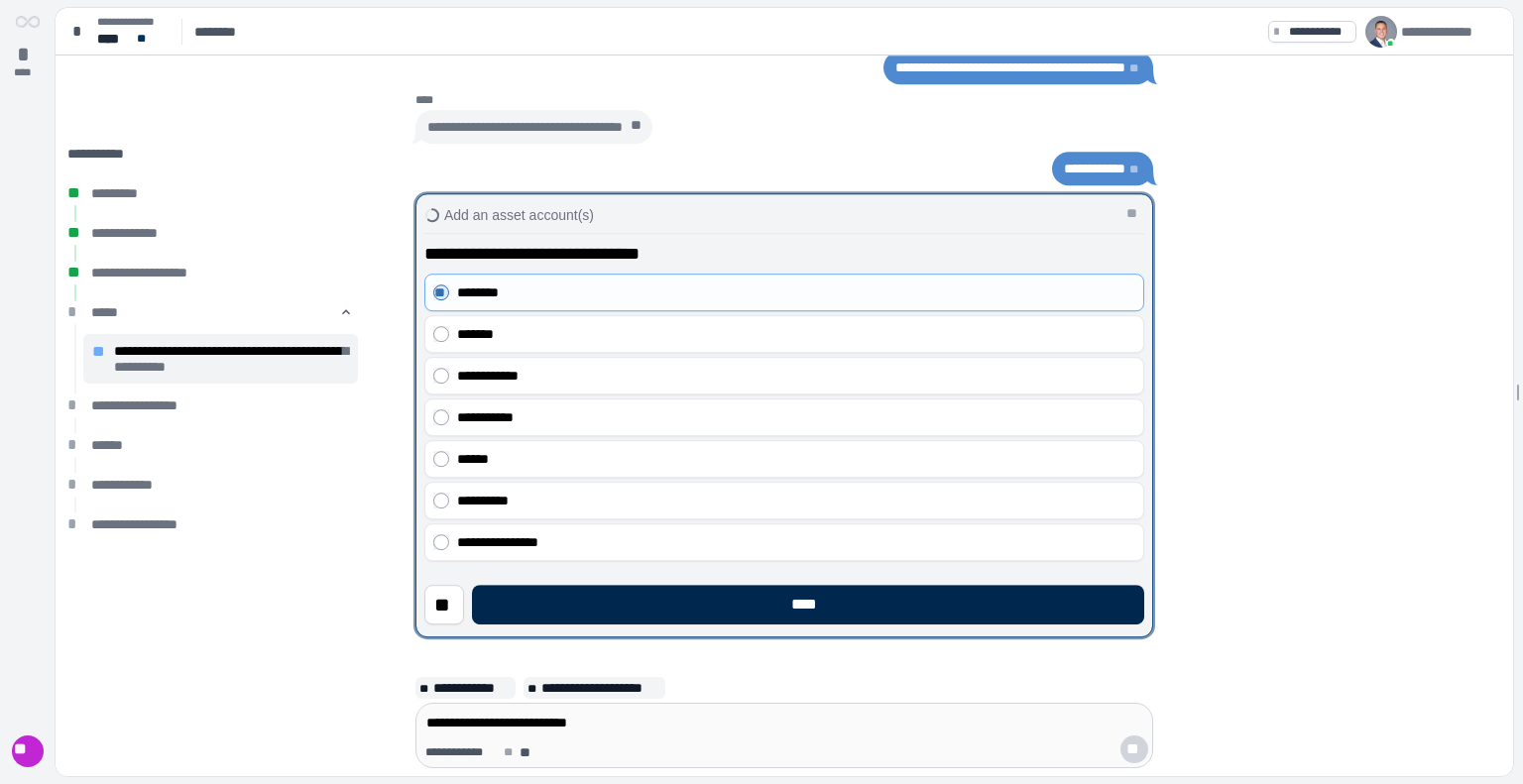 click on "****" at bounding box center (808, 605) 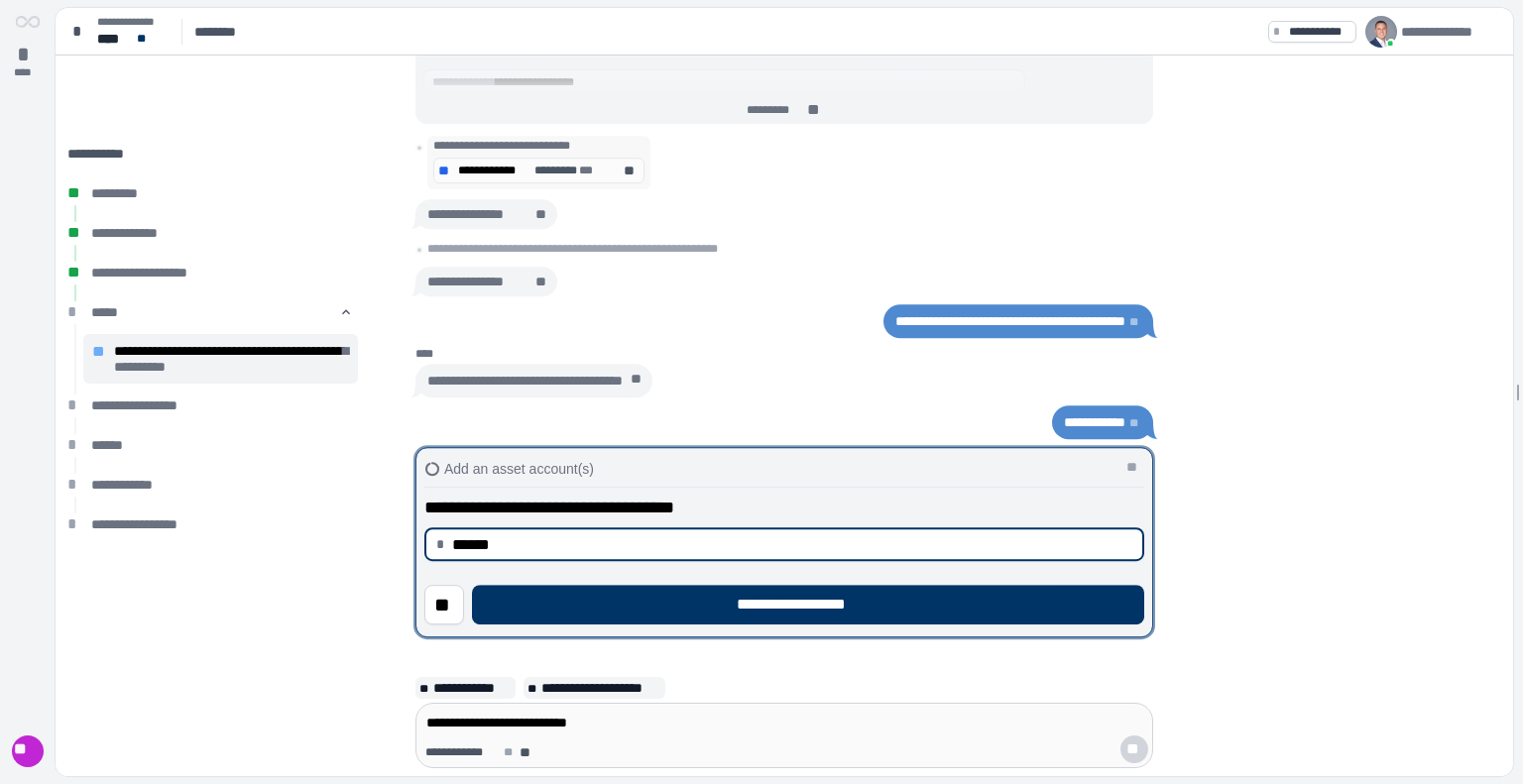 type on "******" 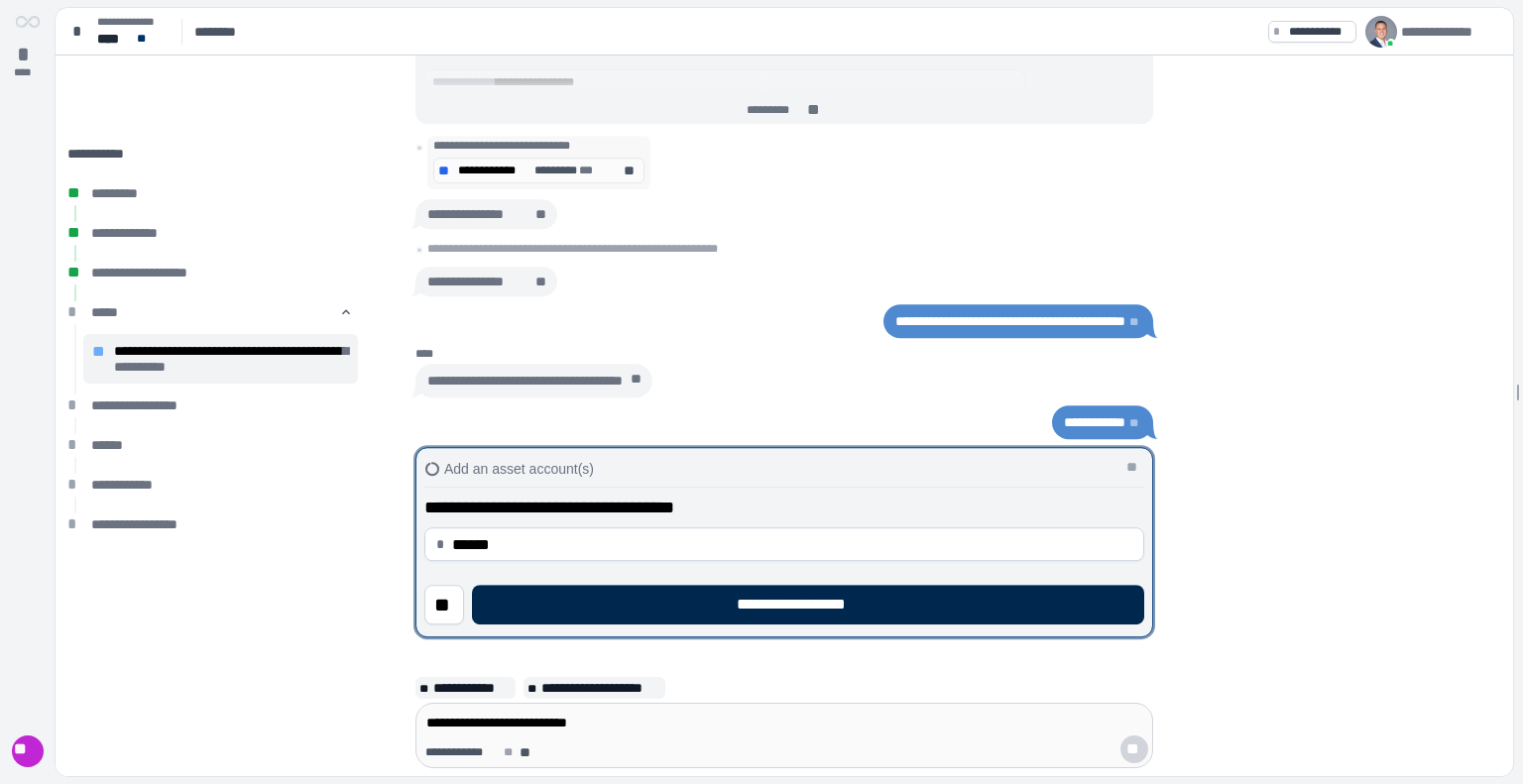 click on "**********" at bounding box center (808, 605) 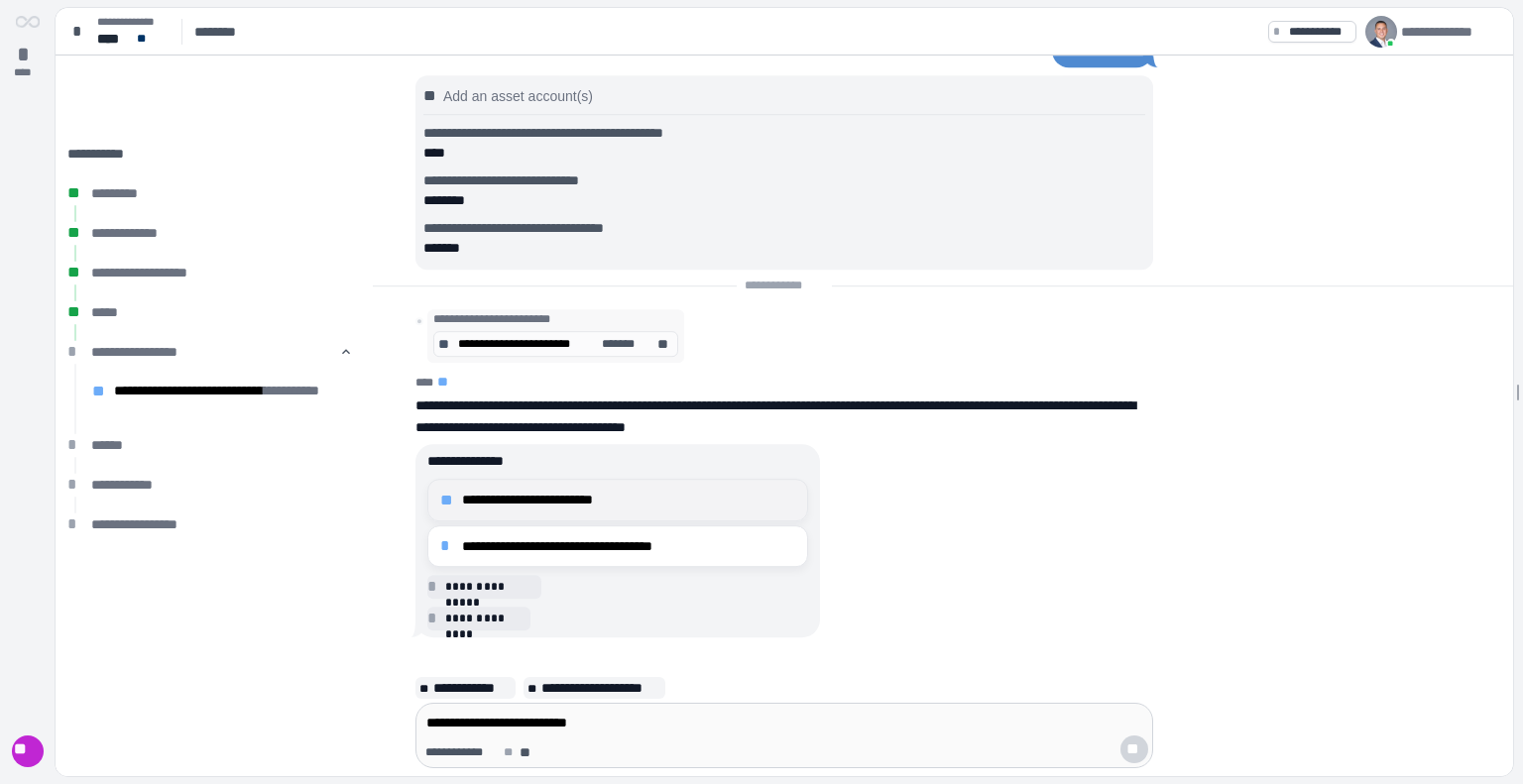click on "**********" at bounding box center (629, 500) 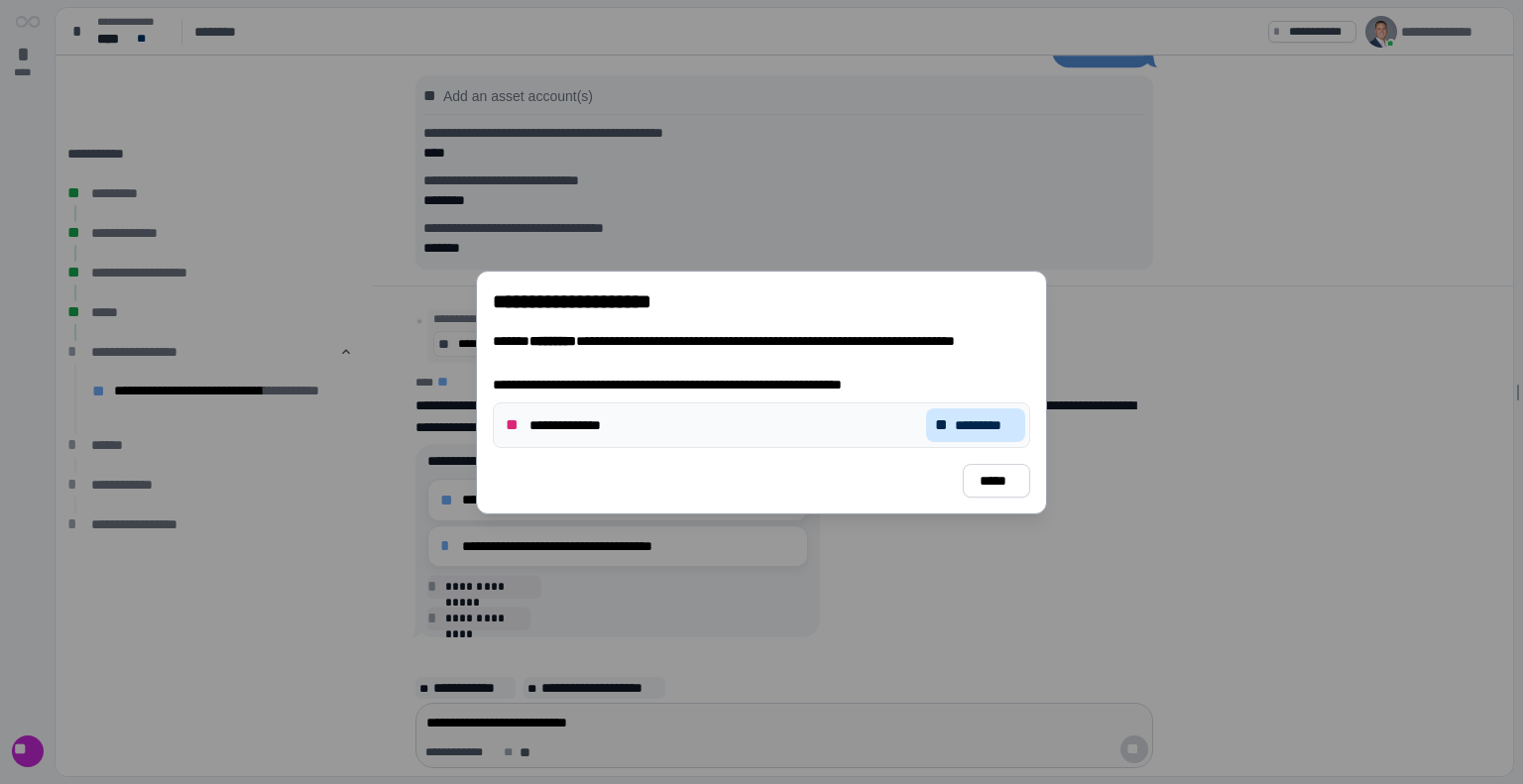 click on "*********" at bounding box center (986, 425) 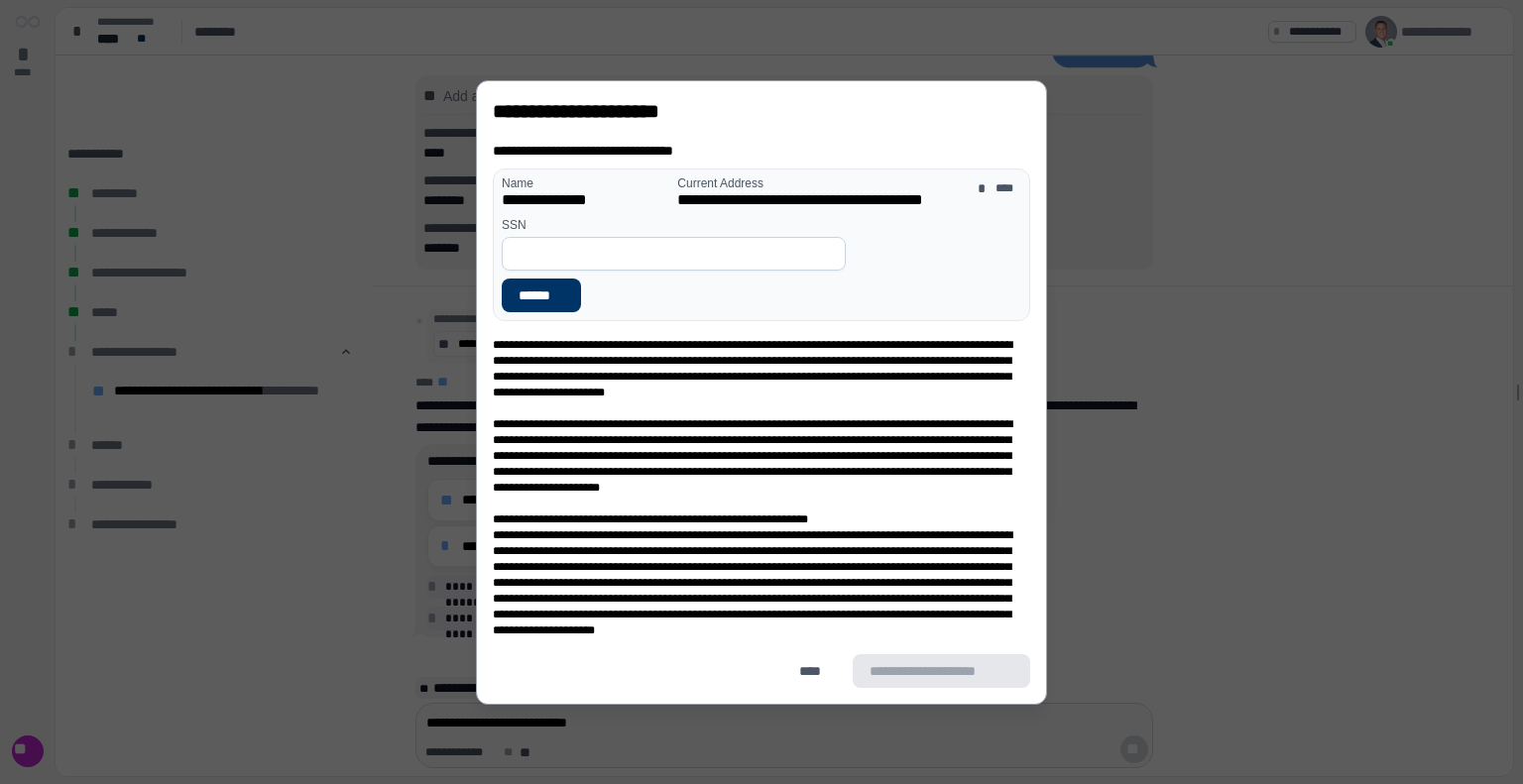 click at bounding box center [673, 254] 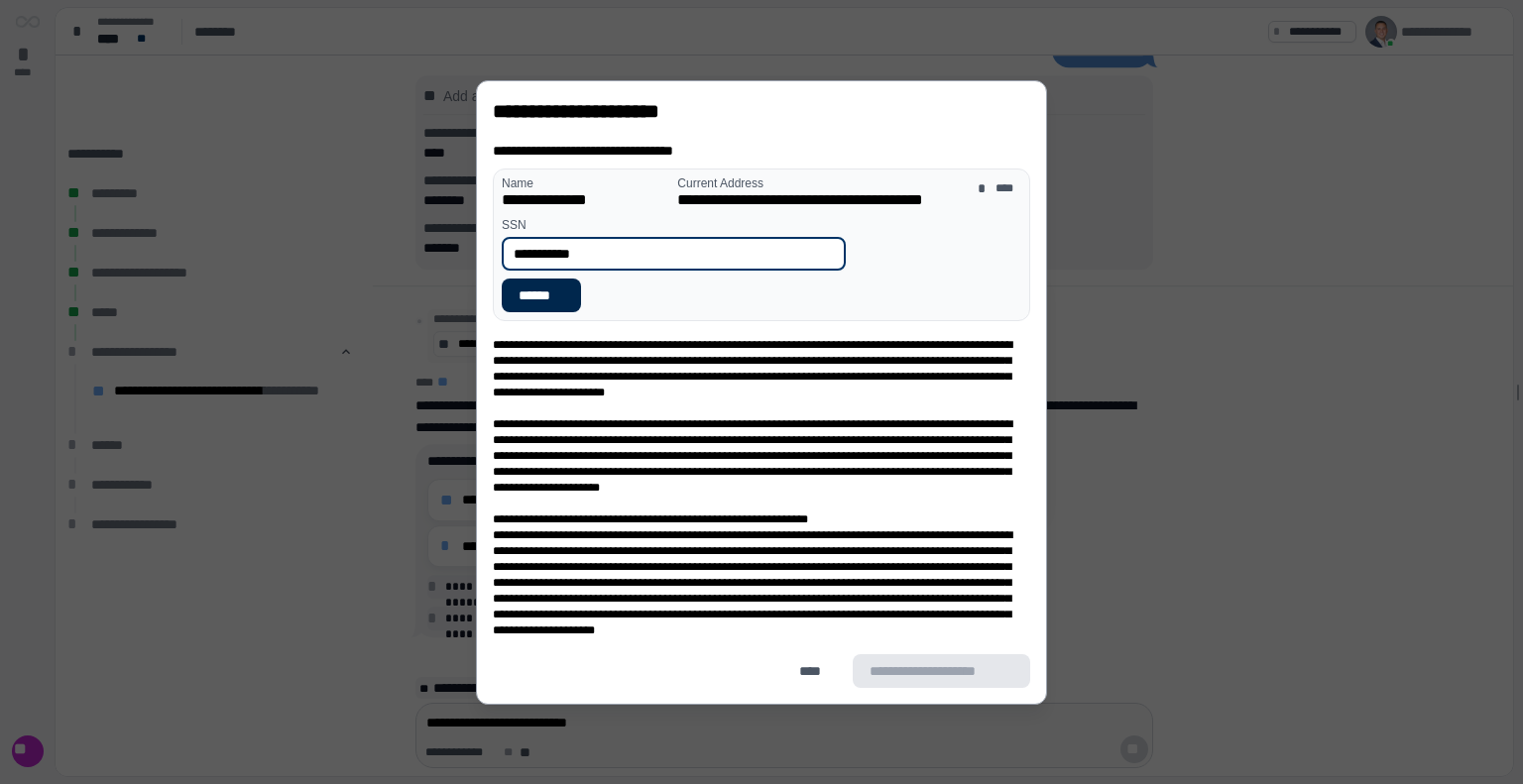 type on "**********" 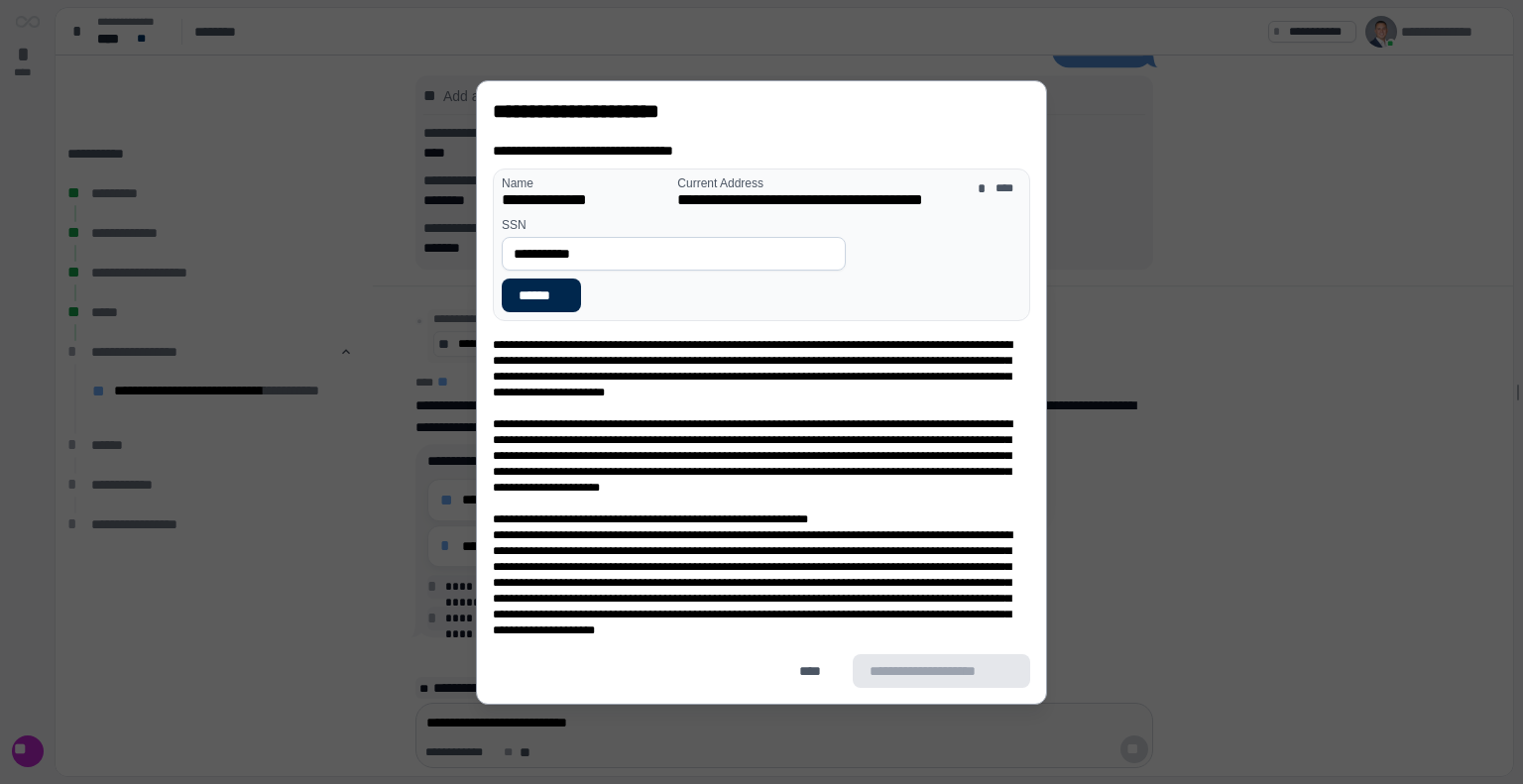 click on "******" at bounding box center (541, 295) 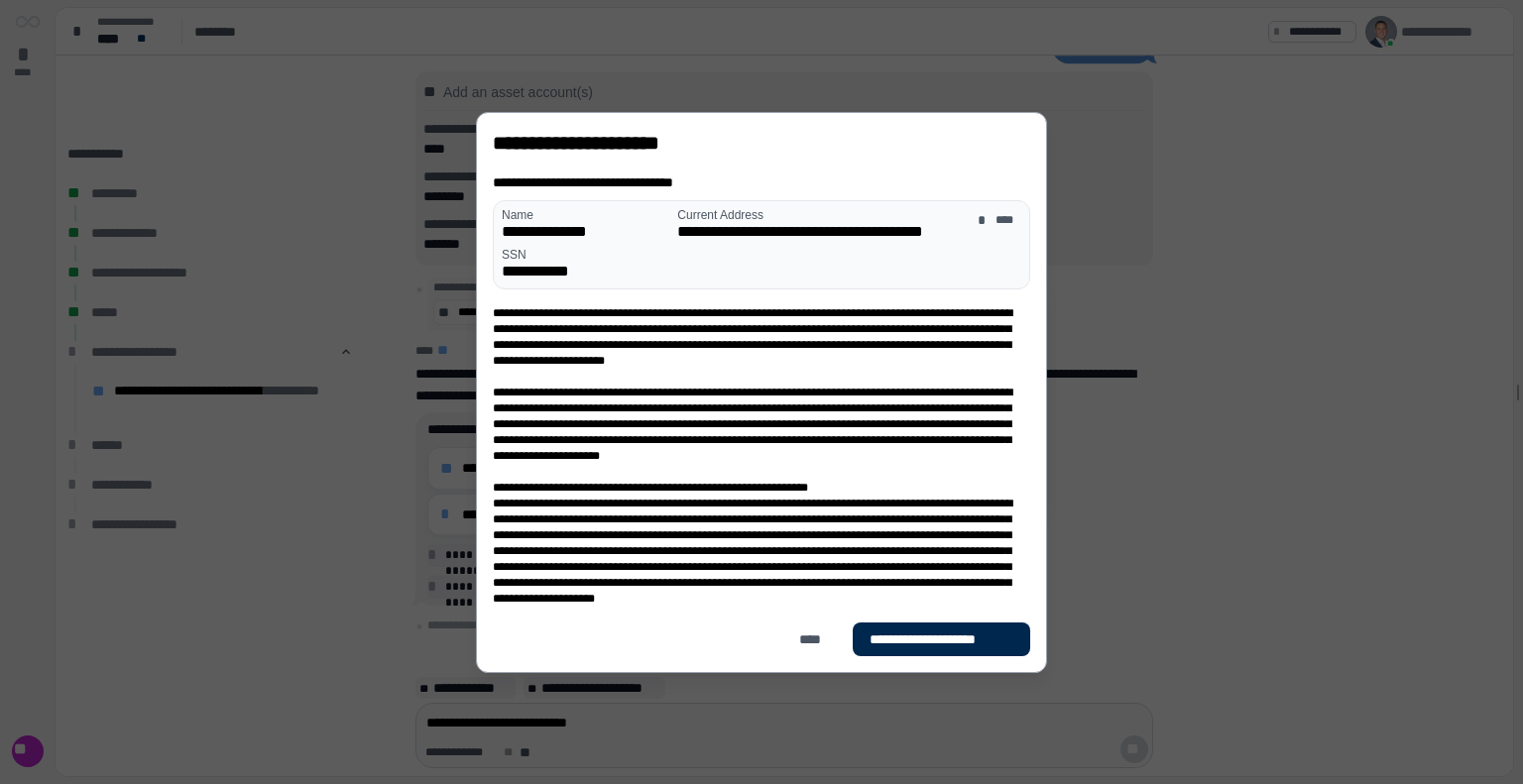 click on "**********" at bounding box center [941, 639] 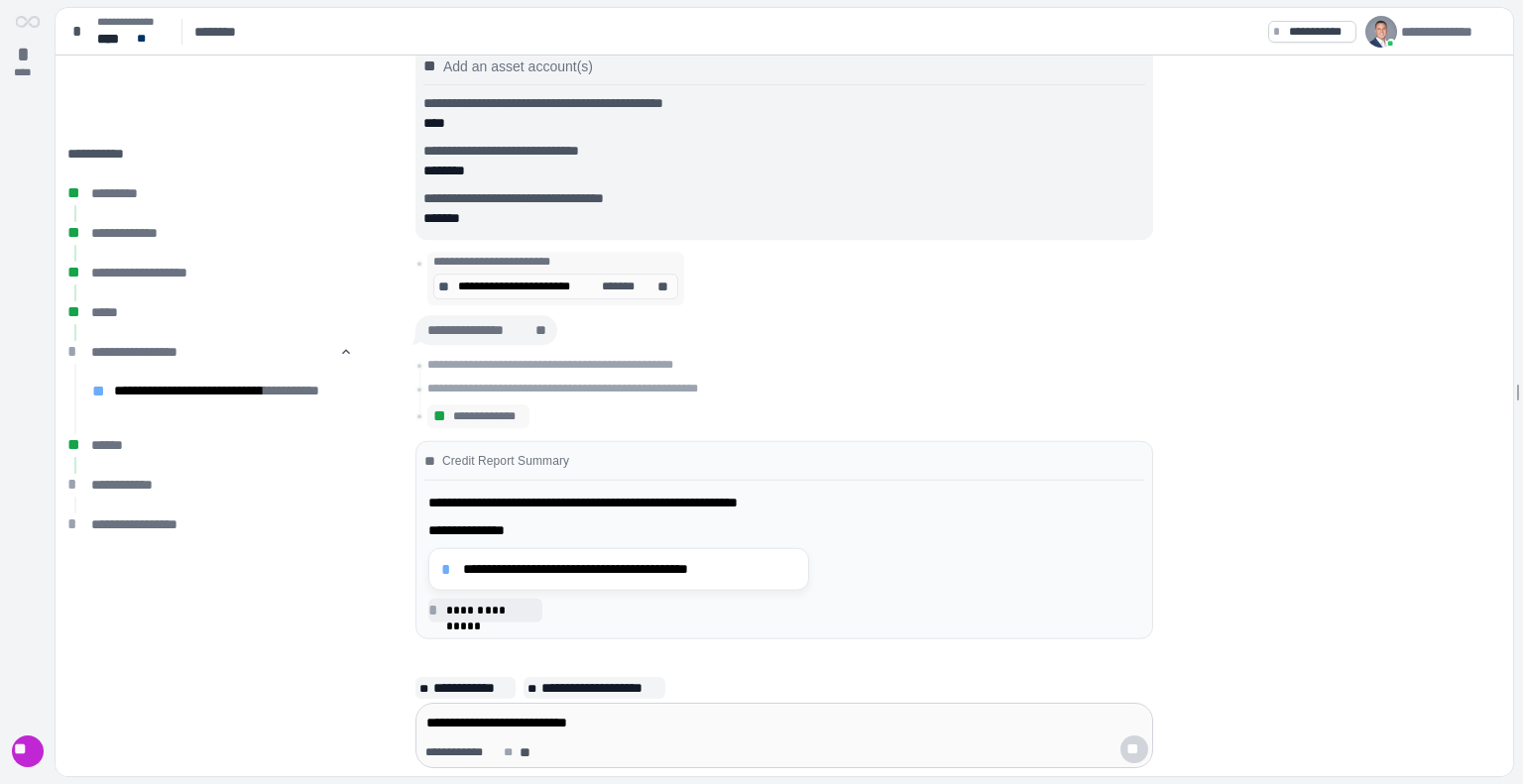 scroll, scrollTop: 0, scrollLeft: 0, axis: both 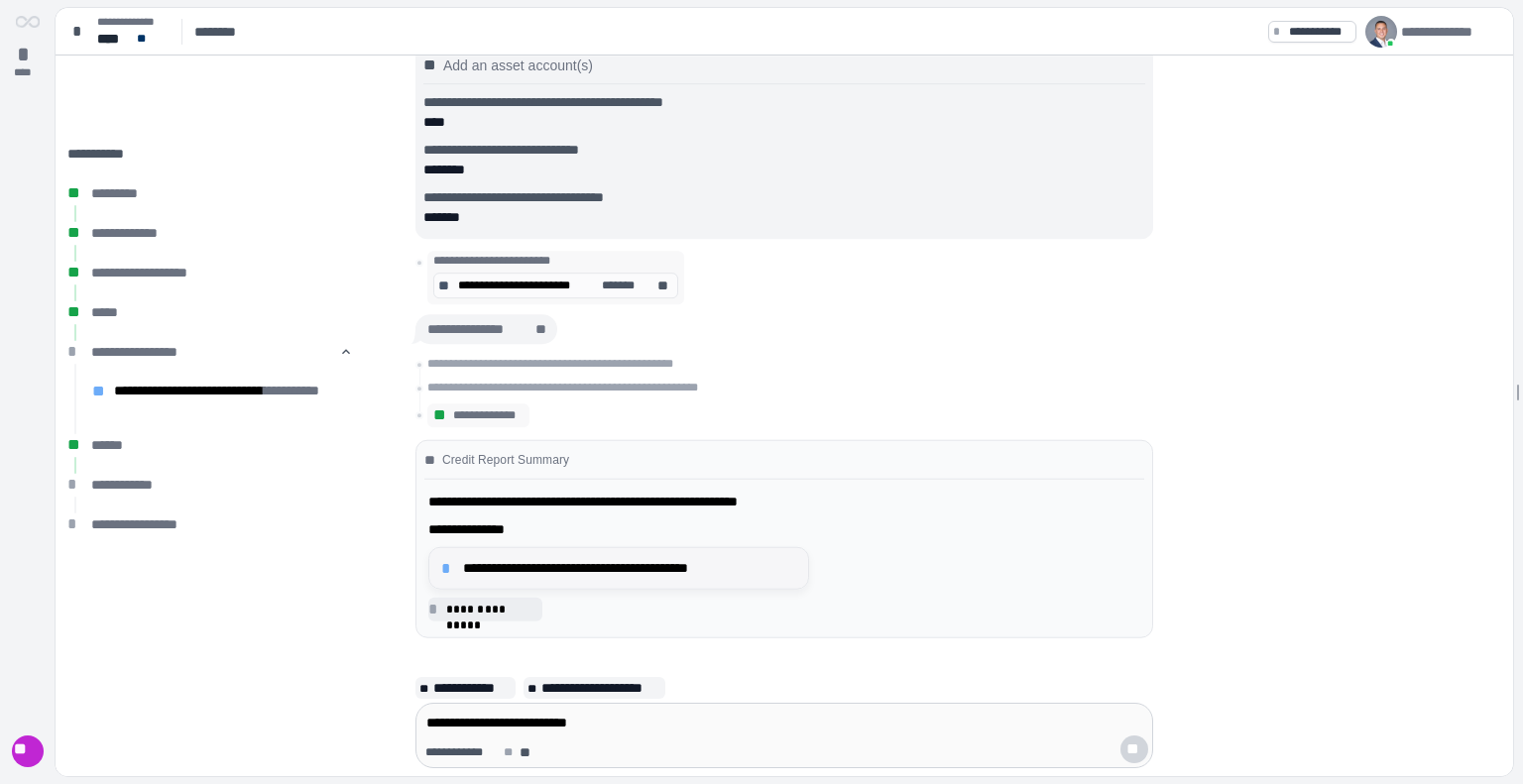 click on "**********" at bounding box center (630, 568) 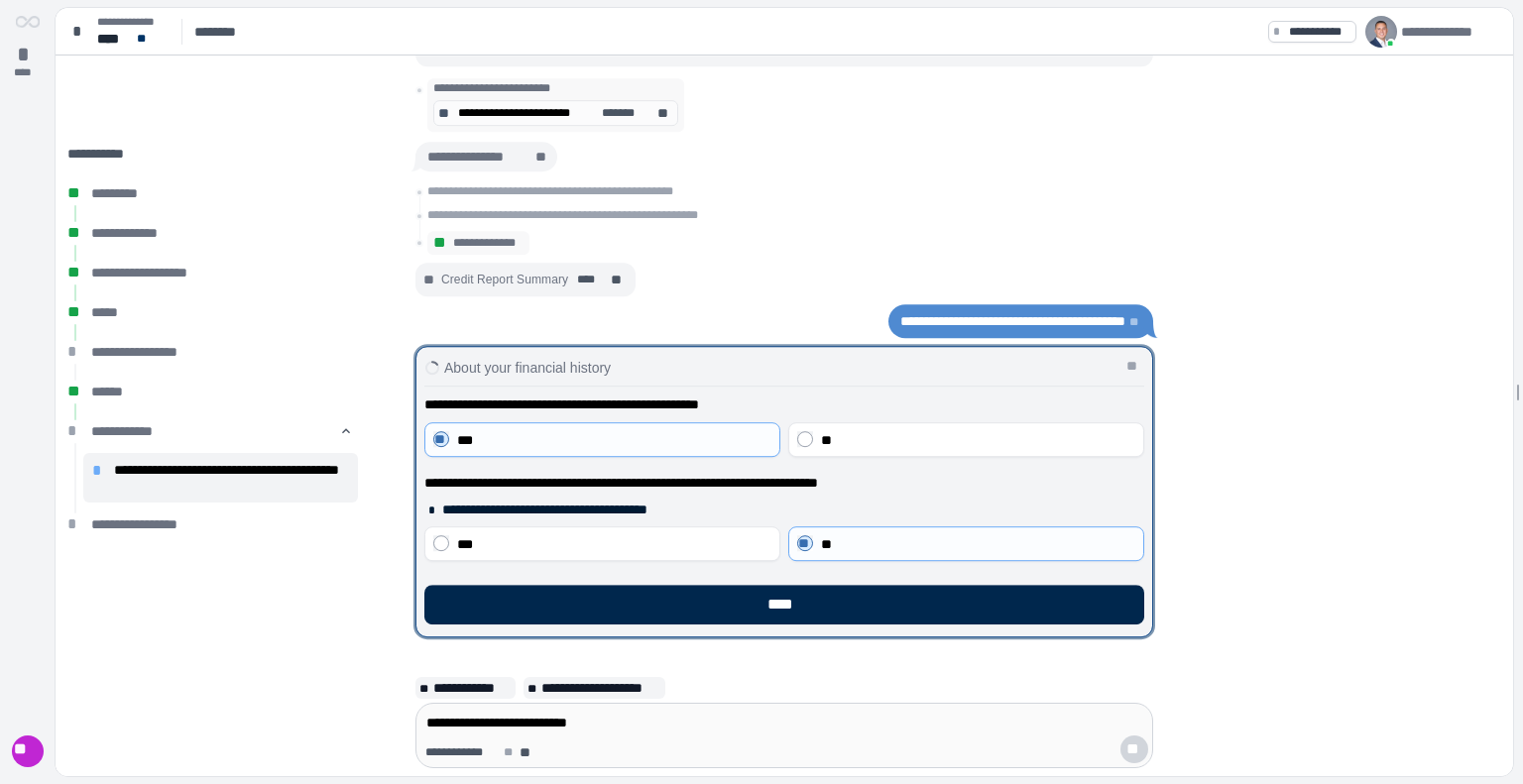 click on "****" at bounding box center [784, 605] 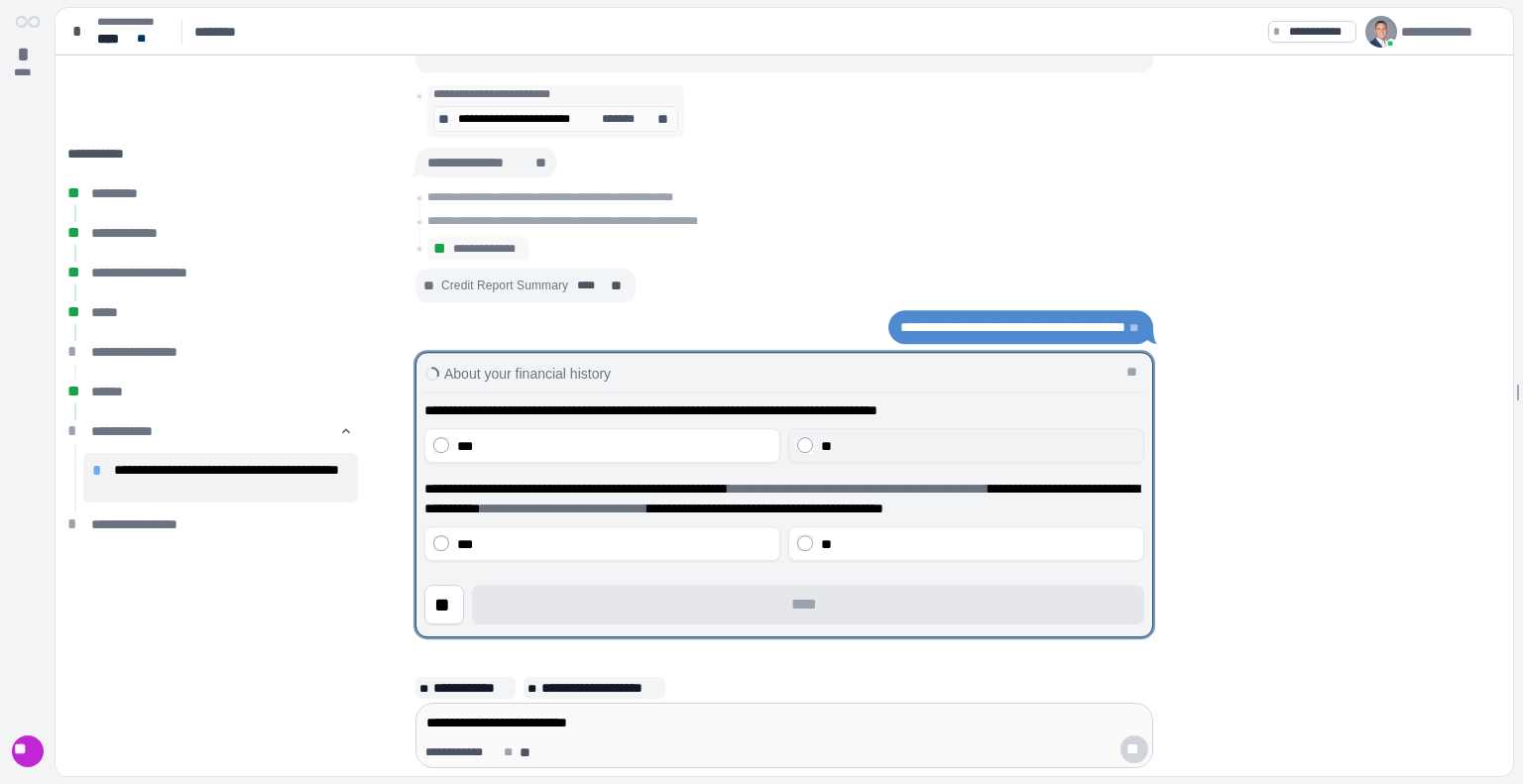 click on "**" at bounding box center (978, 446) 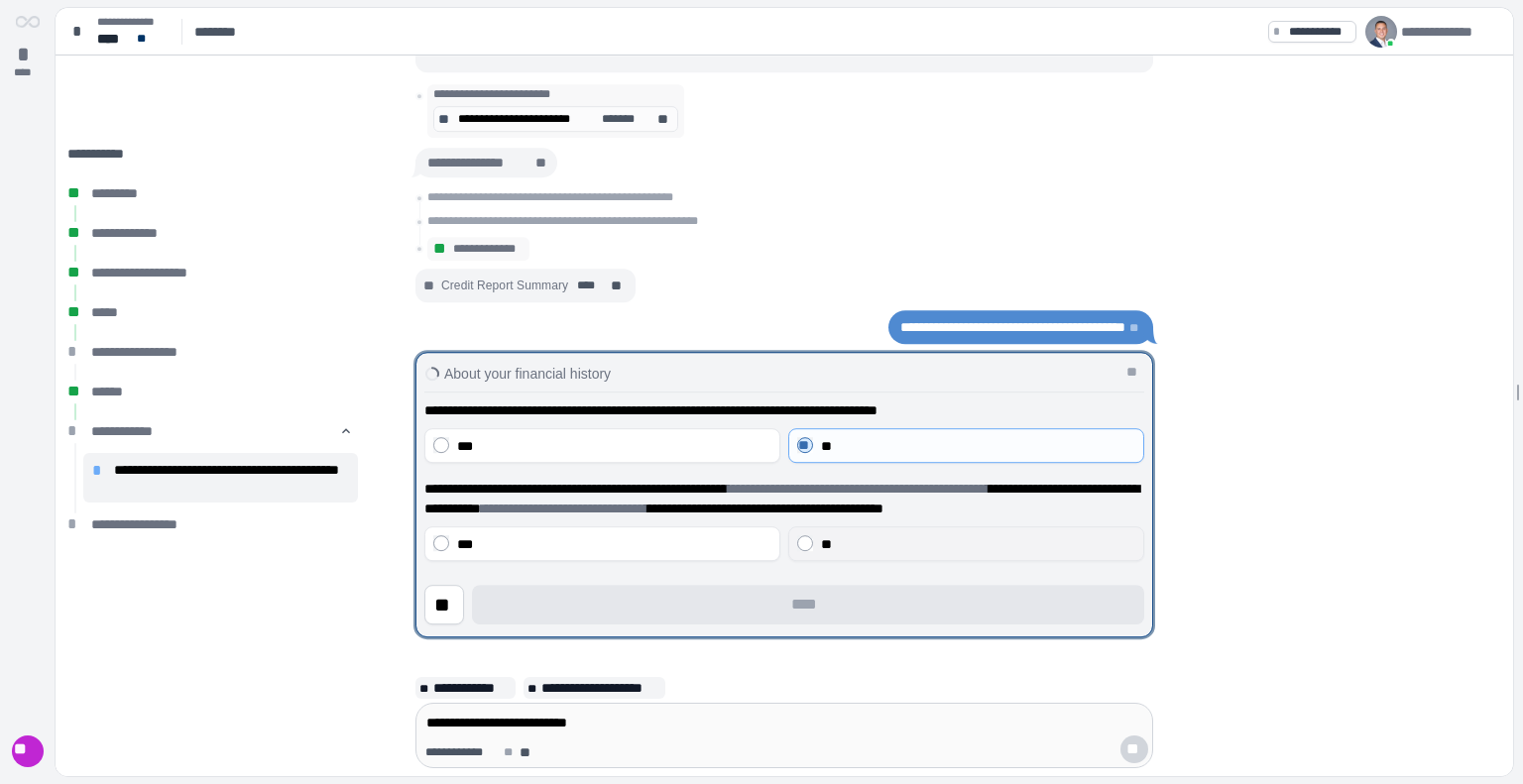 click on "**" at bounding box center [978, 544] 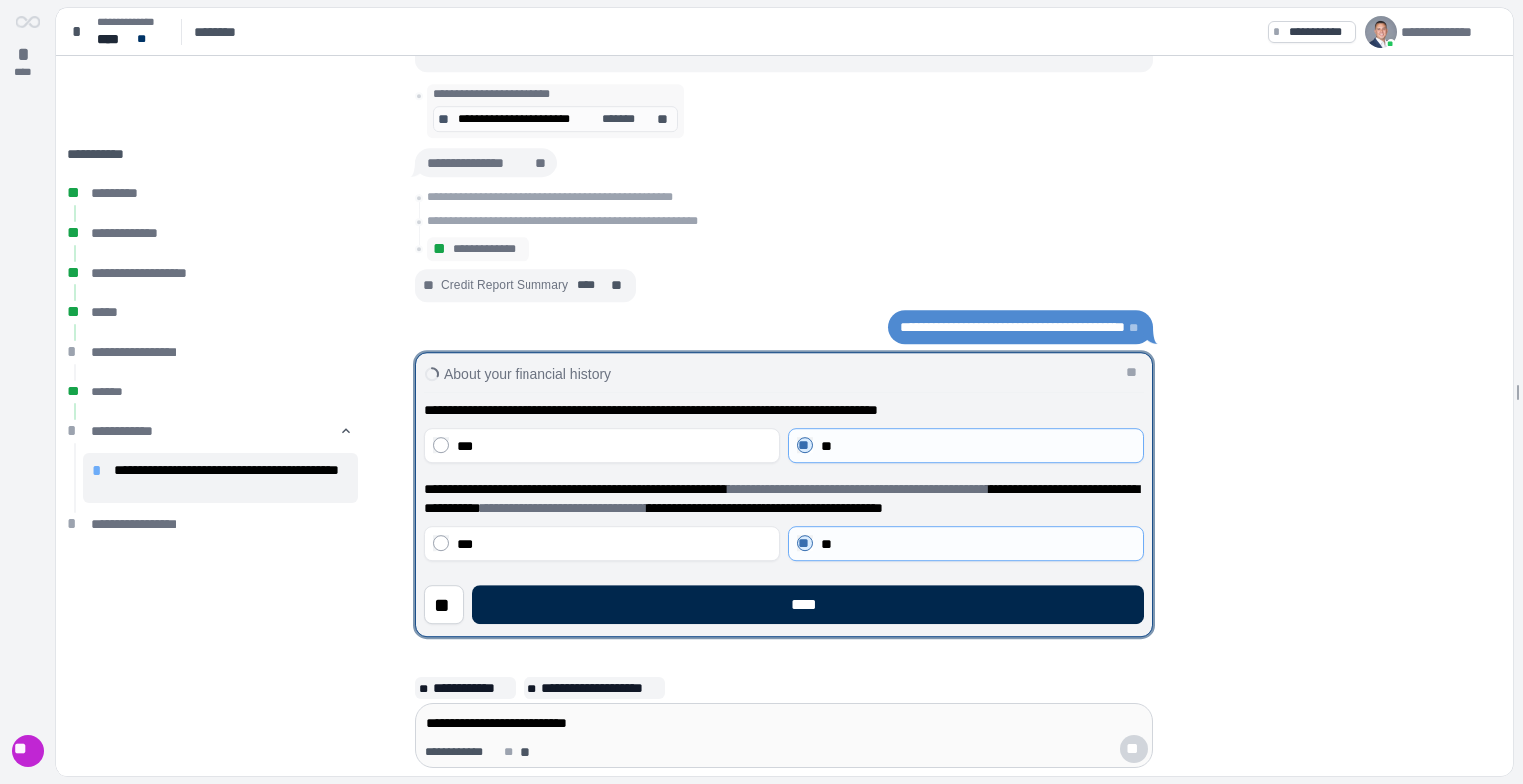 click on "****" at bounding box center (808, 605) 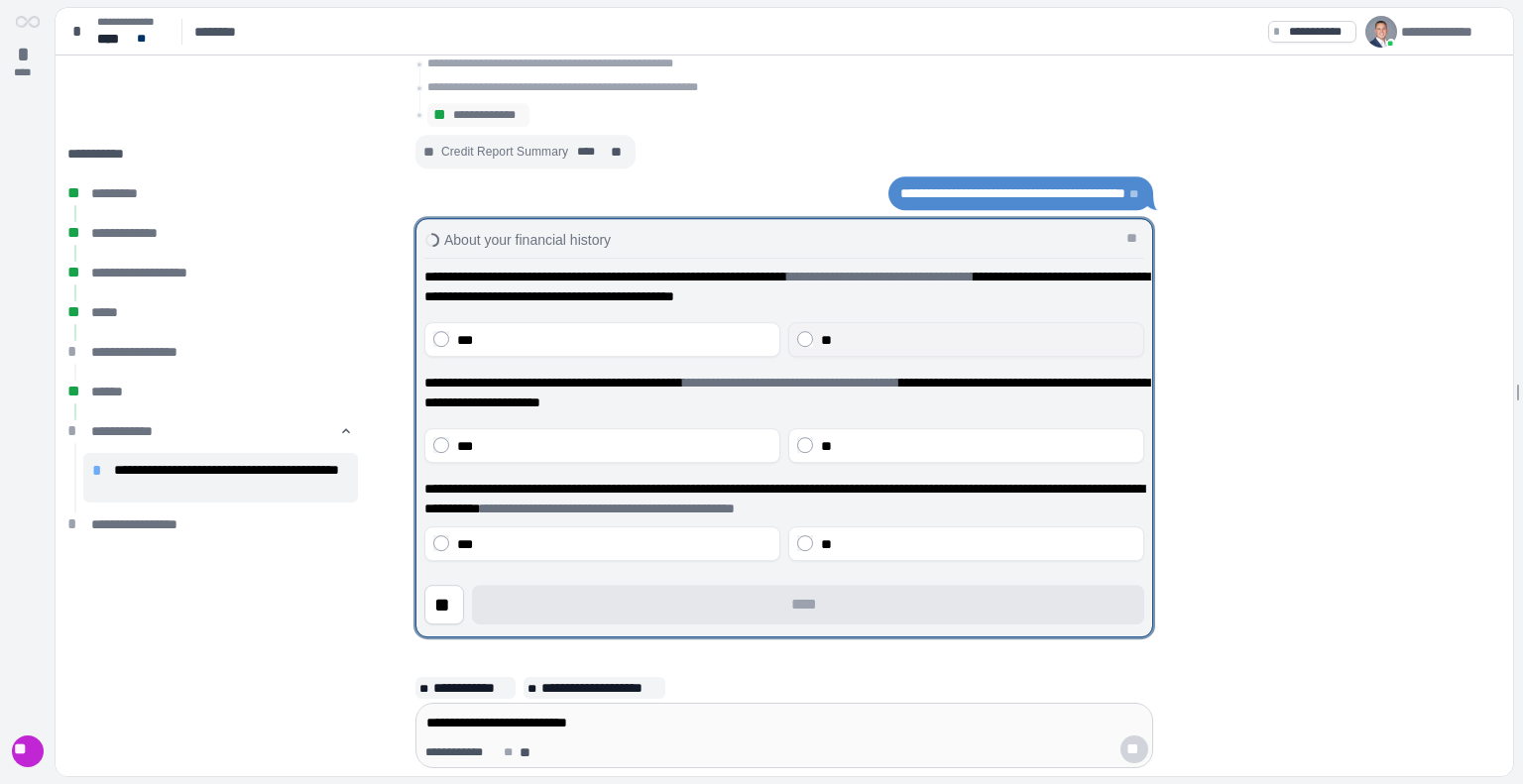 click on "**" at bounding box center [966, 339] 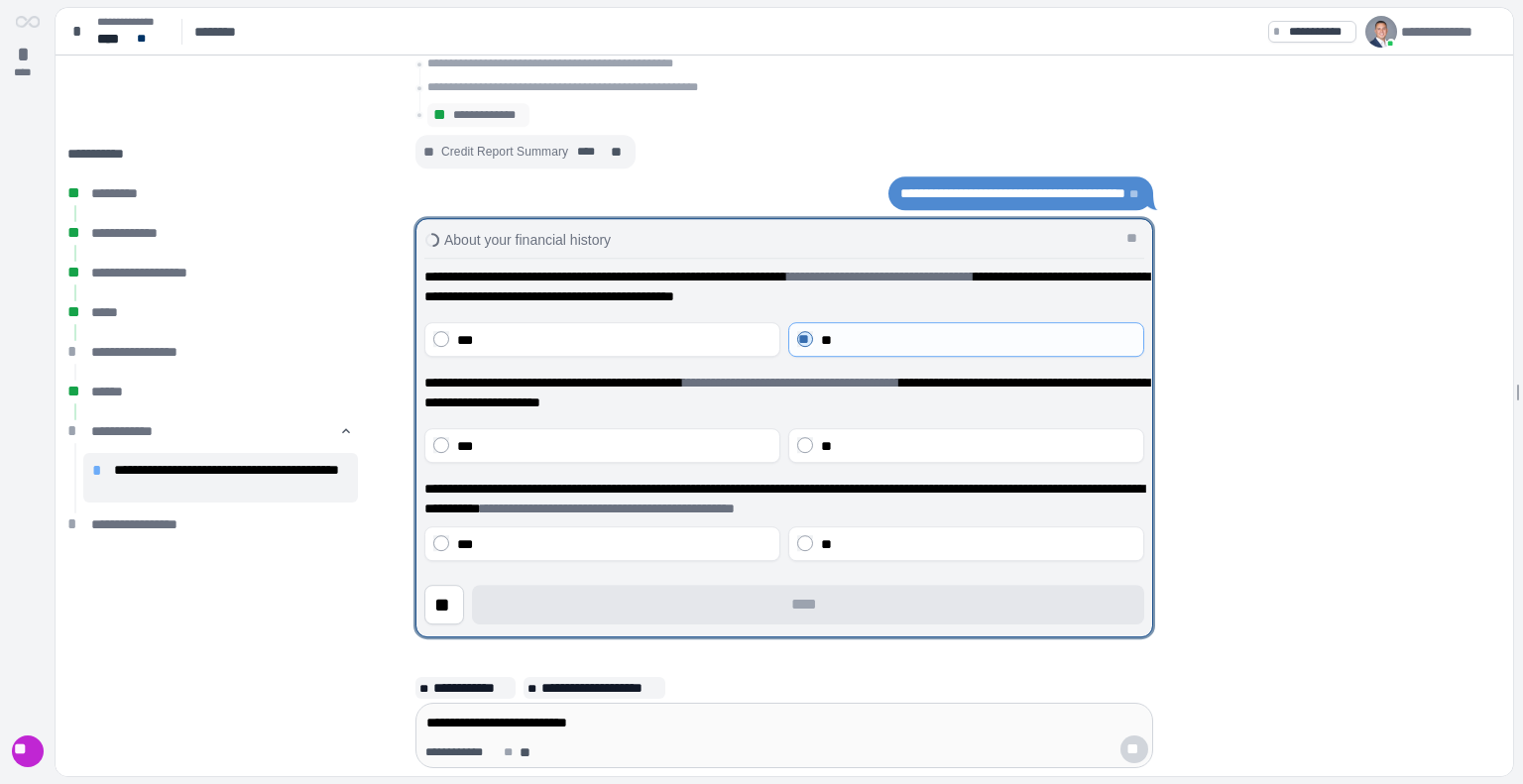 click on "**********" at bounding box center (784, 365) 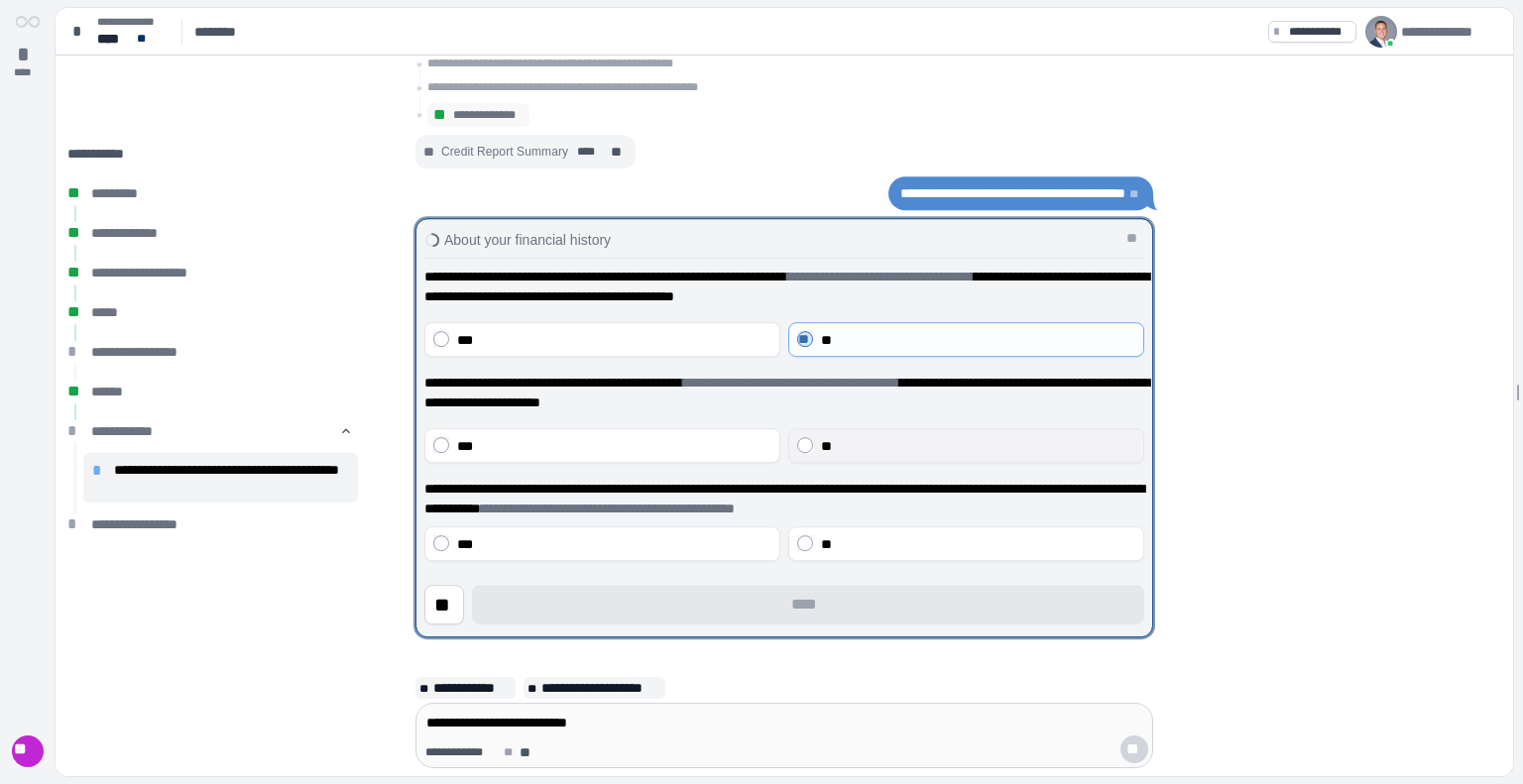 click on "**" at bounding box center (966, 445) 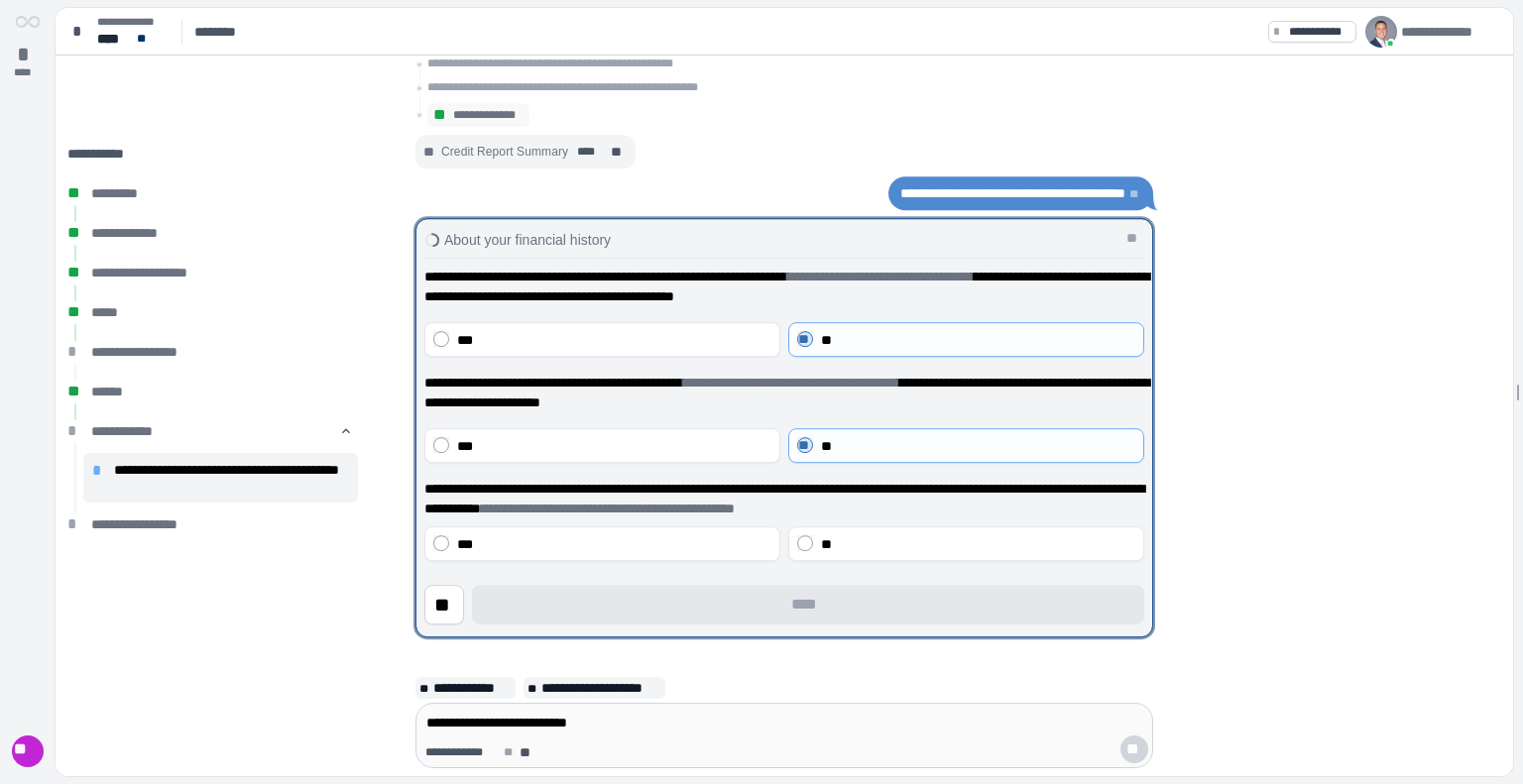 click on "**********" at bounding box center (608, 508) 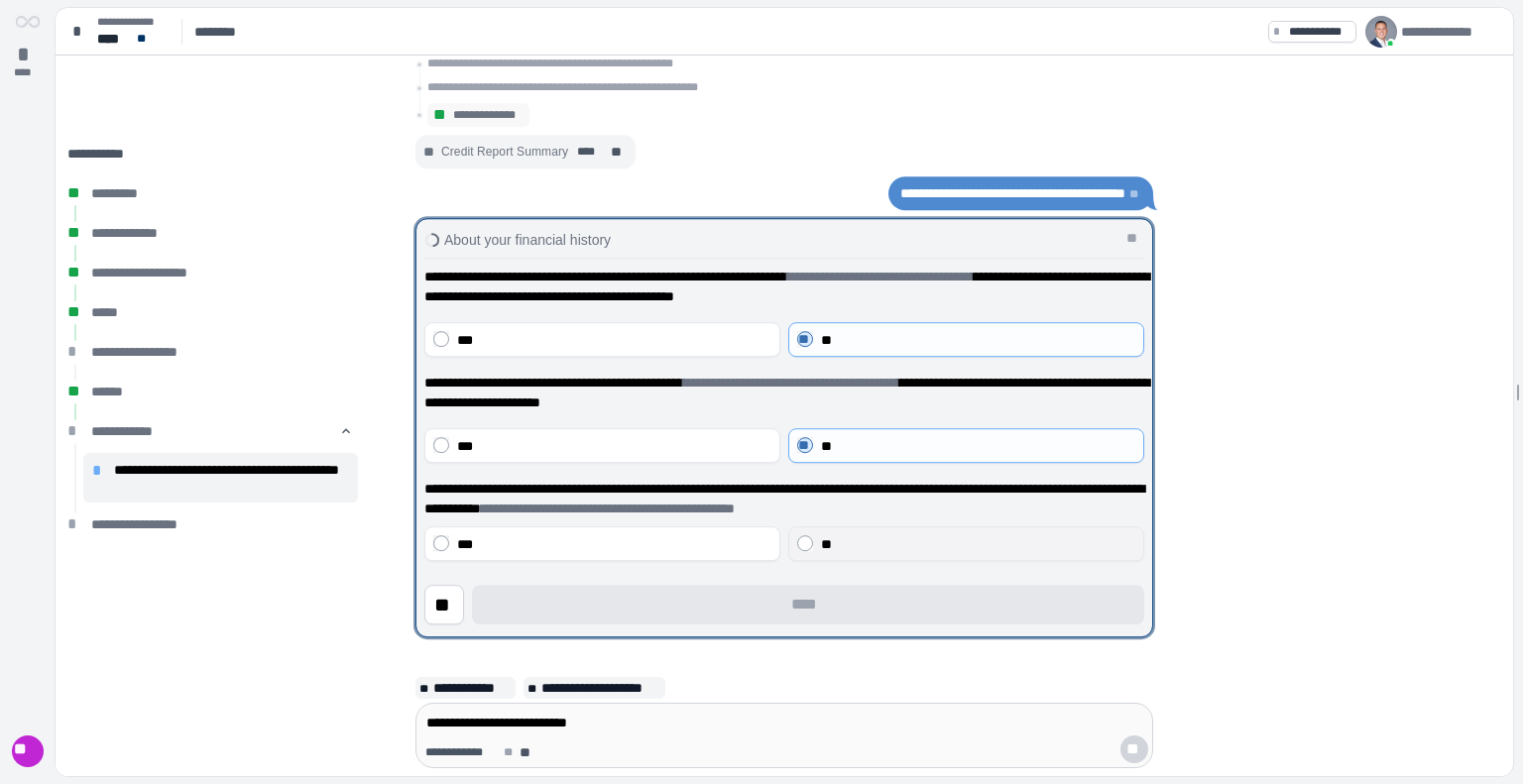 click on "**" at bounding box center (978, 544) 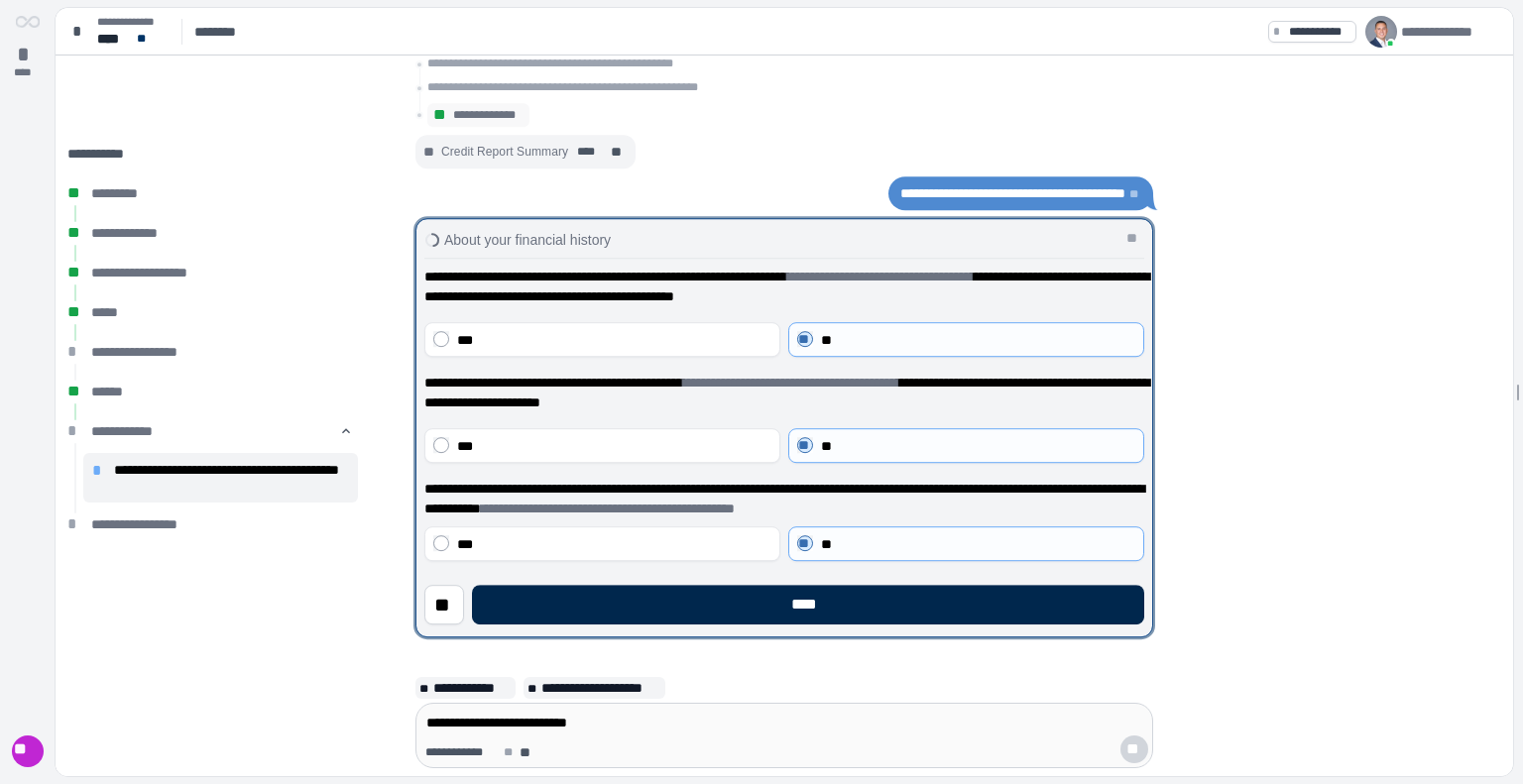 click on "****" at bounding box center [808, 605] 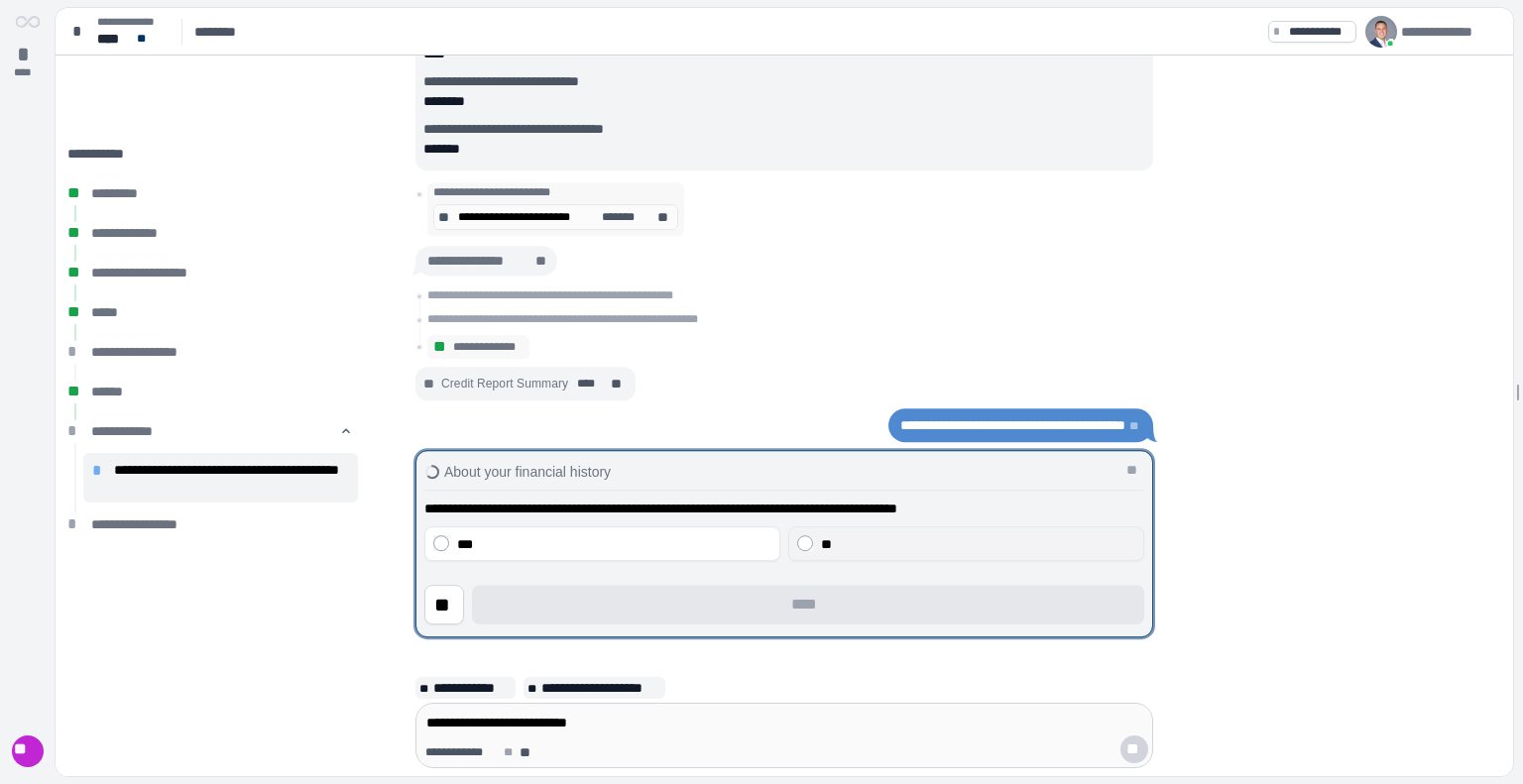 click on "**" at bounding box center (978, 544) 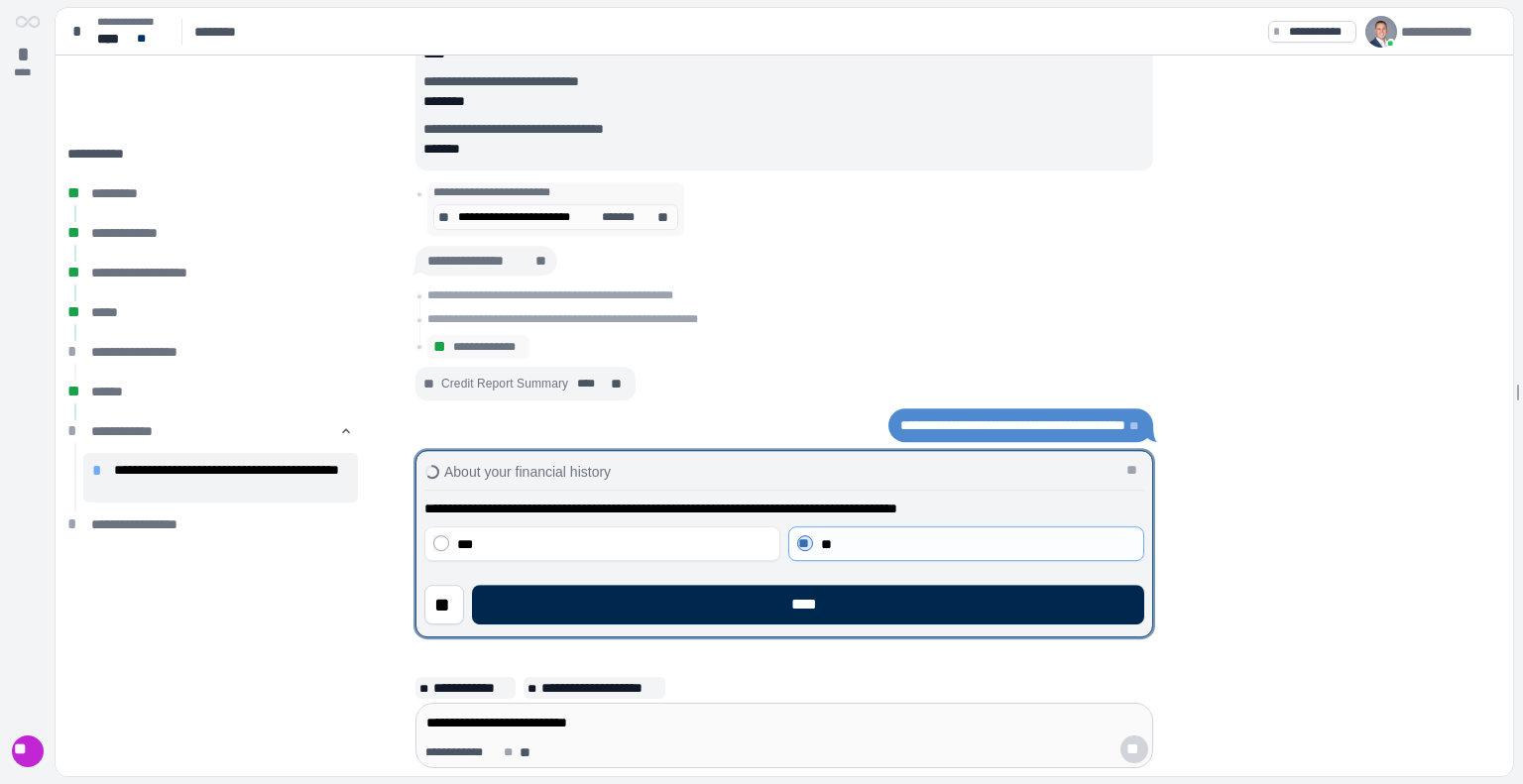 click on "****" at bounding box center (808, 605) 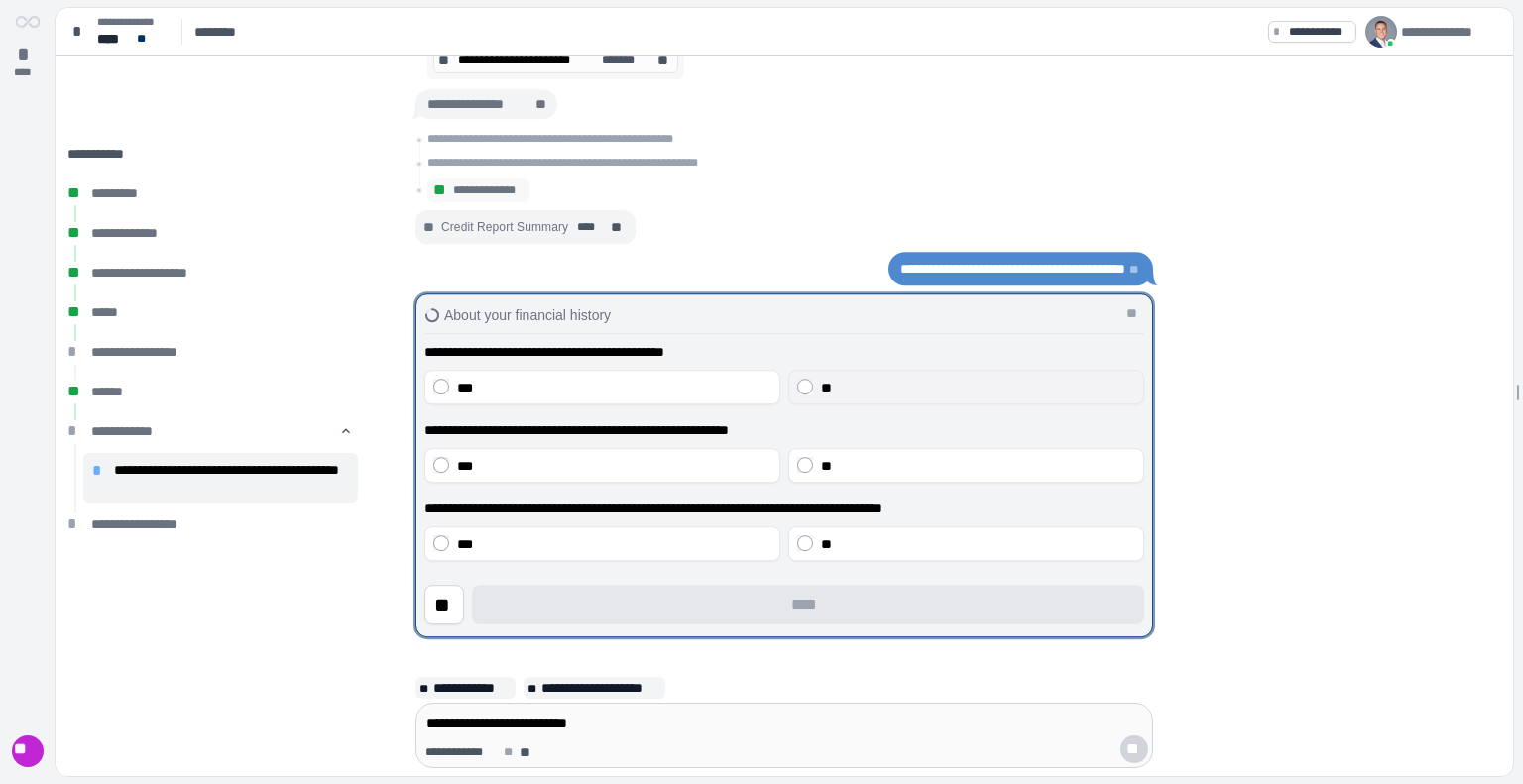 click on "**" at bounding box center [978, 388] 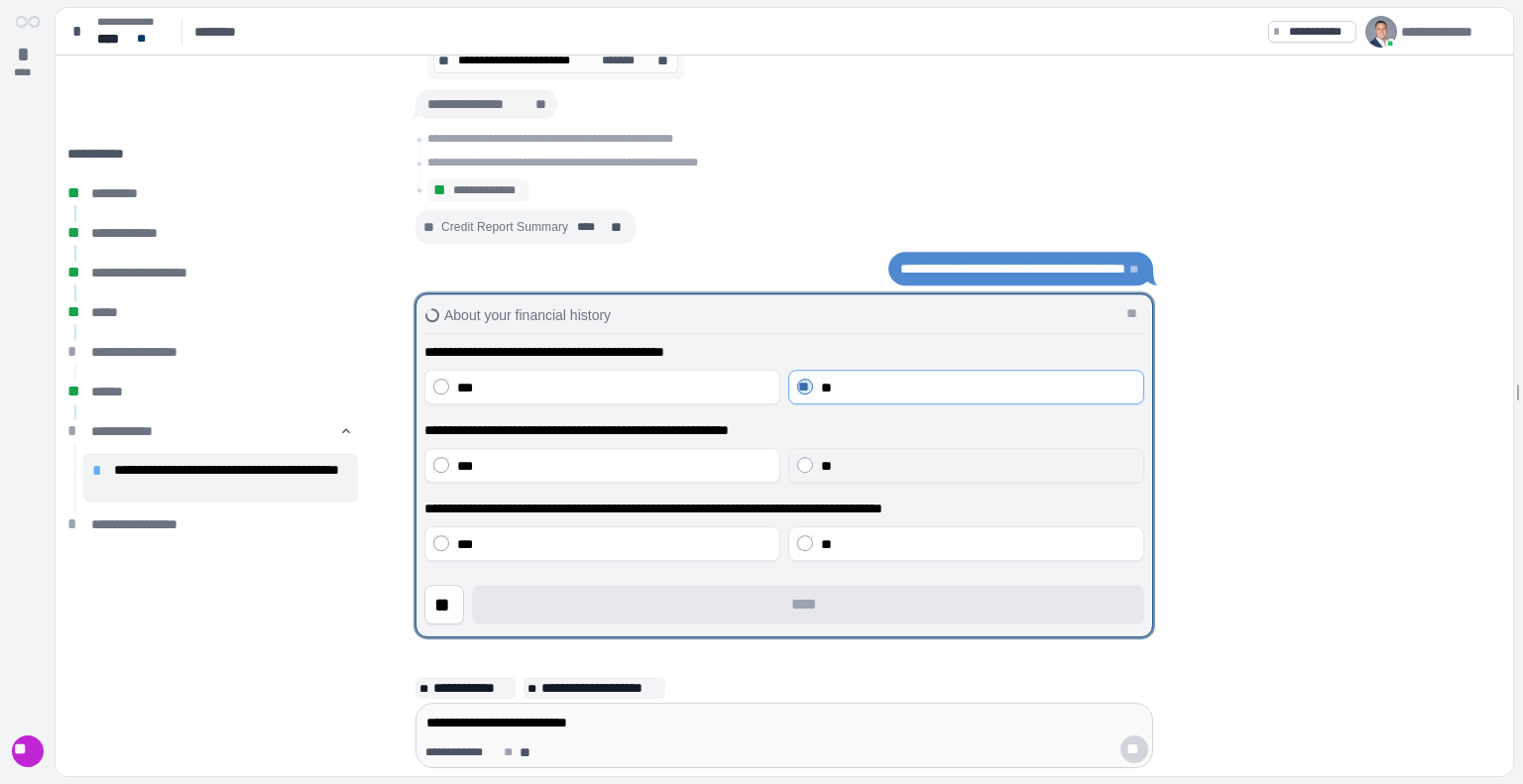 click on "**" at bounding box center (966, 465) 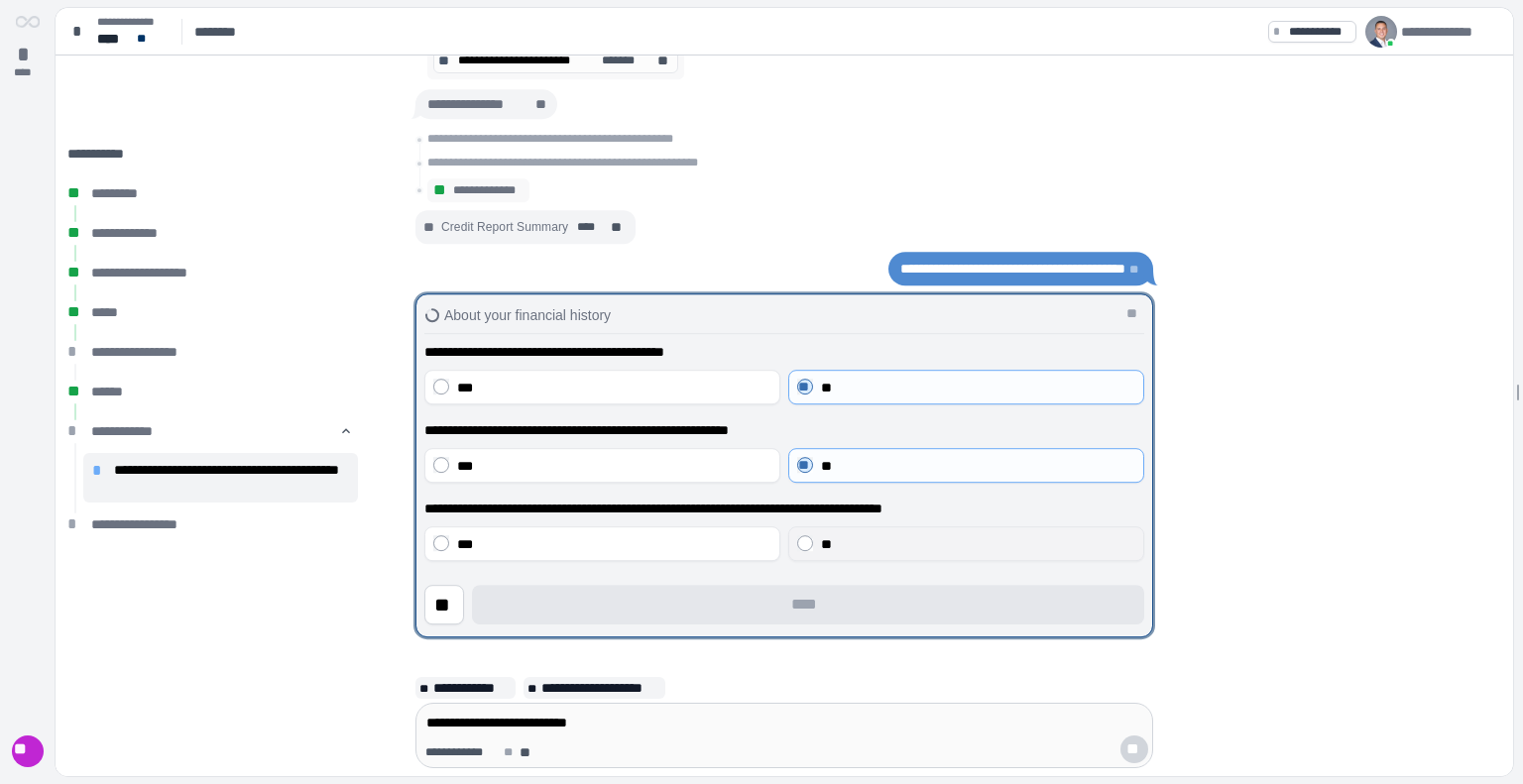 click on "**" at bounding box center (978, 544) 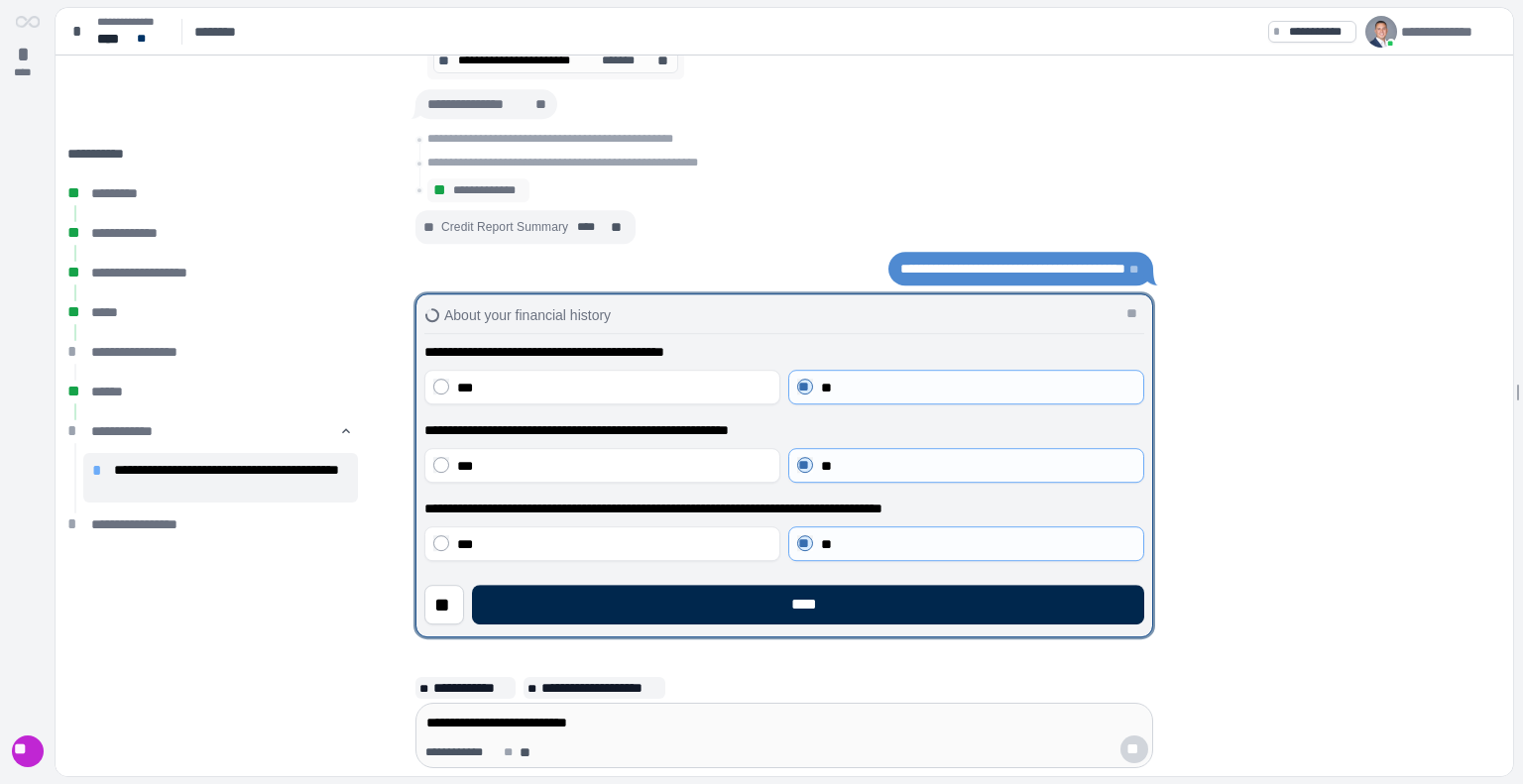 click on "****" at bounding box center (808, 605) 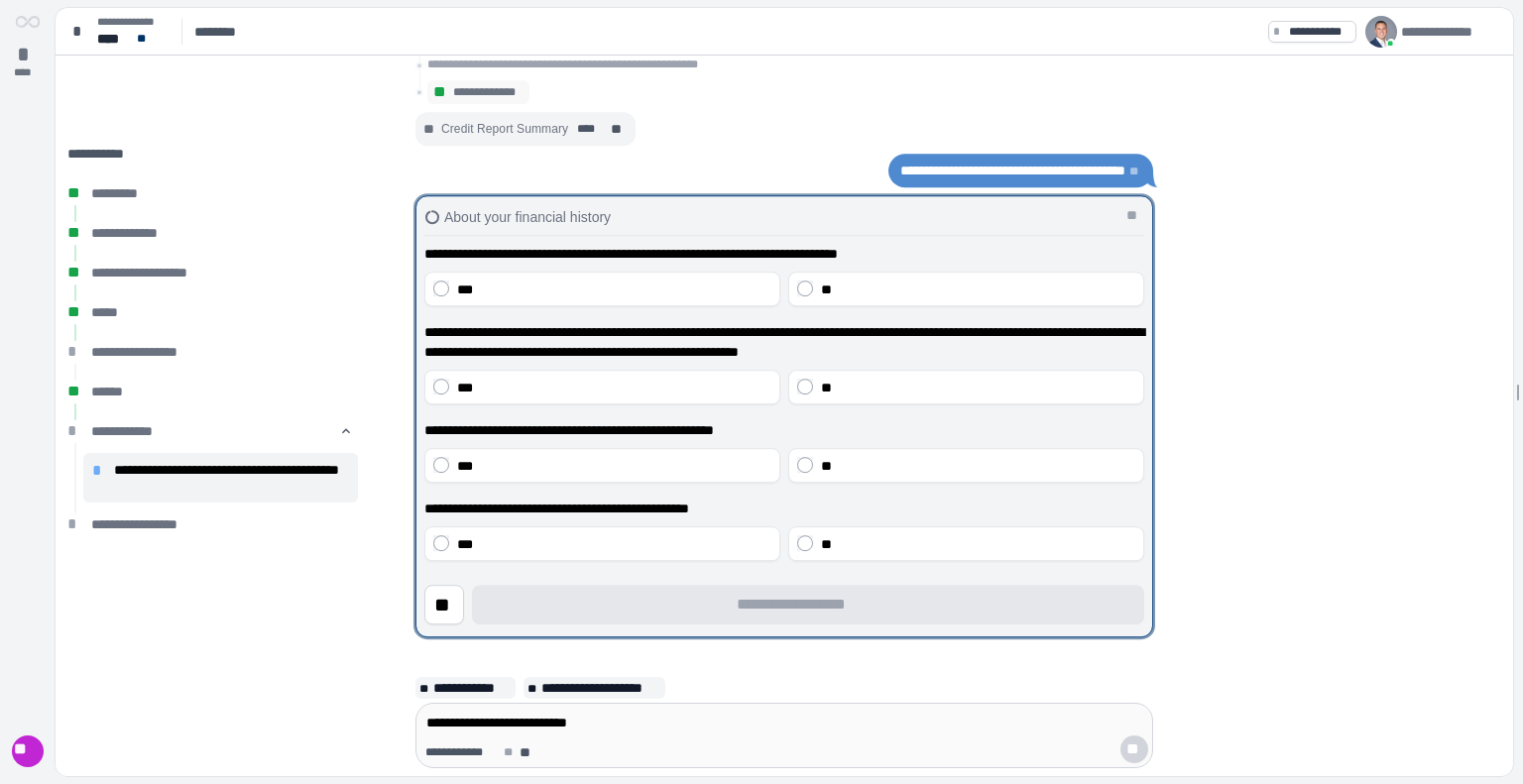 click on "**********" at bounding box center (784, 402) 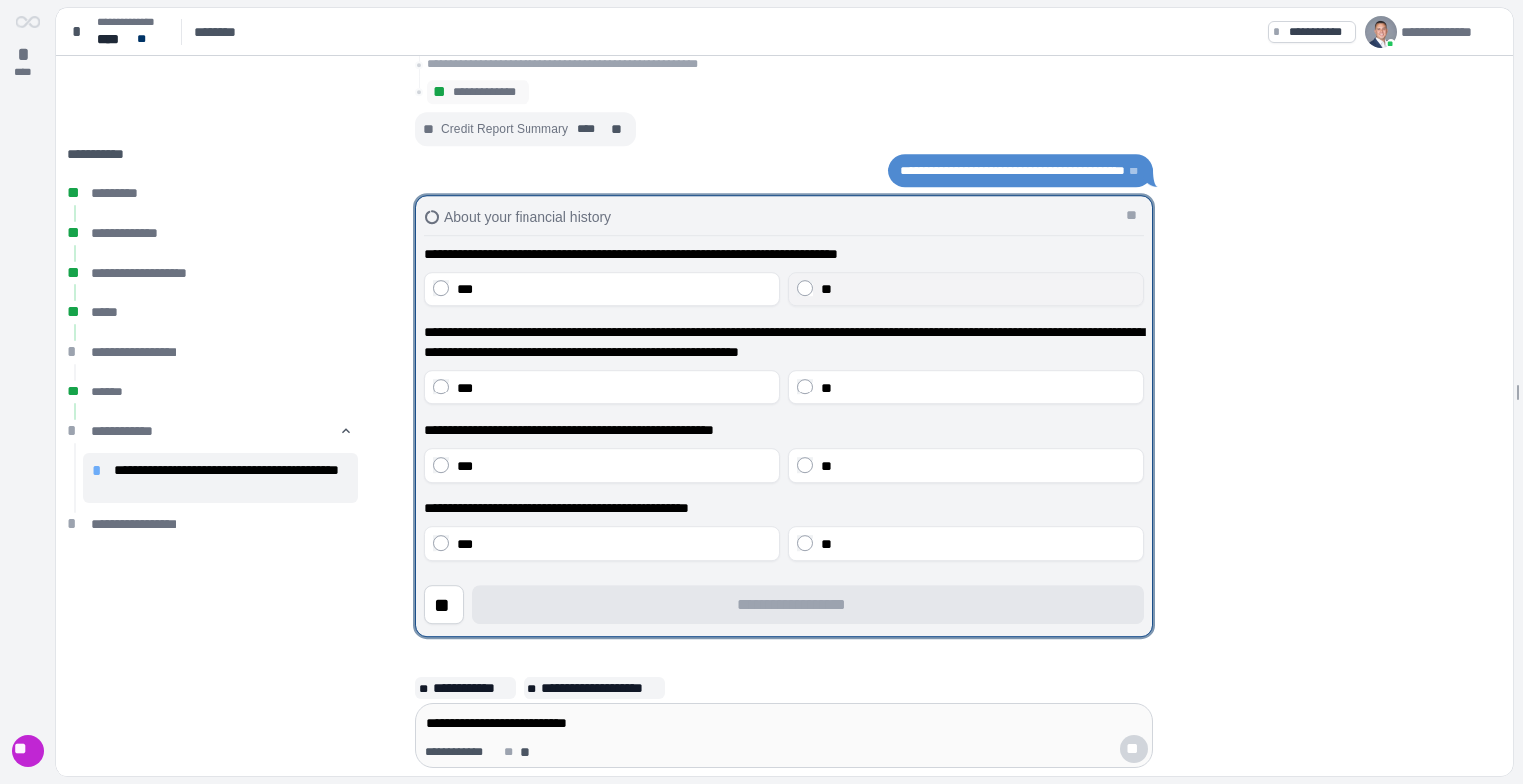 click on "**" at bounding box center [978, 289] 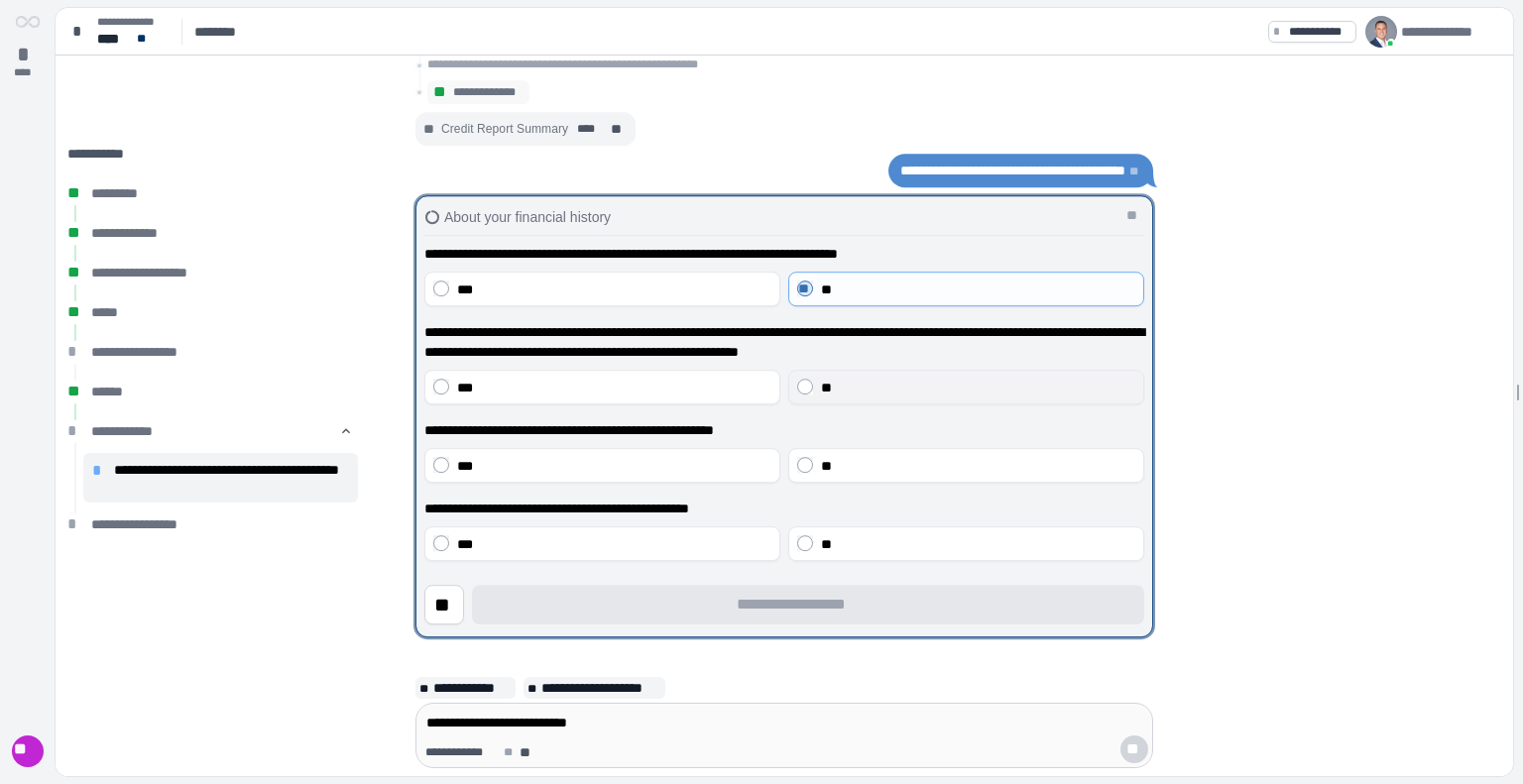 click on "**" at bounding box center [978, 388] 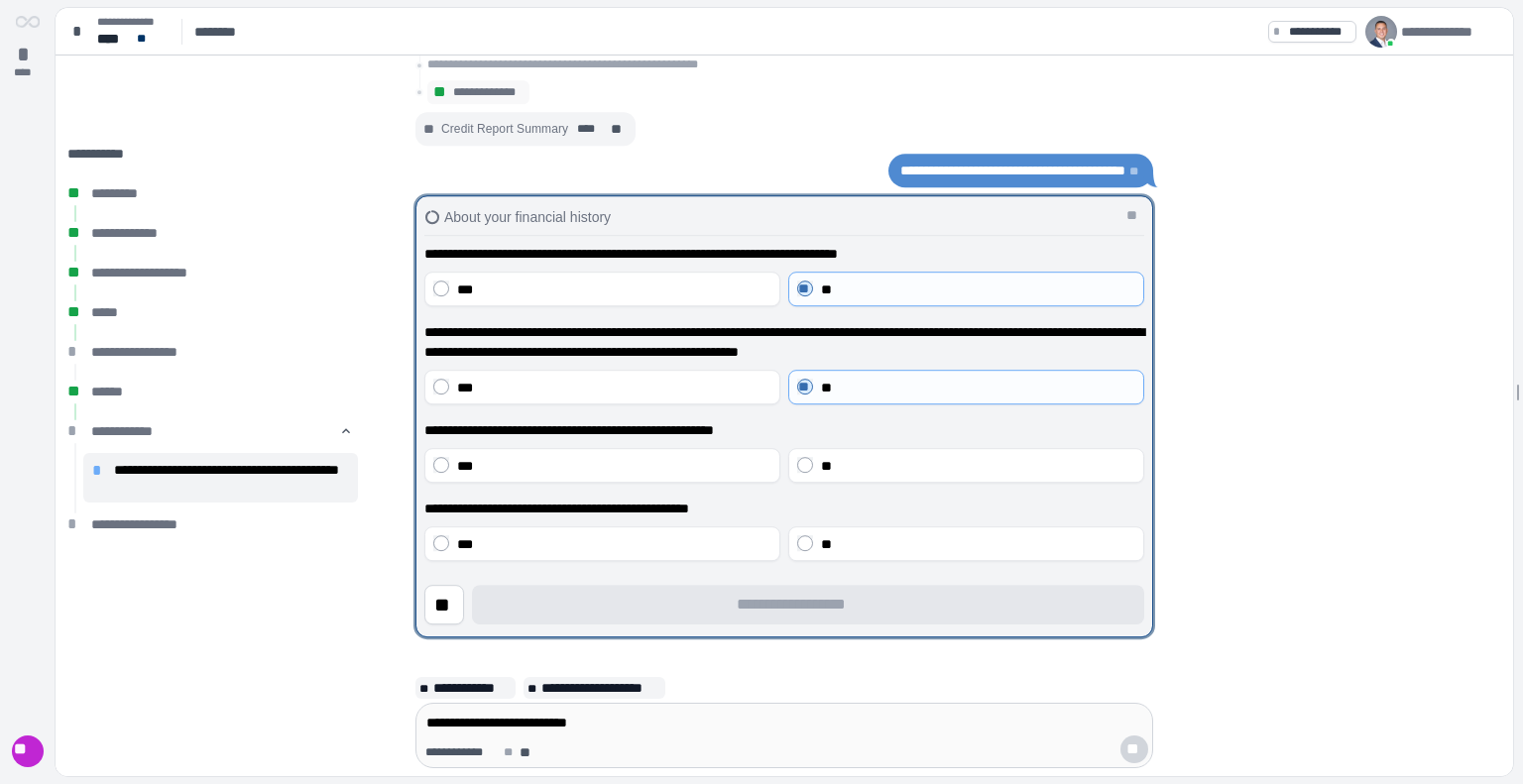 drag, startPoint x: 841, startPoint y: 449, endPoint x: 841, endPoint y: 485, distance: 36 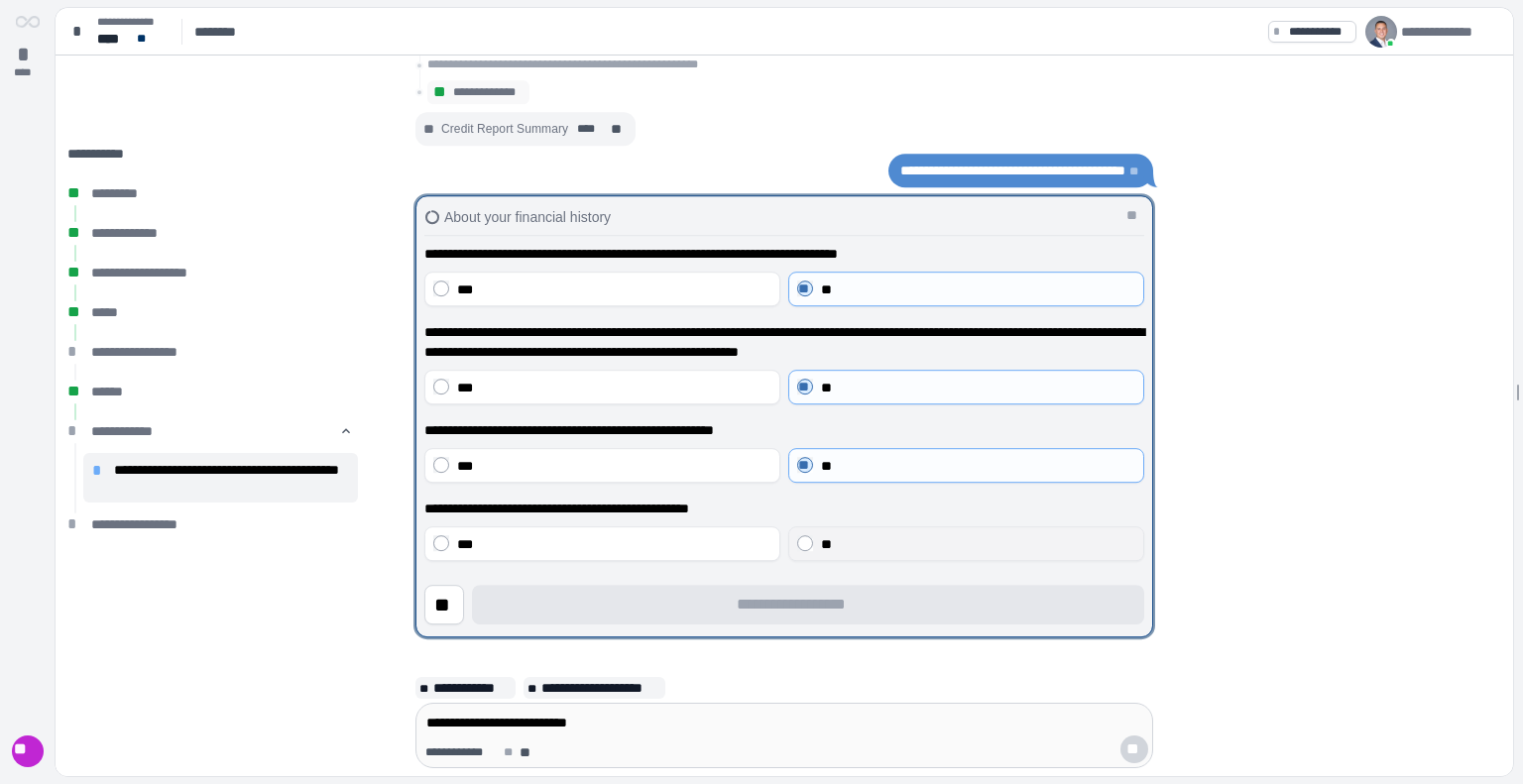 click on "**" at bounding box center (826, 544) 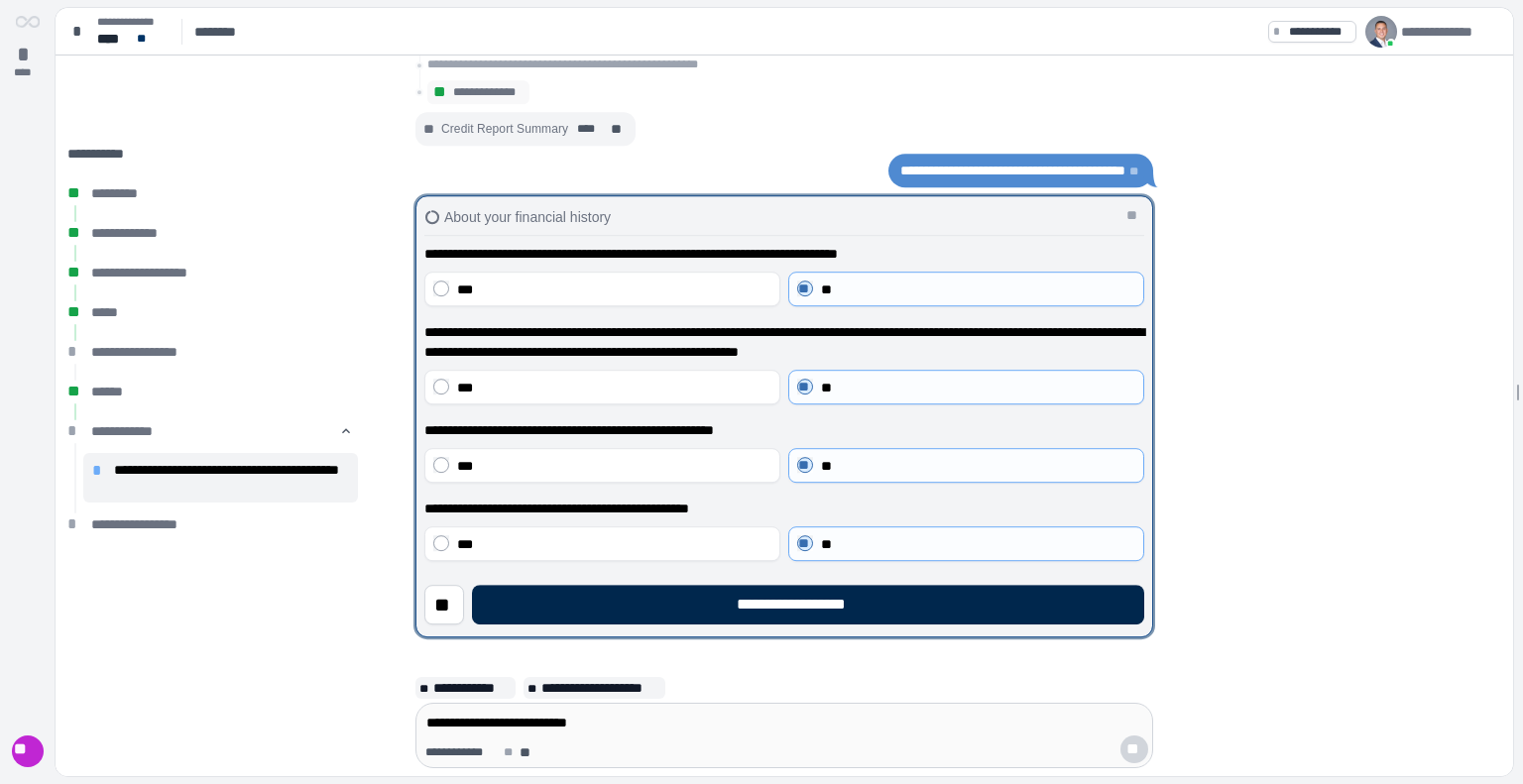 click on "**********" at bounding box center (808, 605) 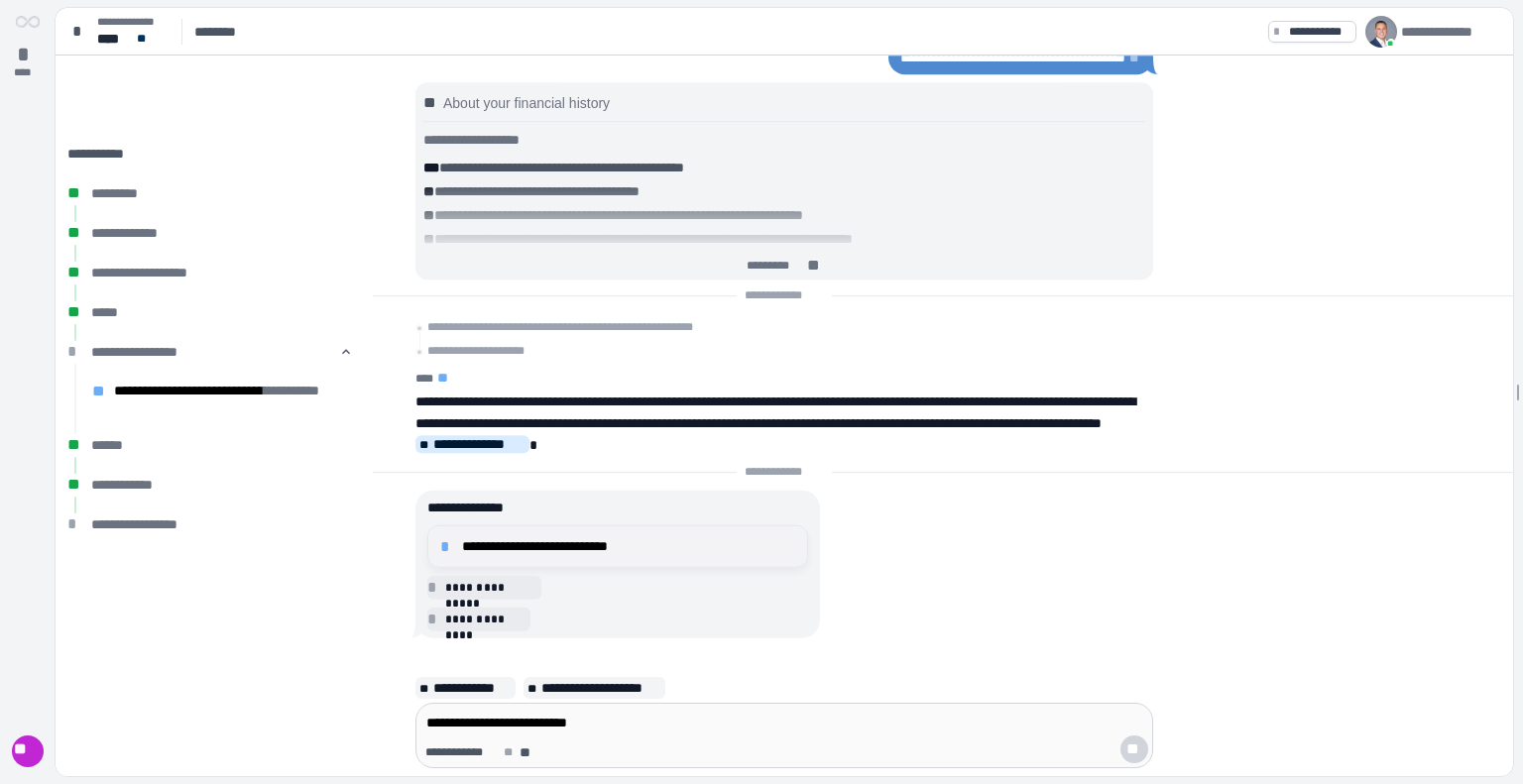 click on "**********" at bounding box center (629, 546) 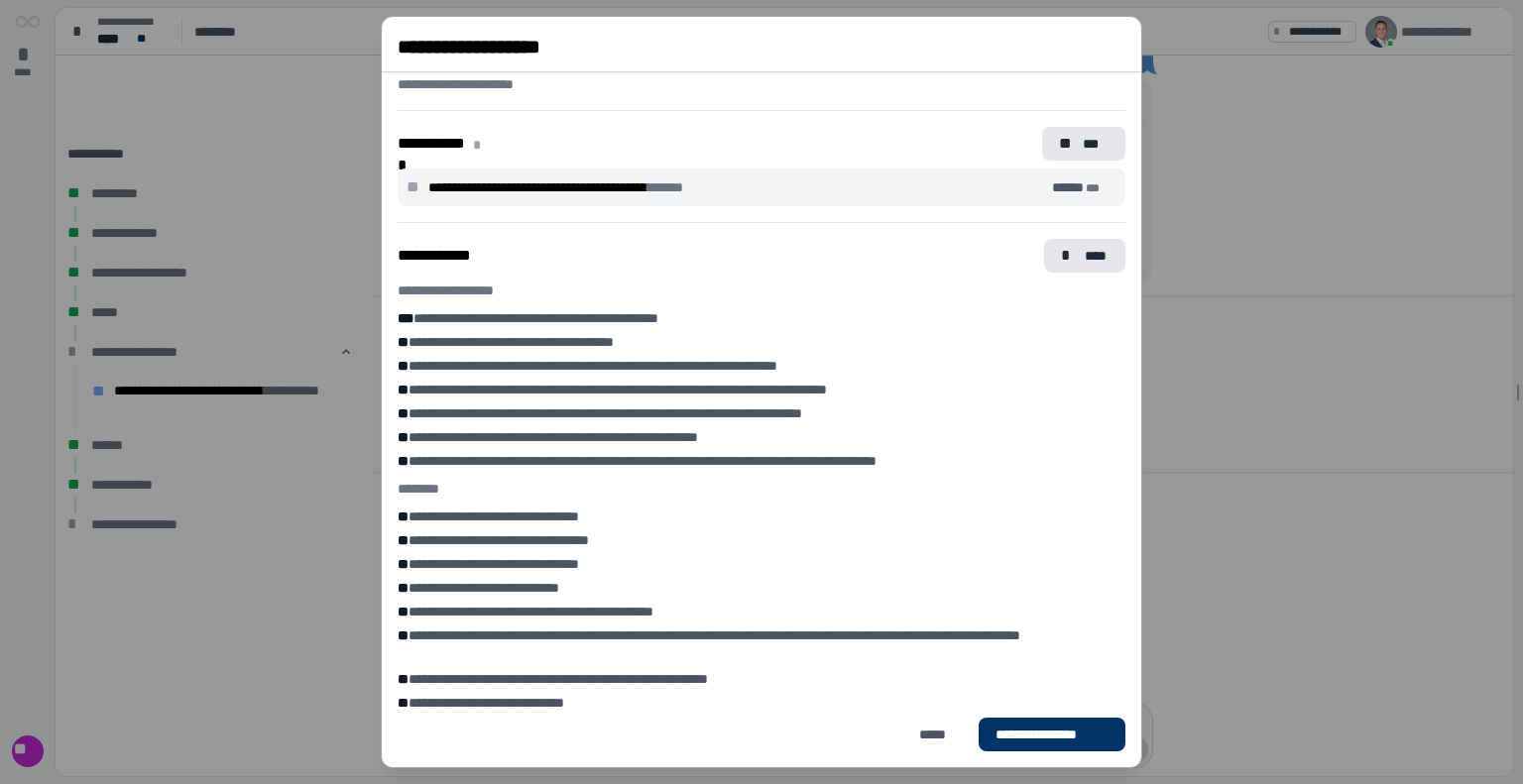 scroll, scrollTop: 520, scrollLeft: 0, axis: vertical 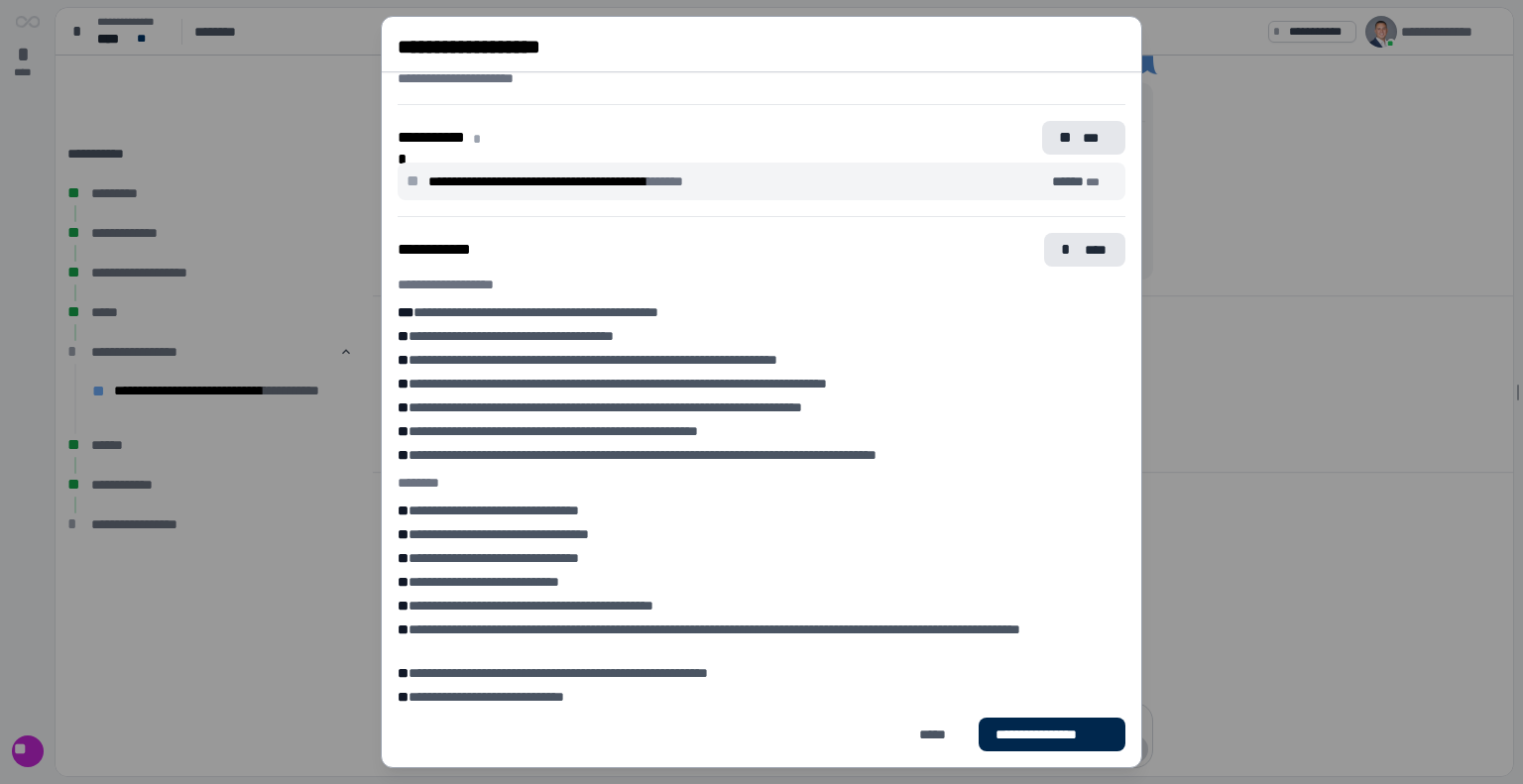 click on "**********" at bounding box center (1052, 734) 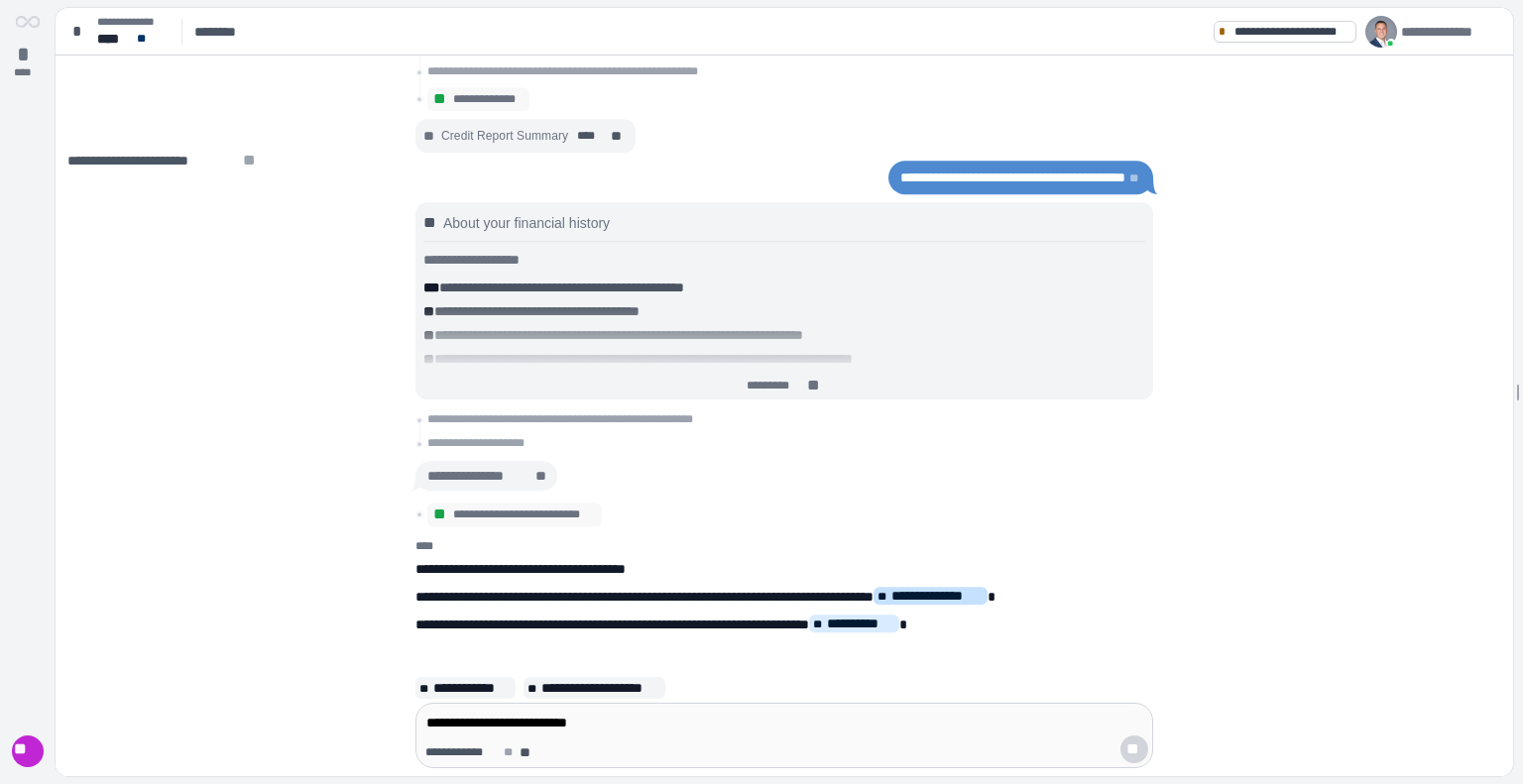 click on "**********" at bounding box center (937, 596) 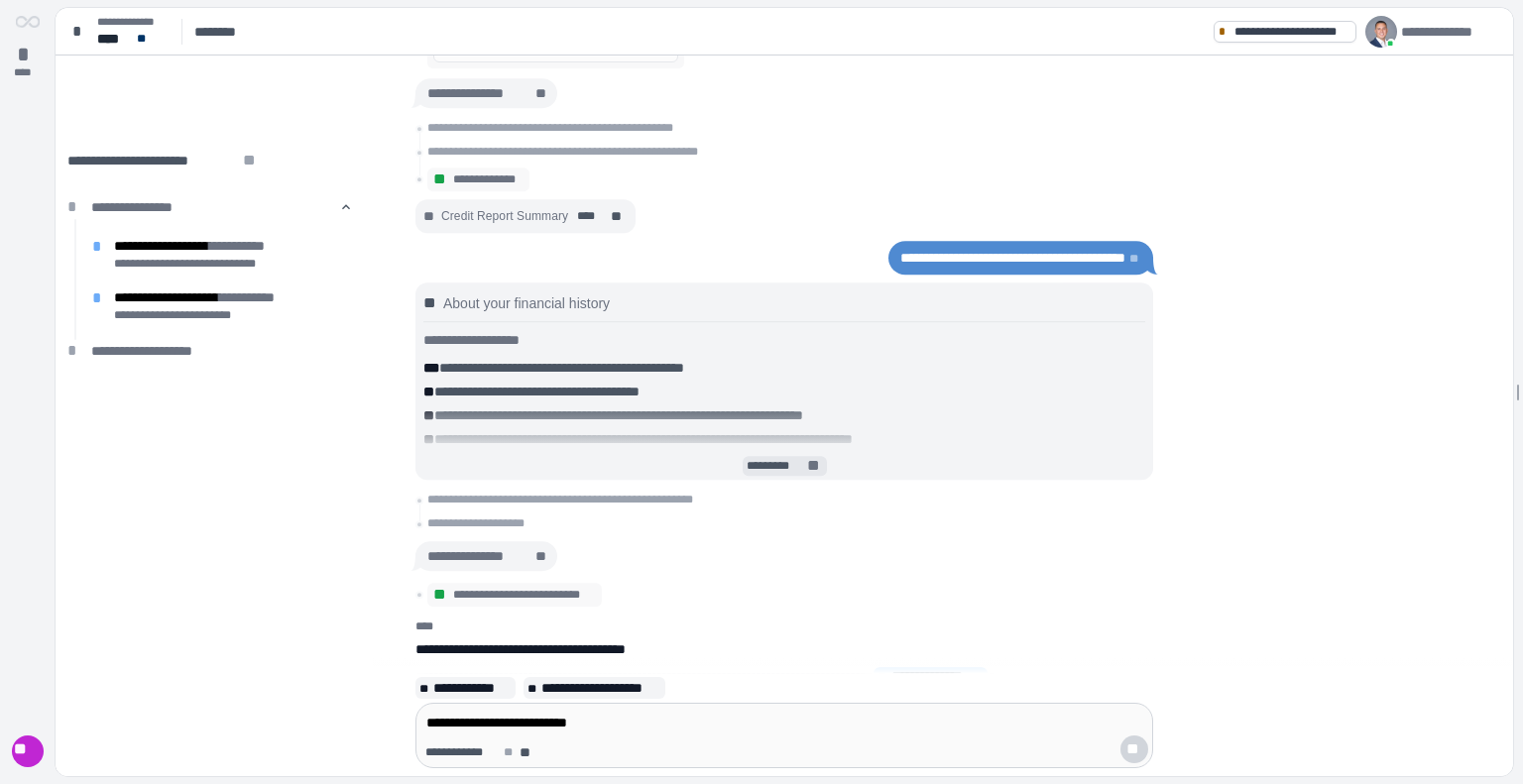 scroll, scrollTop: 0, scrollLeft: 0, axis: both 